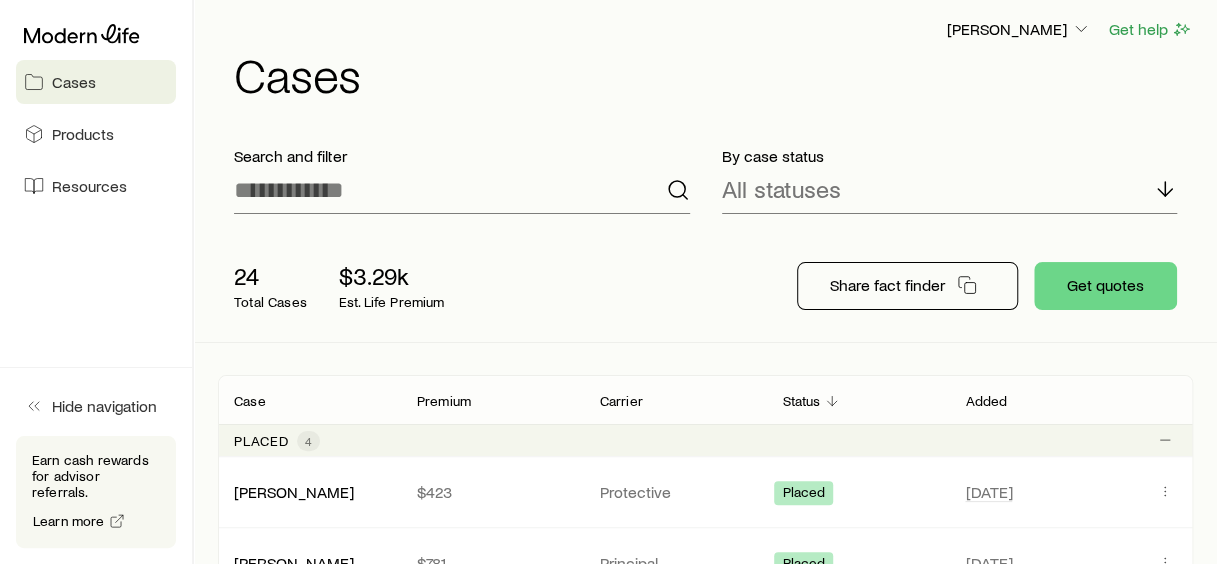 scroll, scrollTop: 0, scrollLeft: 0, axis: both 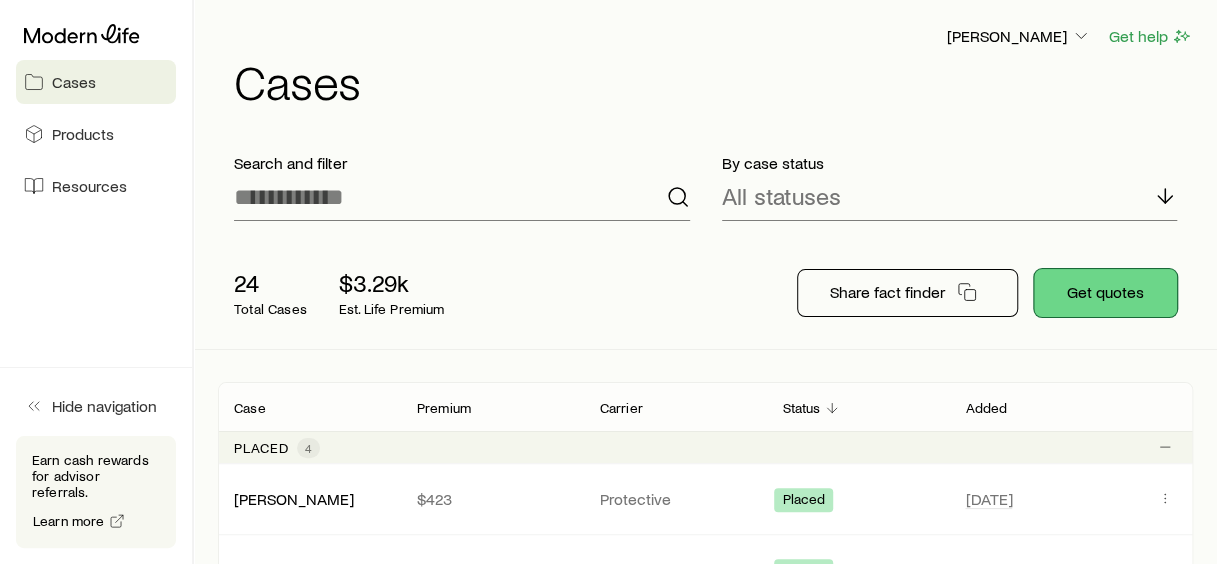 click on "Get quotes" at bounding box center (1105, 293) 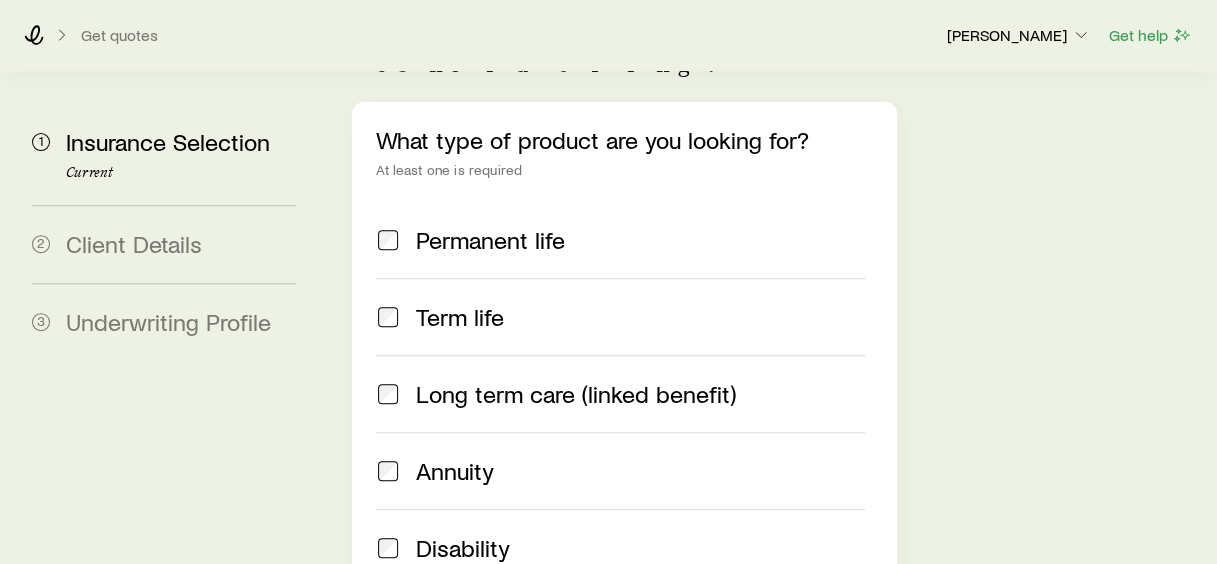scroll, scrollTop: 300, scrollLeft: 0, axis: vertical 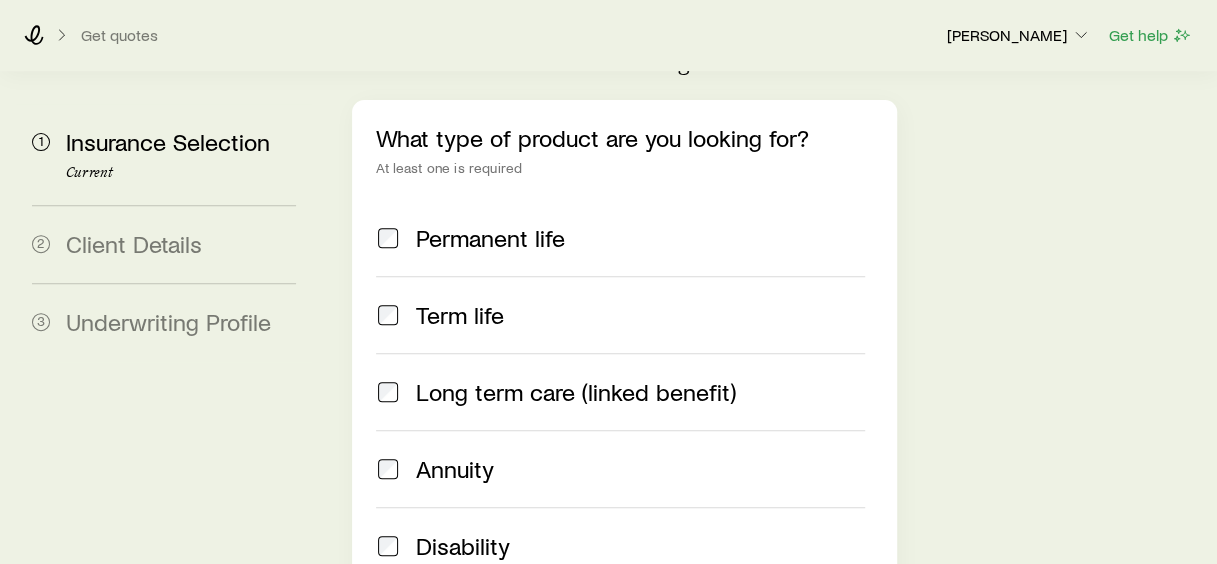 click on "Permanent life" at bounding box center (490, 238) 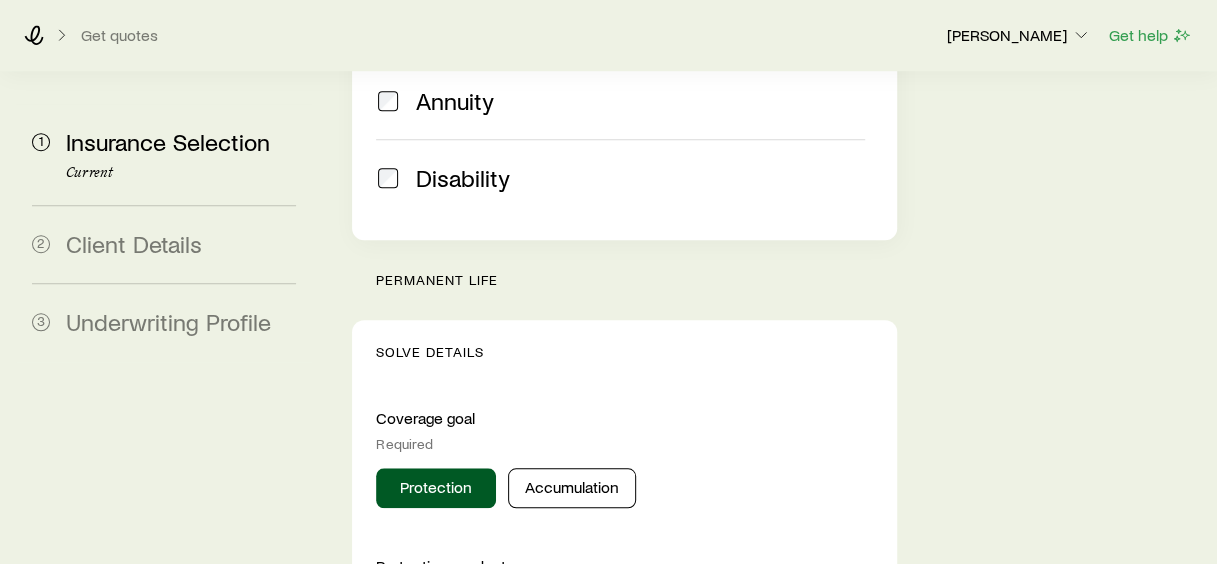 scroll, scrollTop: 700, scrollLeft: 0, axis: vertical 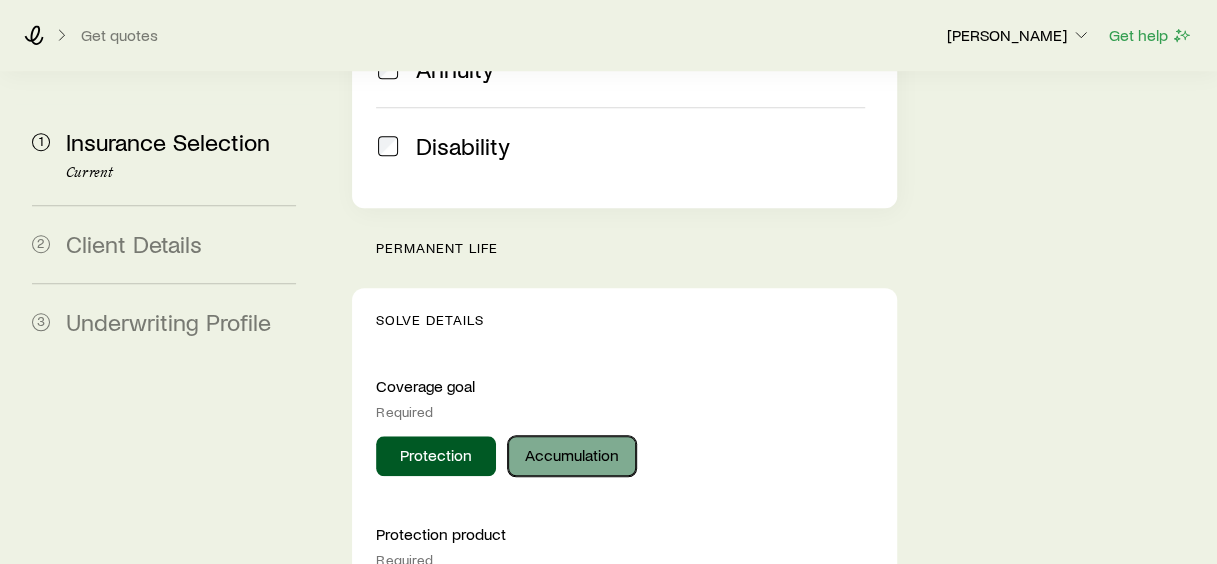 click on "Accumulation" at bounding box center [572, 456] 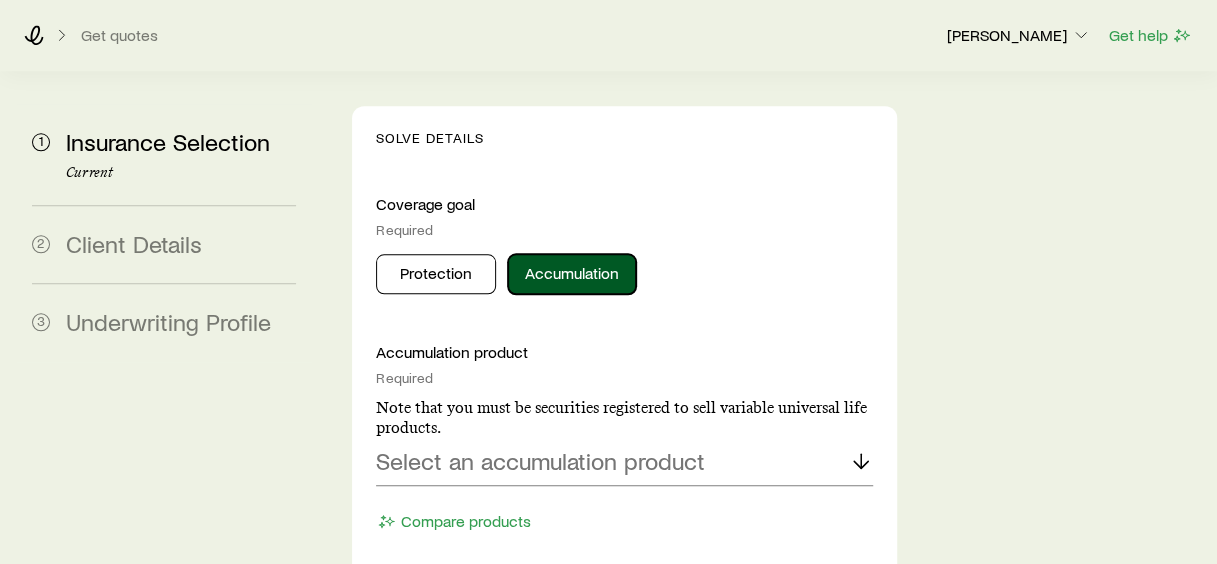 scroll, scrollTop: 900, scrollLeft: 0, axis: vertical 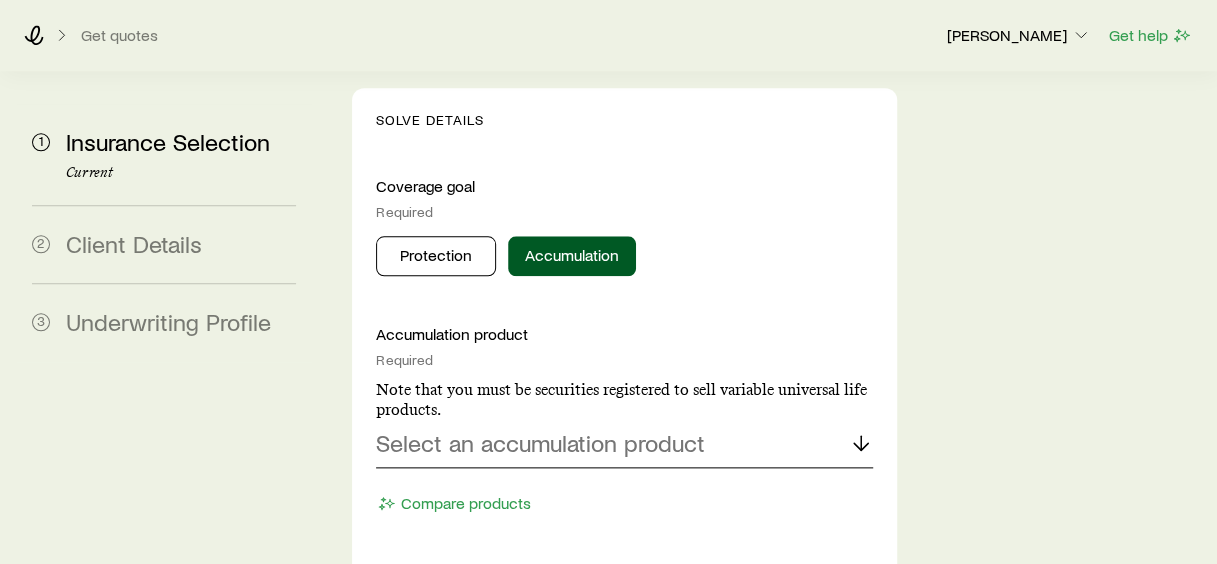 click on "Select an accumulation product" at bounding box center [540, 443] 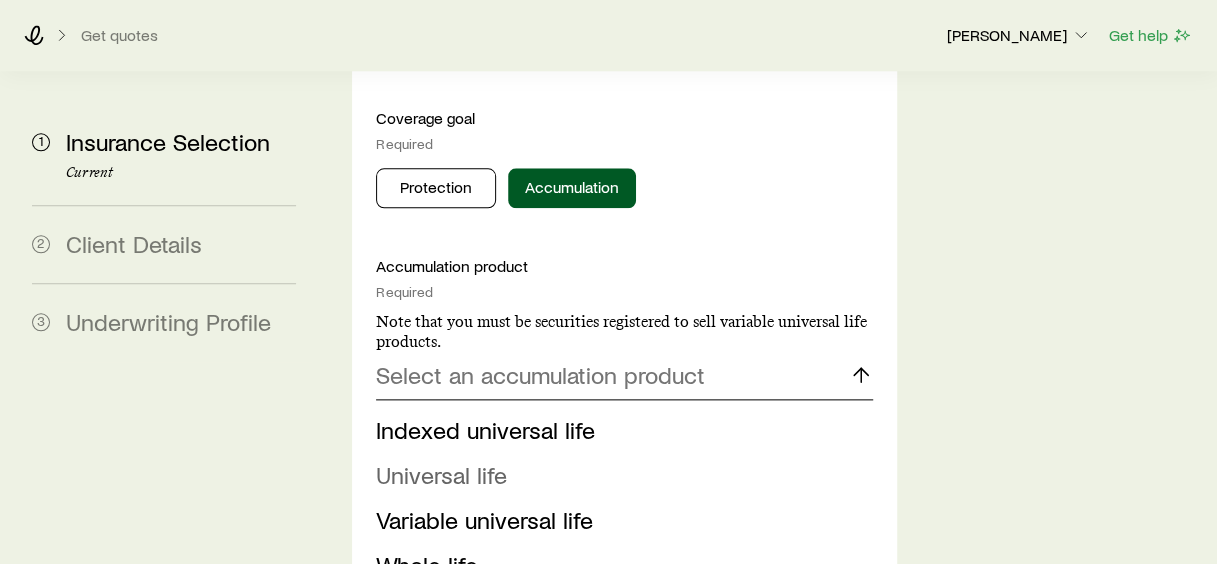 scroll, scrollTop: 1000, scrollLeft: 0, axis: vertical 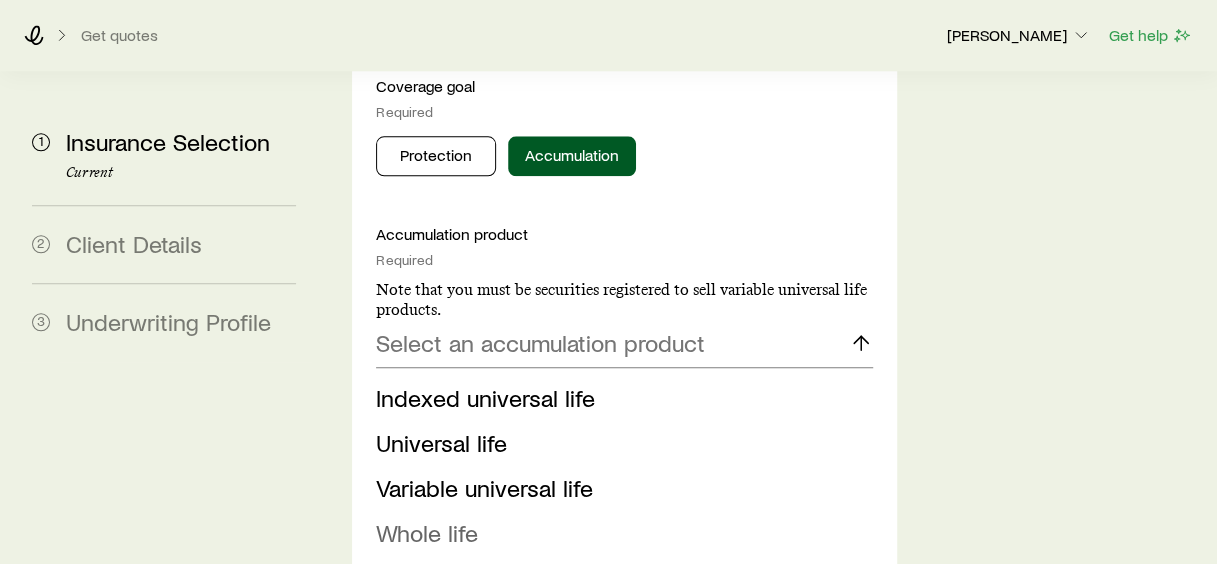 click on "Whole life" at bounding box center (427, 532) 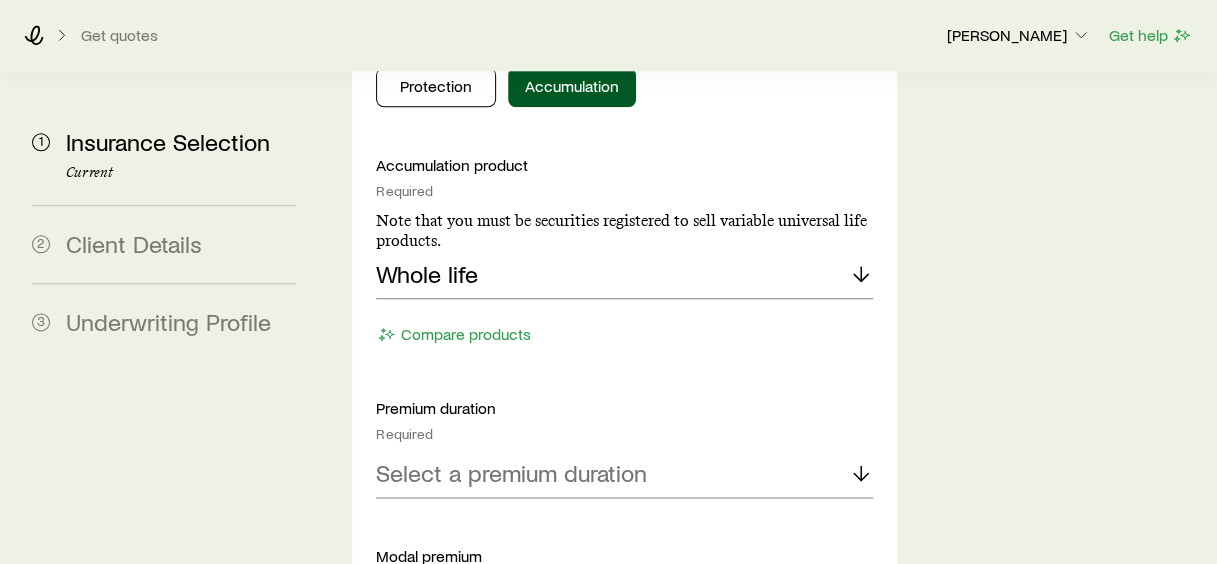 scroll, scrollTop: 1100, scrollLeft: 0, axis: vertical 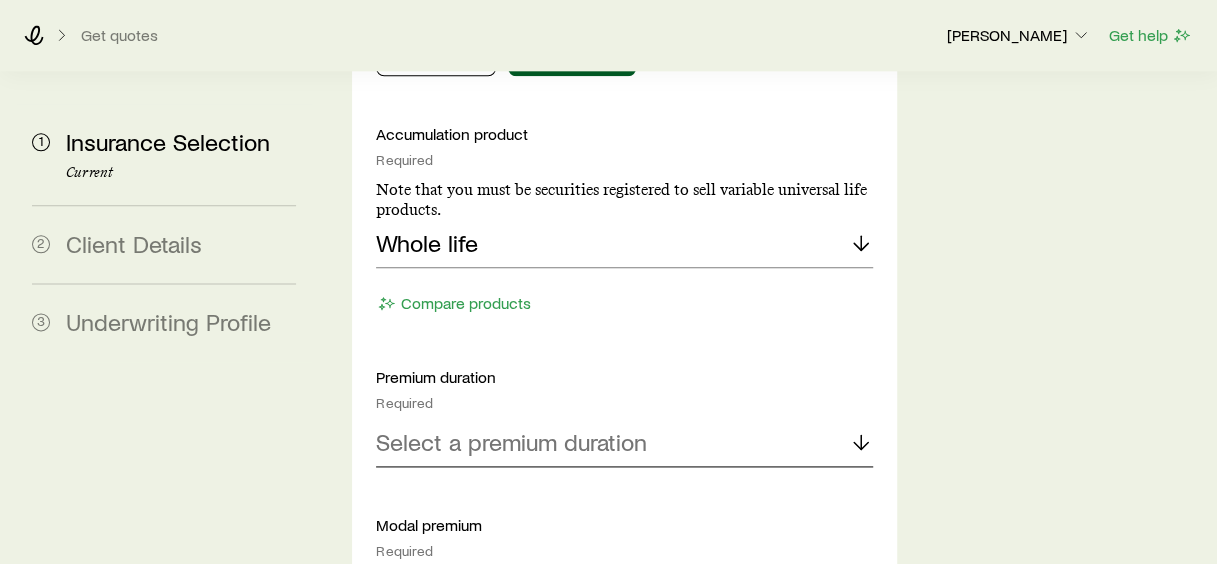 click on "Select a premium duration" at bounding box center [511, 442] 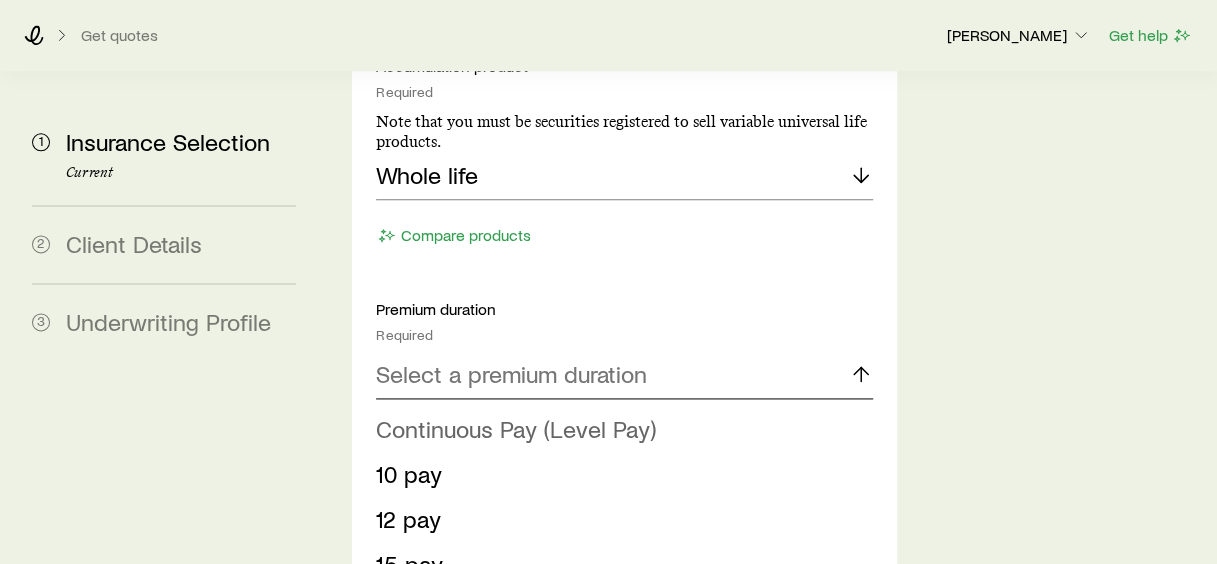 scroll, scrollTop: 1200, scrollLeft: 0, axis: vertical 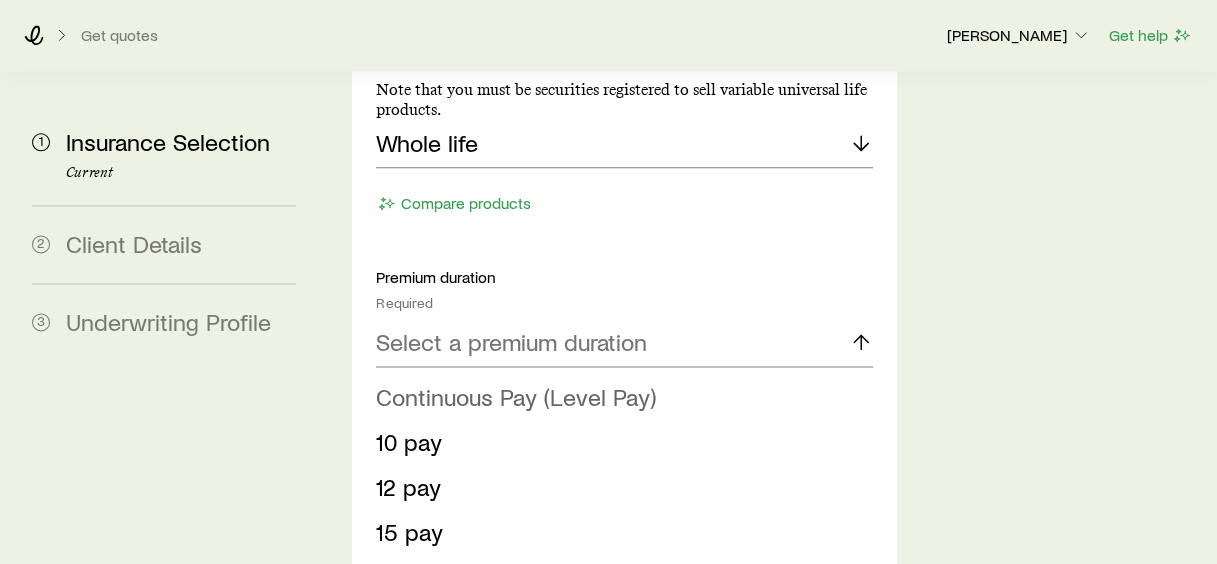 click on "Continuous Pay (Level Pay)" at bounding box center [516, 396] 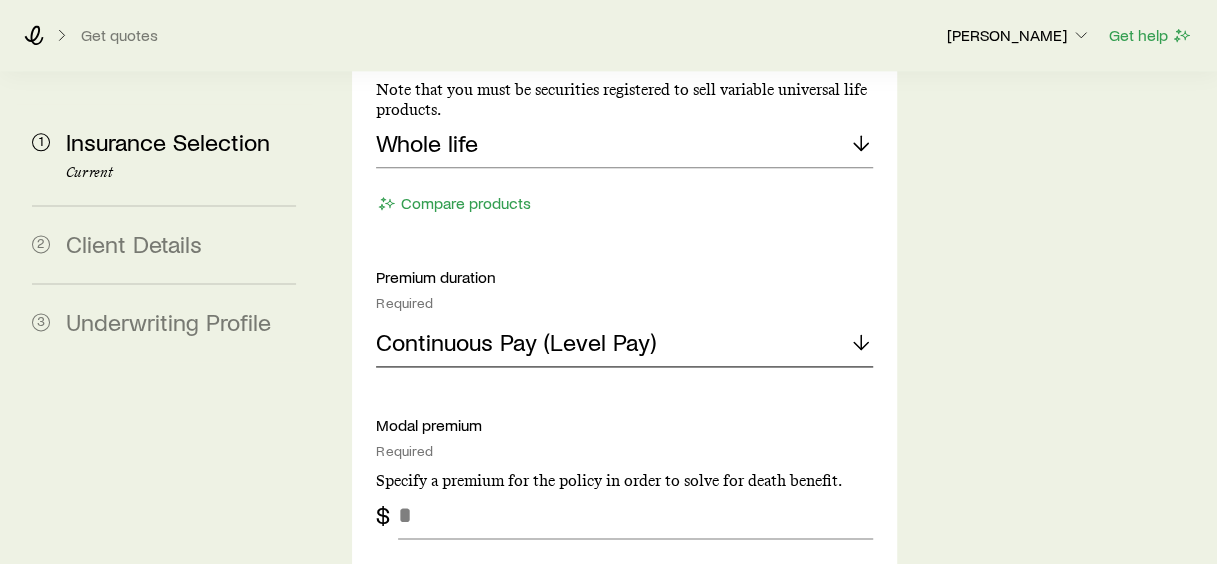 click on "Continuous Pay (Level Pay)" at bounding box center [516, 342] 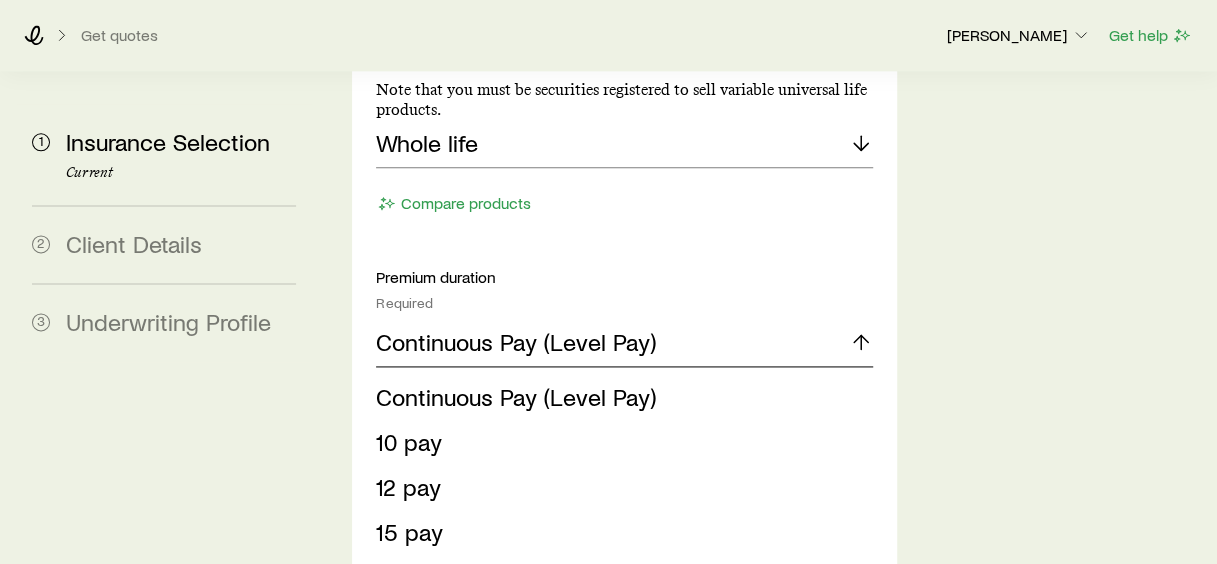 scroll, scrollTop: 1300, scrollLeft: 0, axis: vertical 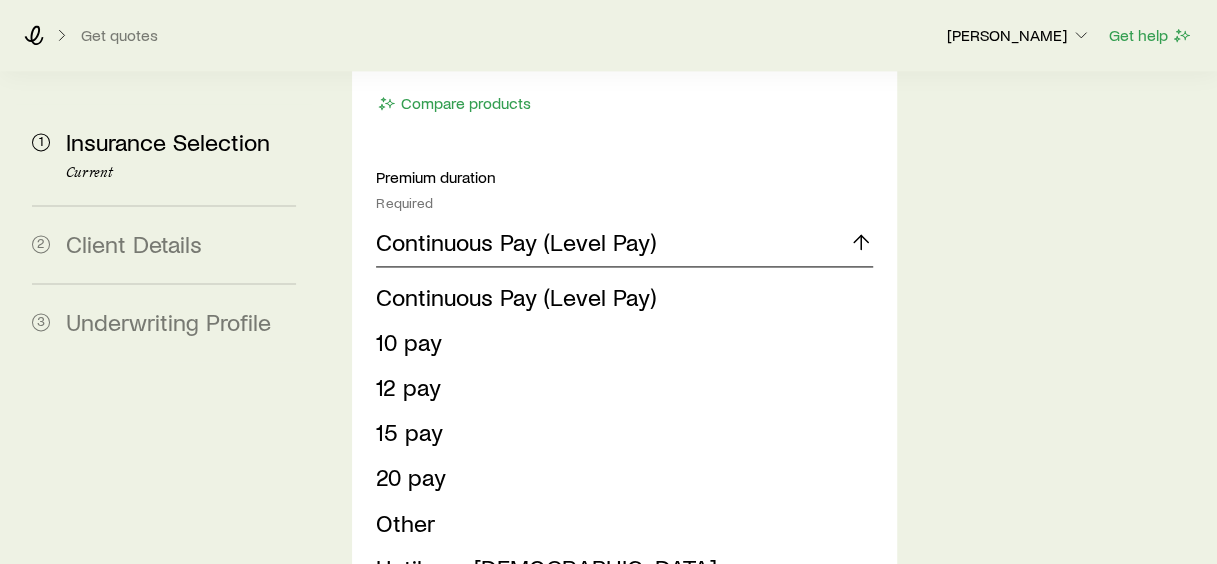 click on "Continuous Pay (Level Pay)" at bounding box center [516, 242] 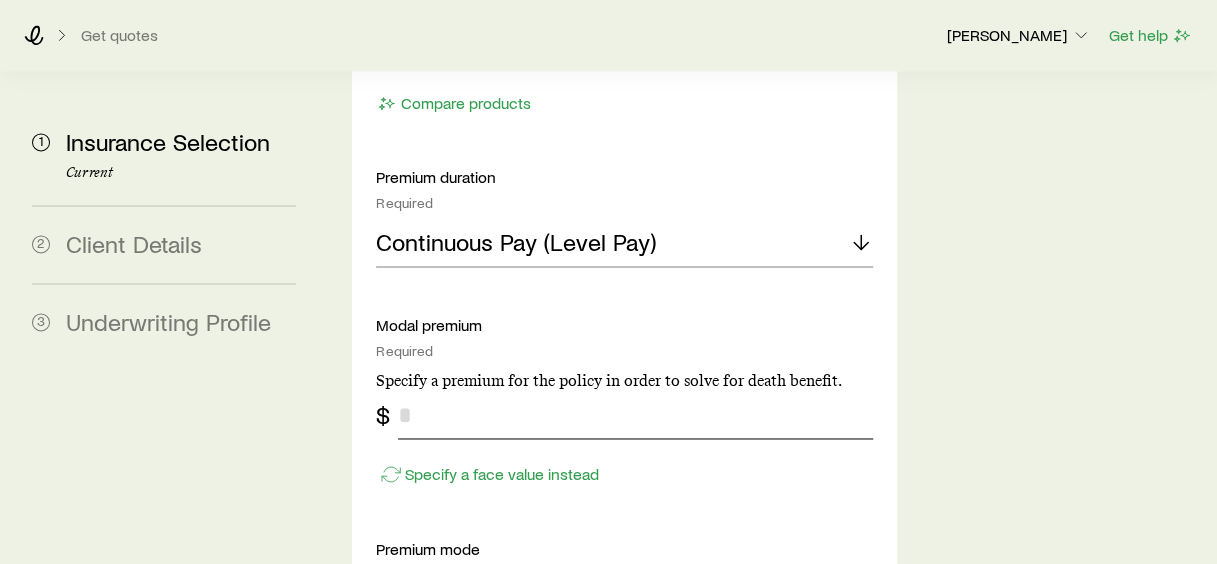 click at bounding box center [635, 415] 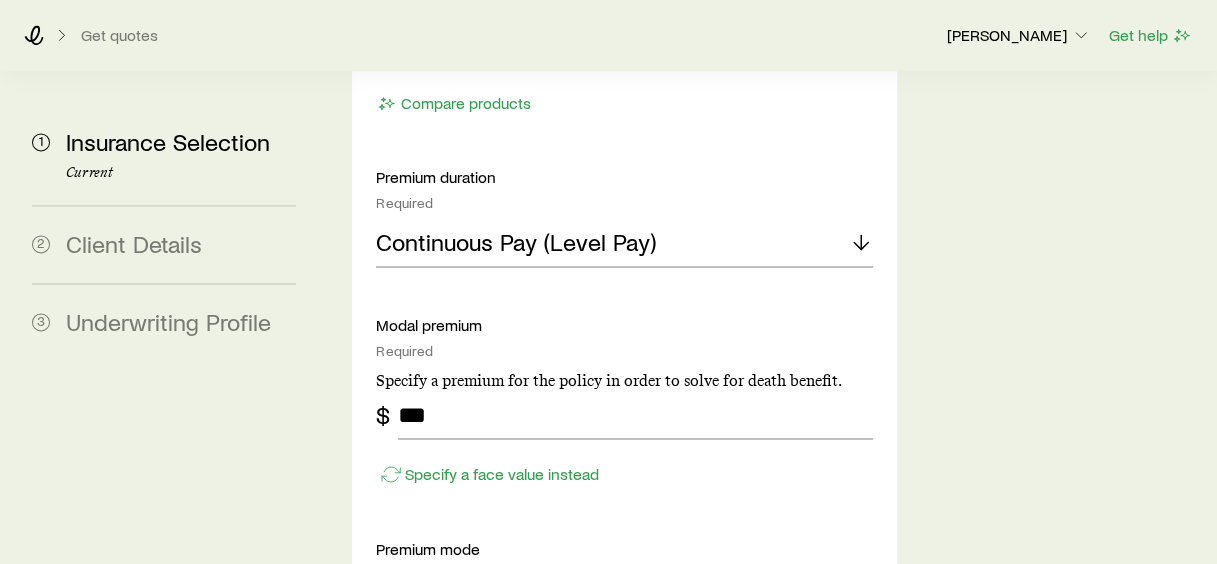 click on "Insurance Selection Start by specifying details about any product types you are considering. What type of product are you looking for? At least one is required Permanent life Term life Long term care (linked benefit) Annuity Disability permanent life Solve Details Coverage goal Required Protection Accumulation Accumulation product Required Note that you must be securities registered to sell variable universal life products. Whole life Compare products Premium duration Required Continuous Pay (Level Pay) Modal premium Required Specify a premium for the policy in order to solve for death benefit. $ *** Specify a face value instead Premium mode Required Select a premium mode Dividend option Required Select a dividend option Illustrated rate Required Current dividend rate Distributions Yes No Death benefit option Required Level (Option A) Compare options 1035 exchange This is a tax free transfer of cash value from one life insurance policy to another. Yes No View requirements Lump sum payment Yes No Riders Yes No" at bounding box center (768, 462) 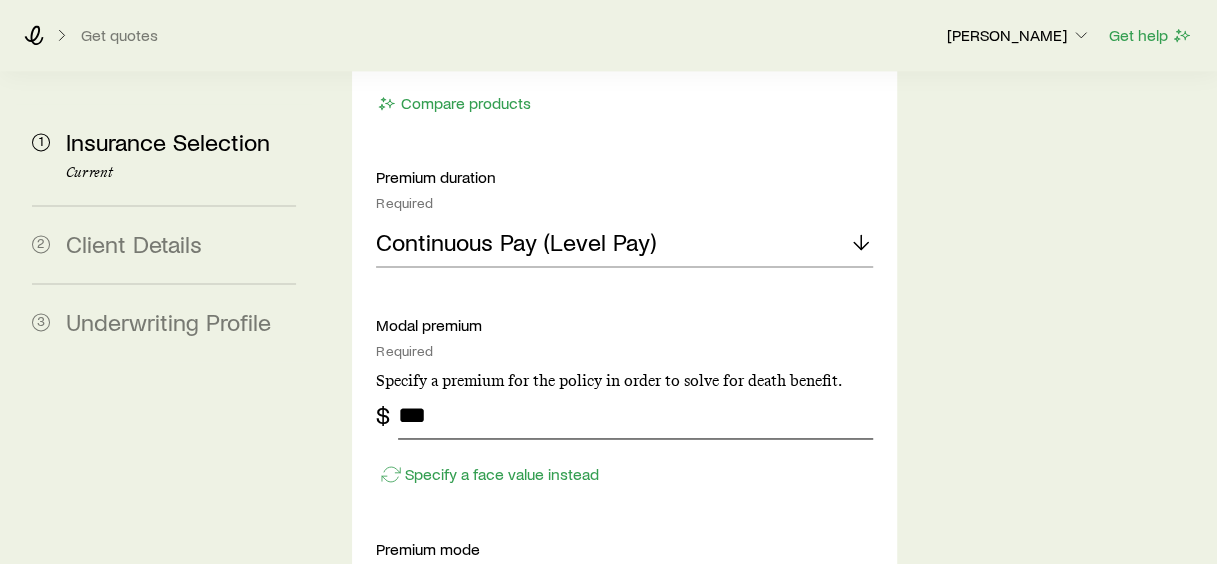 click on "***" at bounding box center [635, 415] 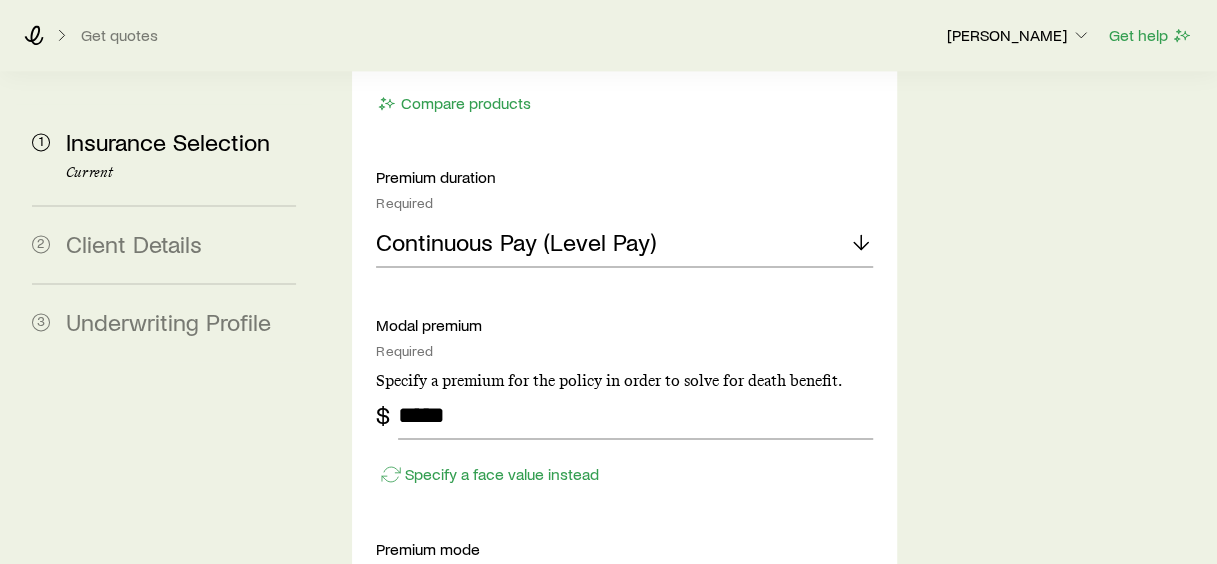 click on "Insurance Selection Start by specifying details about any product types you are considering. What type of product are you looking for? At least one is required Permanent life Term life Long term care (linked benefit) Annuity Disability permanent life Solve Details Coverage goal Required Protection Accumulation Accumulation product Required Note that you must be securities registered to sell variable universal life products. Whole life Compare products Premium duration Required Continuous Pay (Level Pay) Modal premium Required Specify a premium for the policy in order to solve for death benefit. $ ***** Specify a face value instead Premium mode Required Select a premium mode Dividend option Required Select a dividend option Illustrated rate Required Current dividend rate Distributions Yes No Death benefit option Required Level (Option A) Compare options 1035 exchange This is a tax free transfer of cash value from one life insurance policy to another. Yes No View requirements Lump sum payment Yes No Riders Yes" at bounding box center [768, 462] 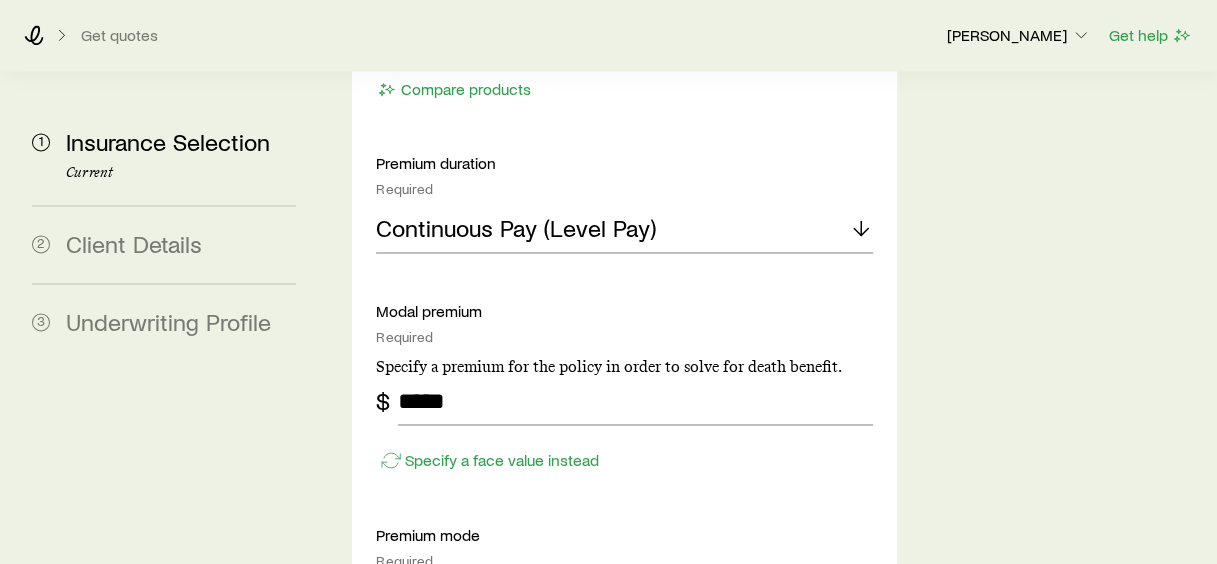 scroll, scrollTop: 1500, scrollLeft: 0, axis: vertical 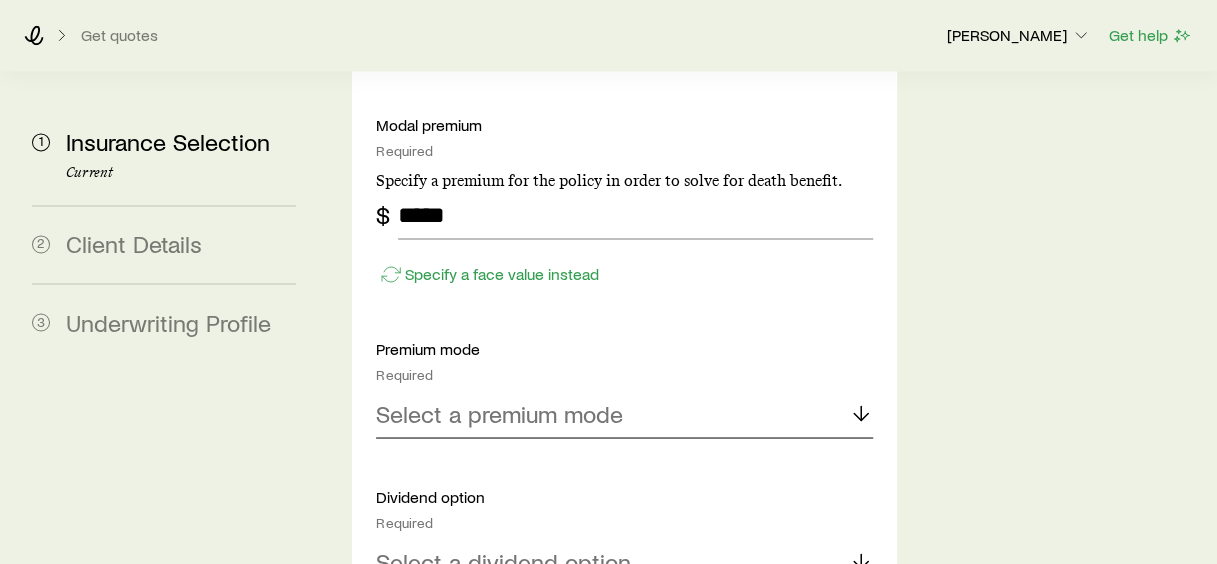 click on "Select a premium mode" at bounding box center [499, 413] 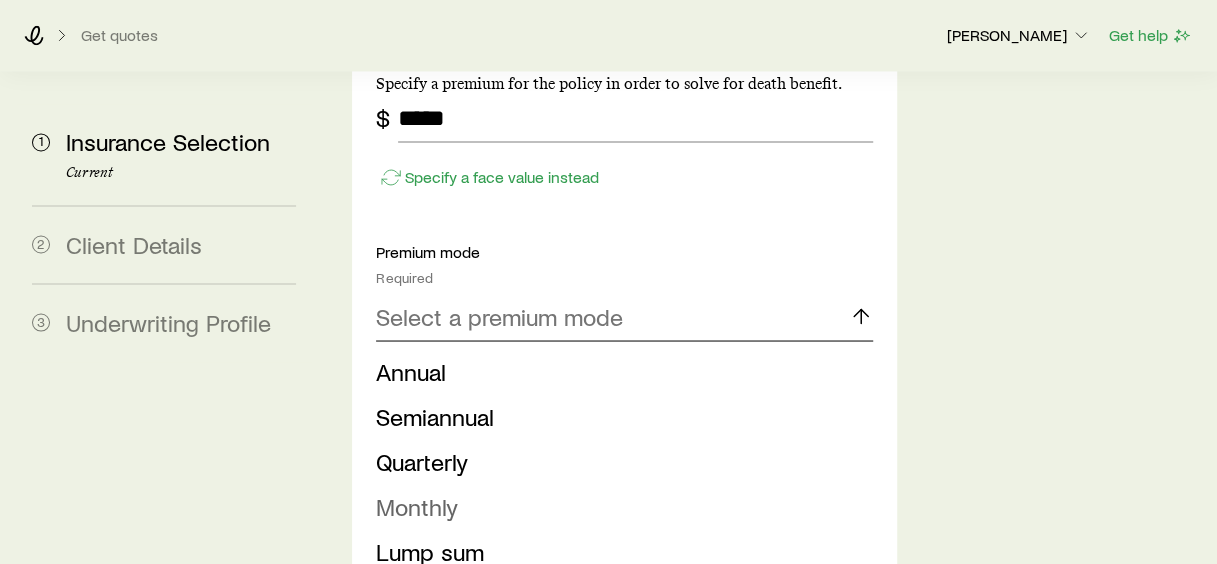 scroll, scrollTop: 1600, scrollLeft: 0, axis: vertical 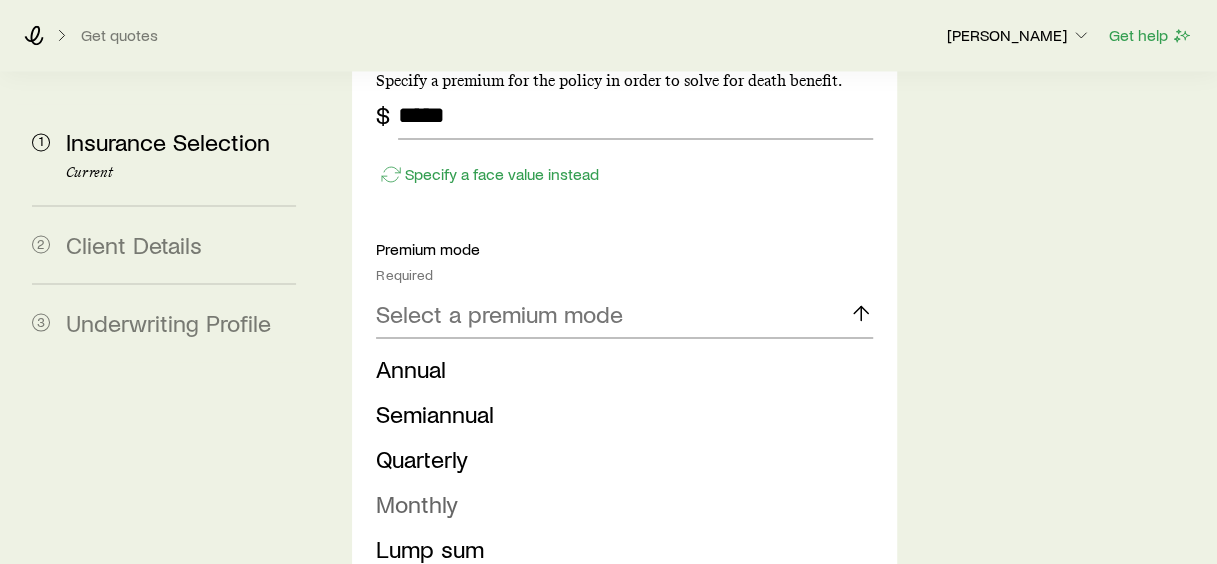 click on "Monthly" at bounding box center (618, 503) 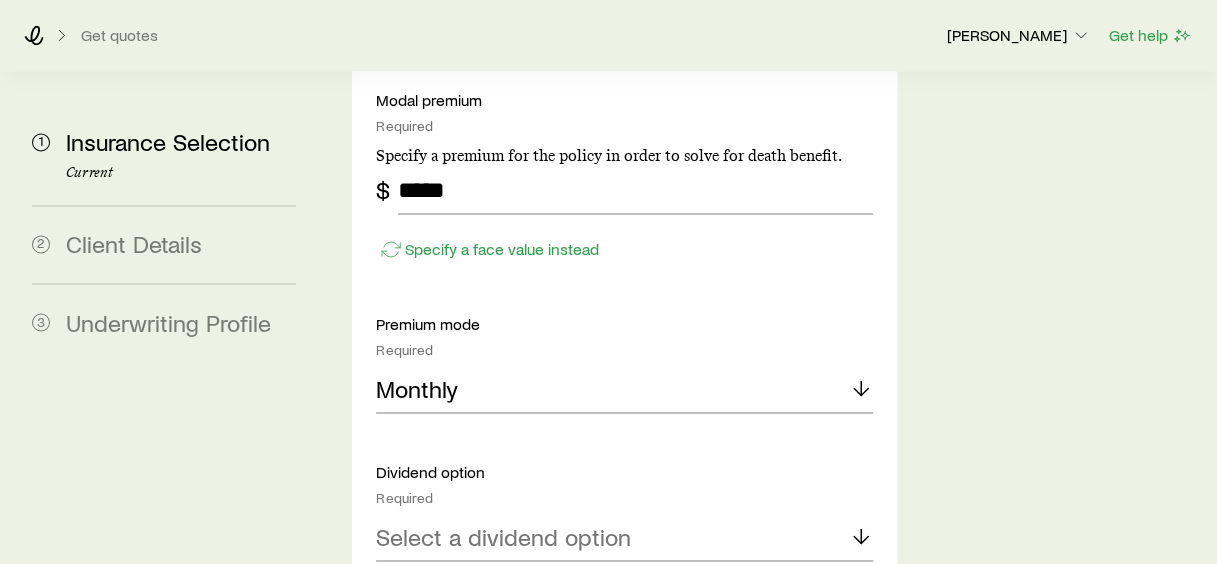 scroll, scrollTop: 1400, scrollLeft: 0, axis: vertical 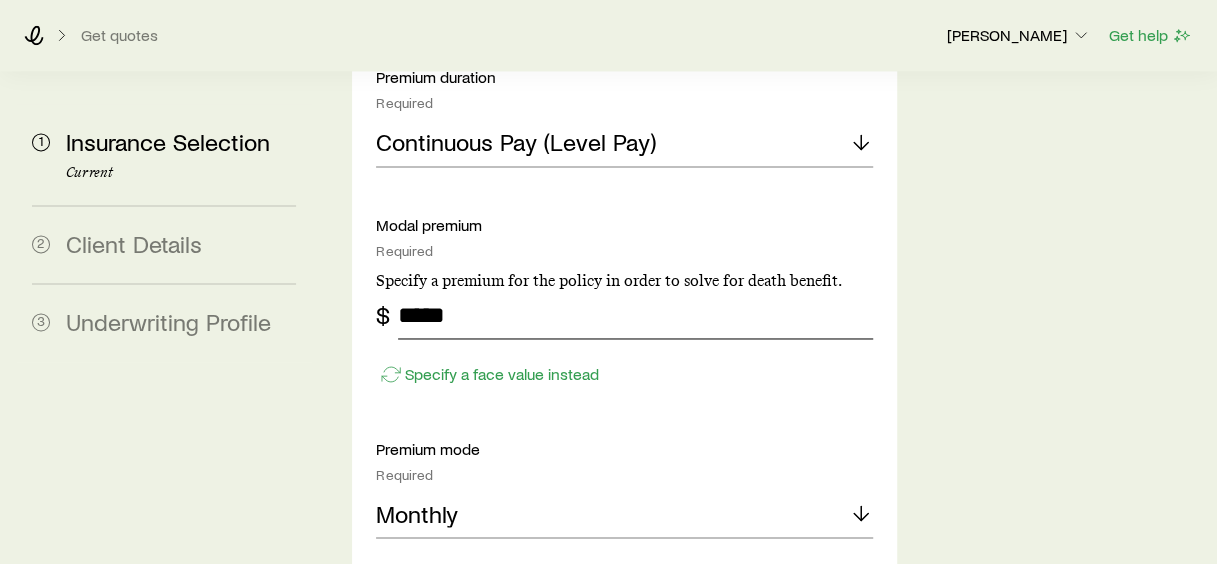 click on "*****" at bounding box center (635, 315) 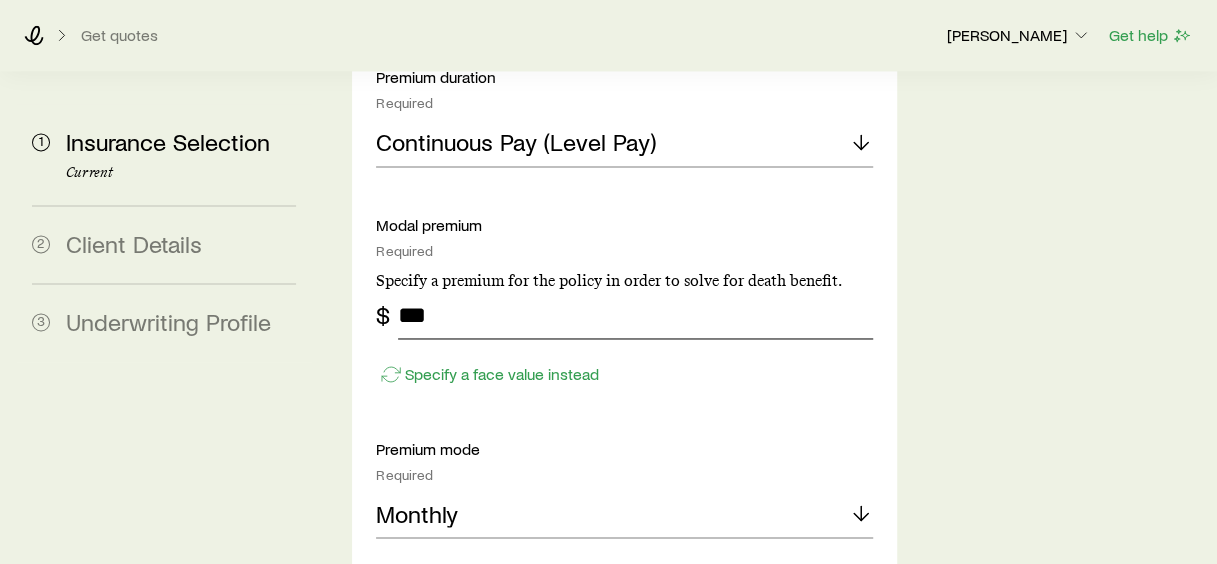 type on "***" 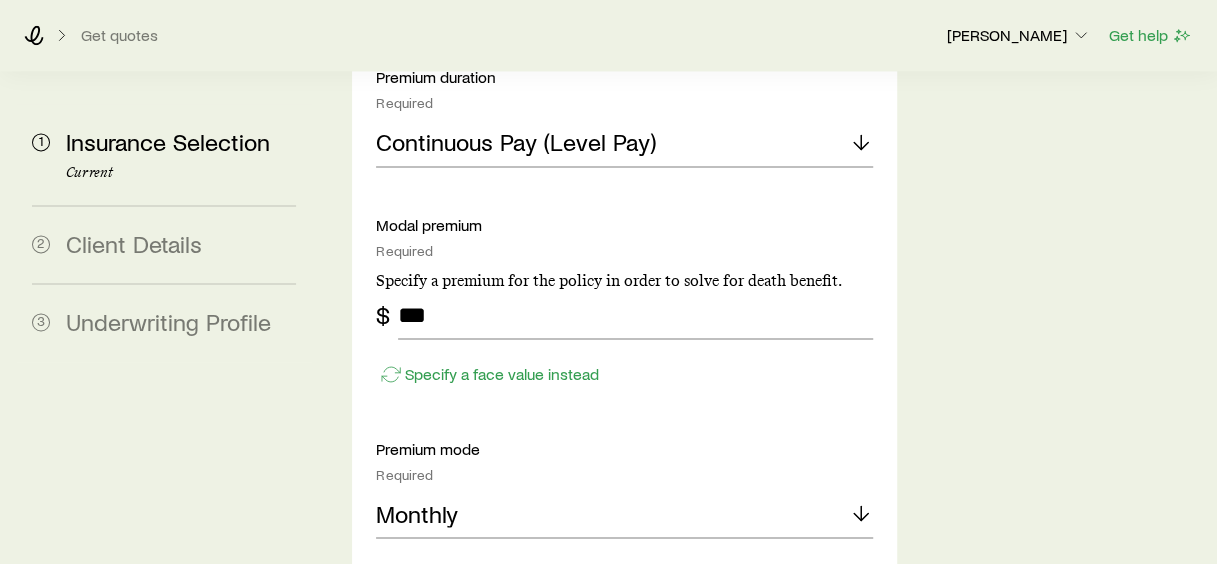 click on "Insurance Selection Start by specifying details about any product types you are considering. What type of product are you looking for? At least one is required Permanent life Term life Long term care (linked benefit) Annuity Disability permanent life Solve Details Coverage goal Required Protection Accumulation Accumulation product Required Note that you must be securities registered to sell variable universal life products. Whole life Compare products Premium duration Required Continuous Pay (Level Pay) Modal premium Required Specify a premium for the policy in order to solve for death benefit. $ *** Specify a face value instead Premium mode Required Monthly Dividend option Required Select a dividend option Illustrated rate Required Current dividend rate Distributions Yes No Death benefit option Required Level (Option A) Compare options 1035 exchange This is a tax free transfer of cash value from one life insurance policy to another. Yes No View requirements Lump sum payment Yes No Riders Required Yes No" at bounding box center (768, 362) 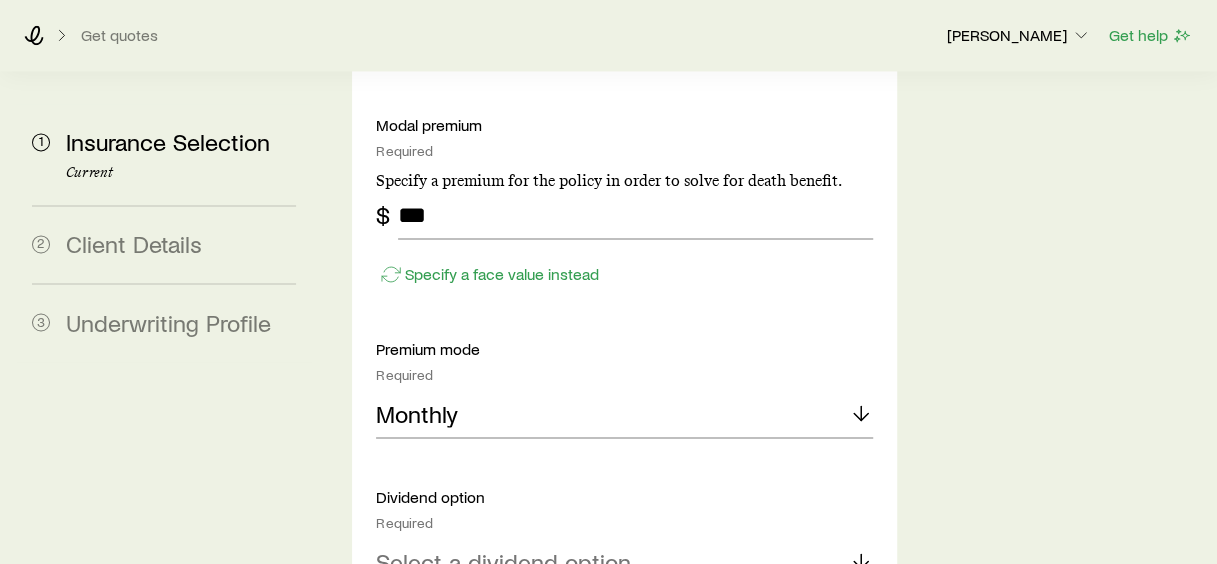 click on "Dividend option Required Select a dividend option" at bounding box center (624, 536) 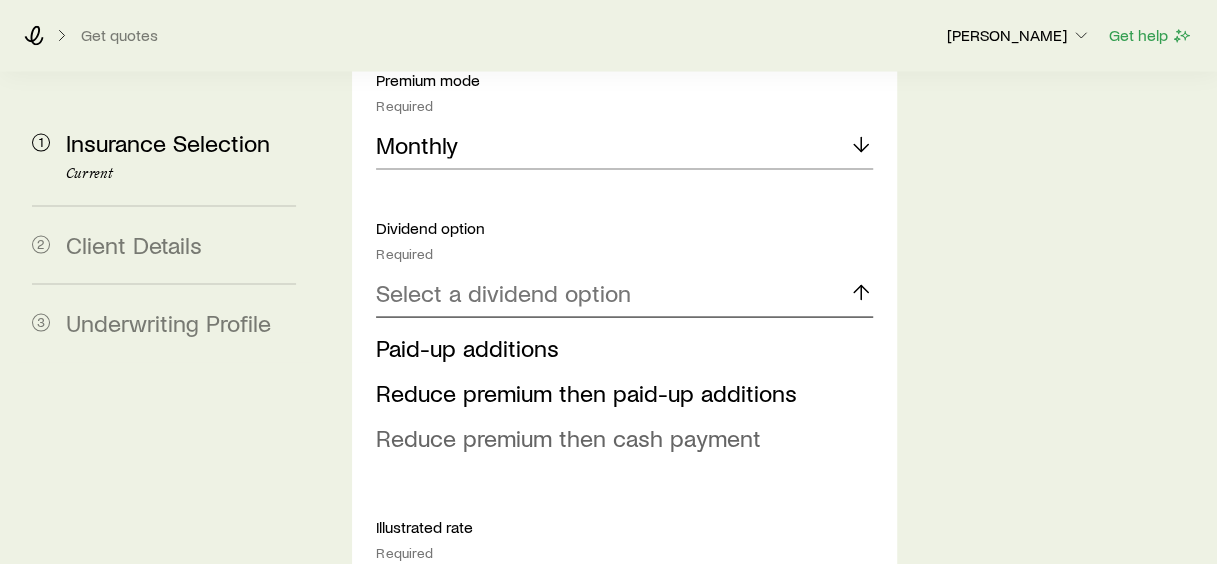 scroll, scrollTop: 1800, scrollLeft: 0, axis: vertical 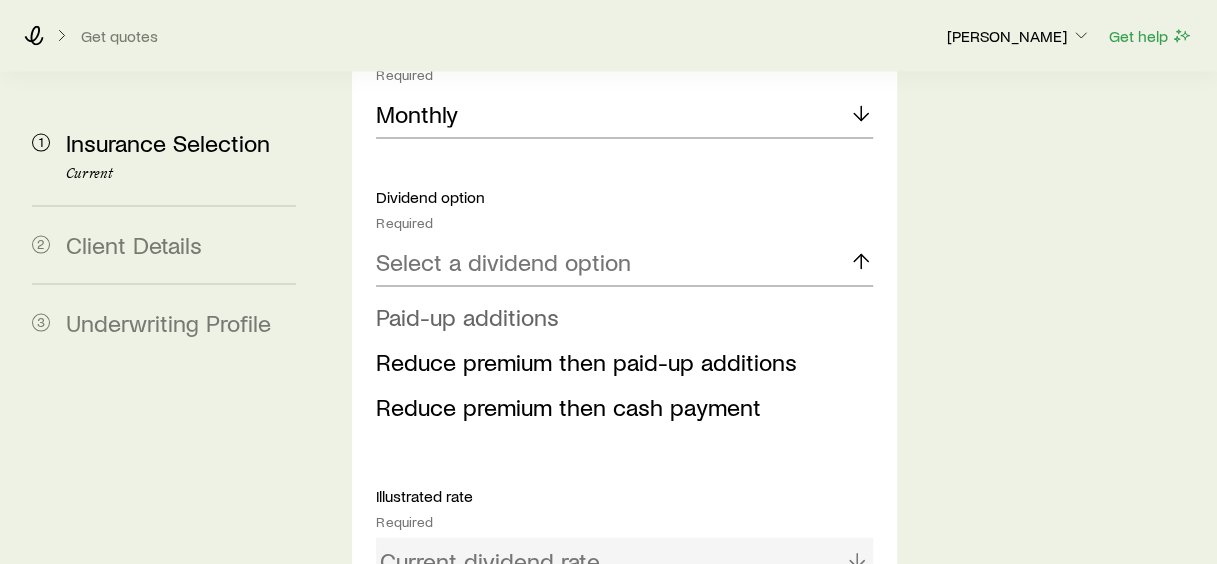 click on "Paid-up additions" at bounding box center [467, 315] 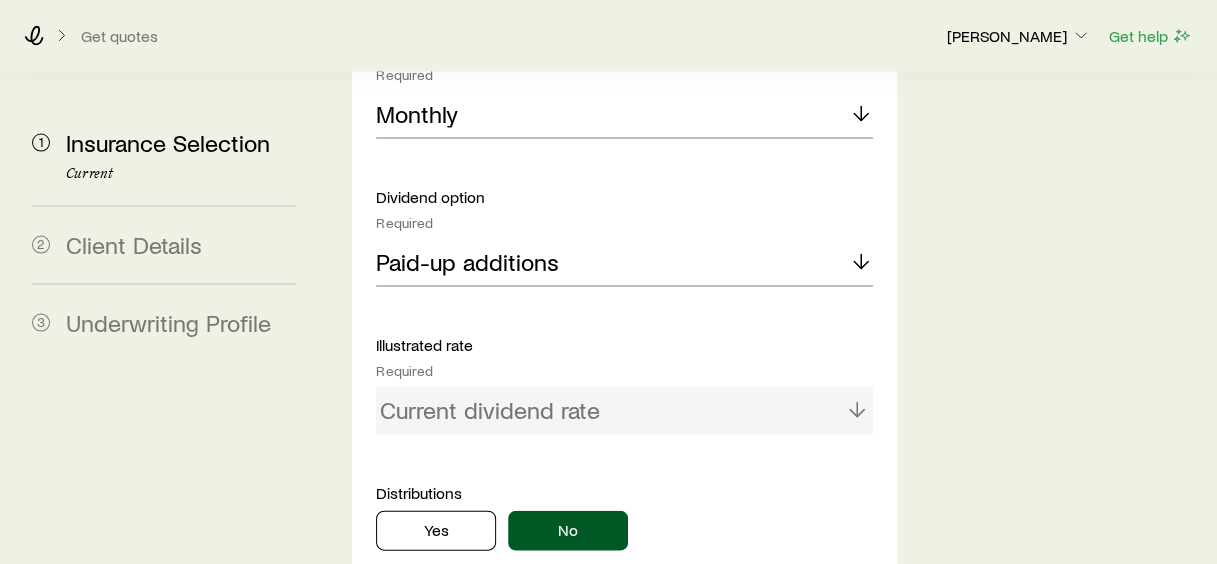scroll, scrollTop: 1900, scrollLeft: 0, axis: vertical 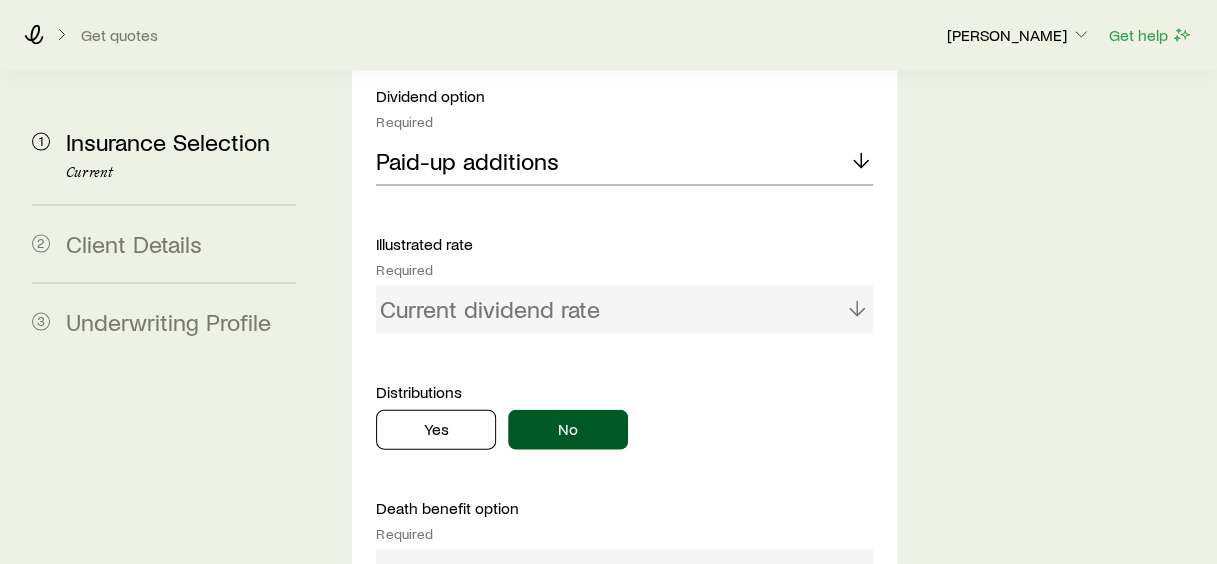 click on "Current dividend rate" at bounding box center [624, 310] 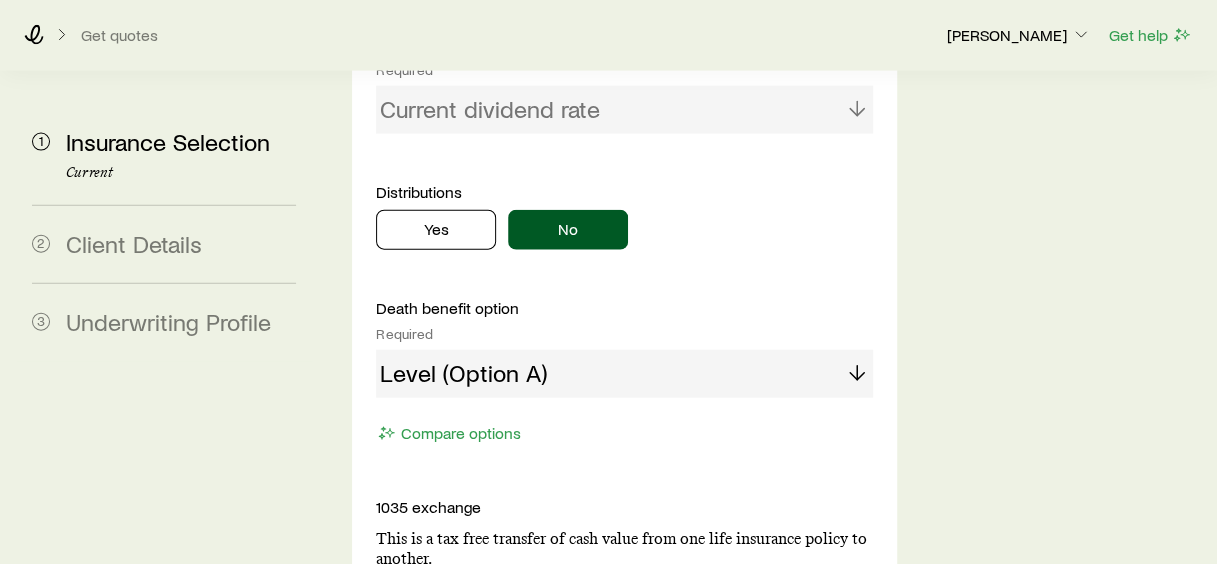 scroll, scrollTop: 2000, scrollLeft: 0, axis: vertical 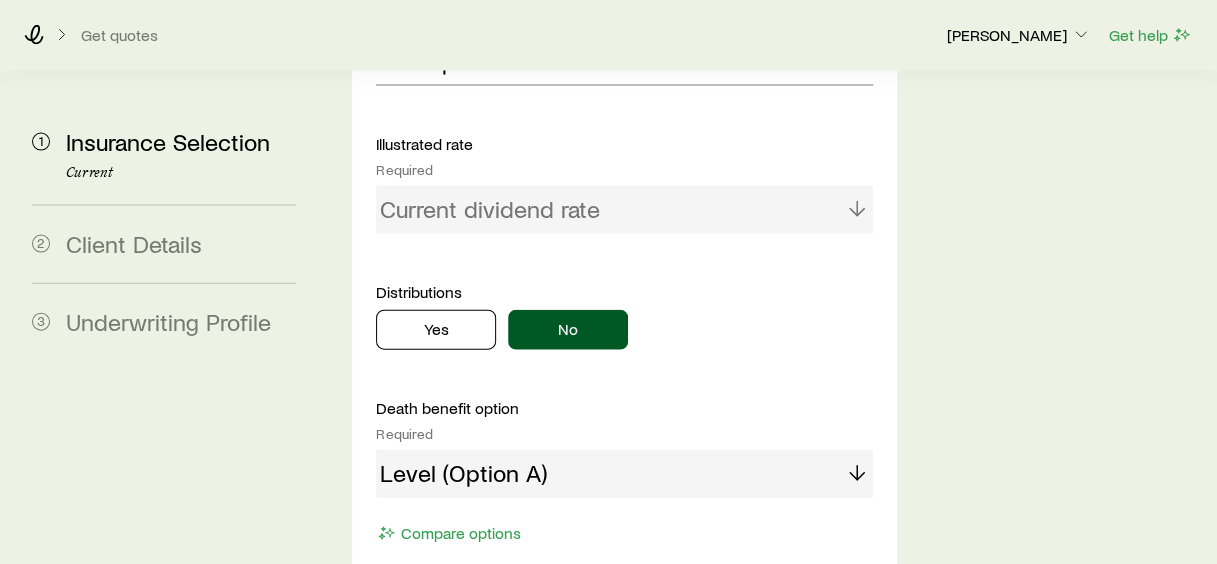 click on "Level (Option A)" at bounding box center [624, 474] 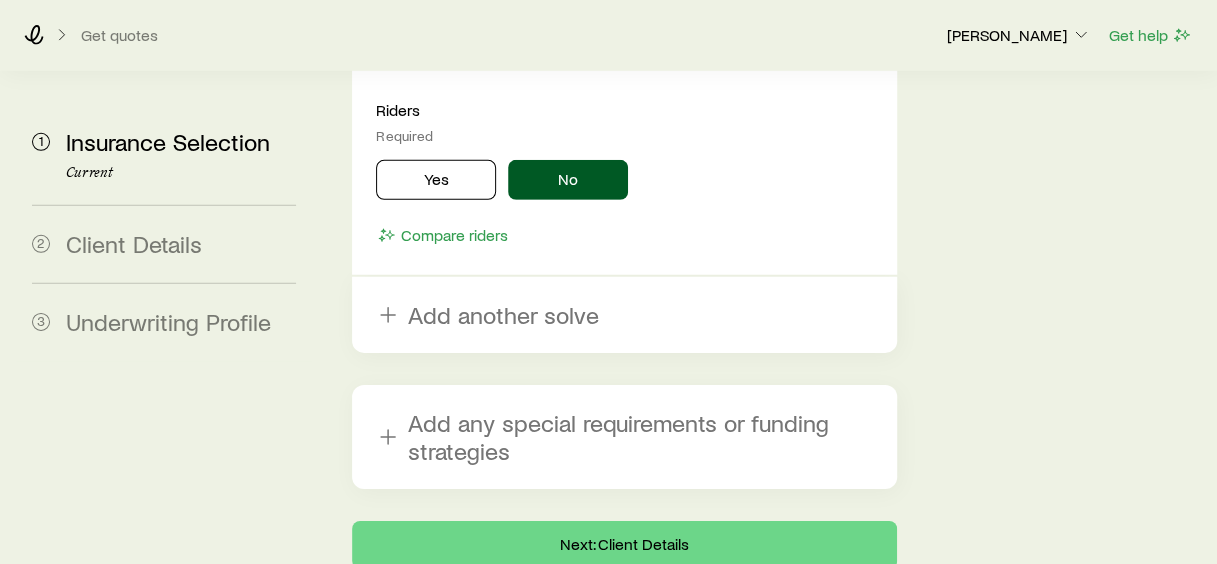 scroll, scrollTop: 2886, scrollLeft: 0, axis: vertical 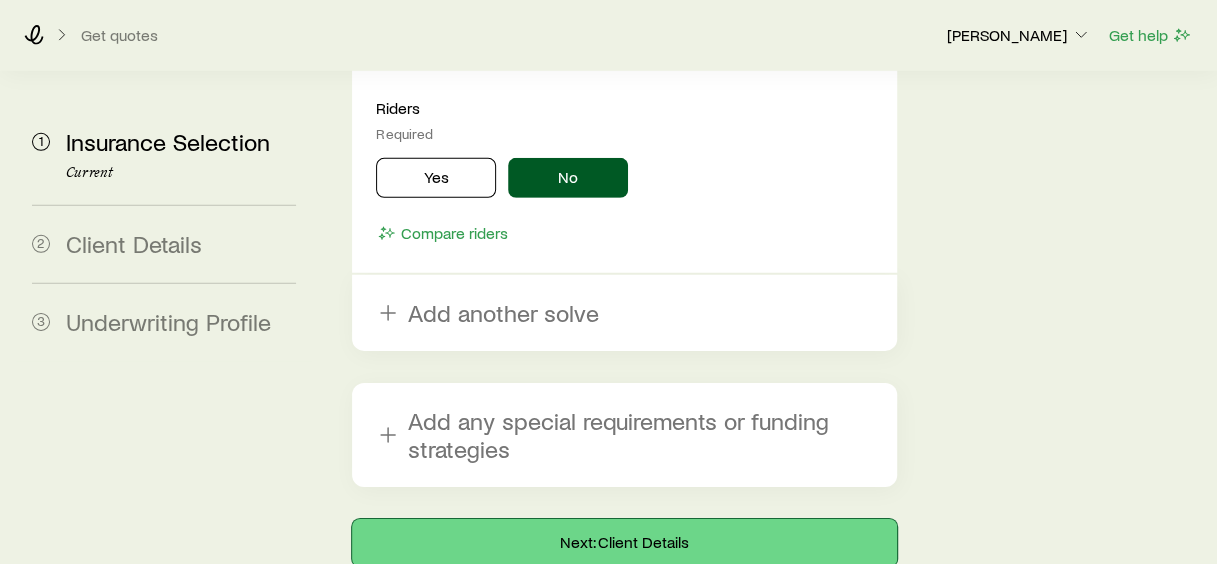 click on "Next: Client Details" at bounding box center [624, 543] 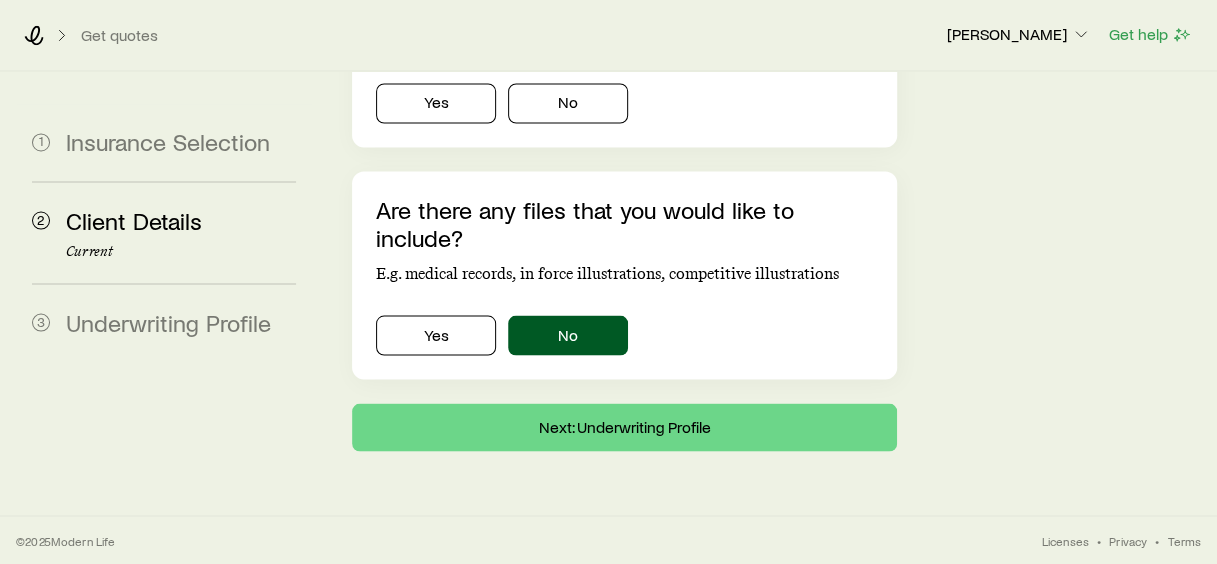 scroll, scrollTop: 0, scrollLeft: 0, axis: both 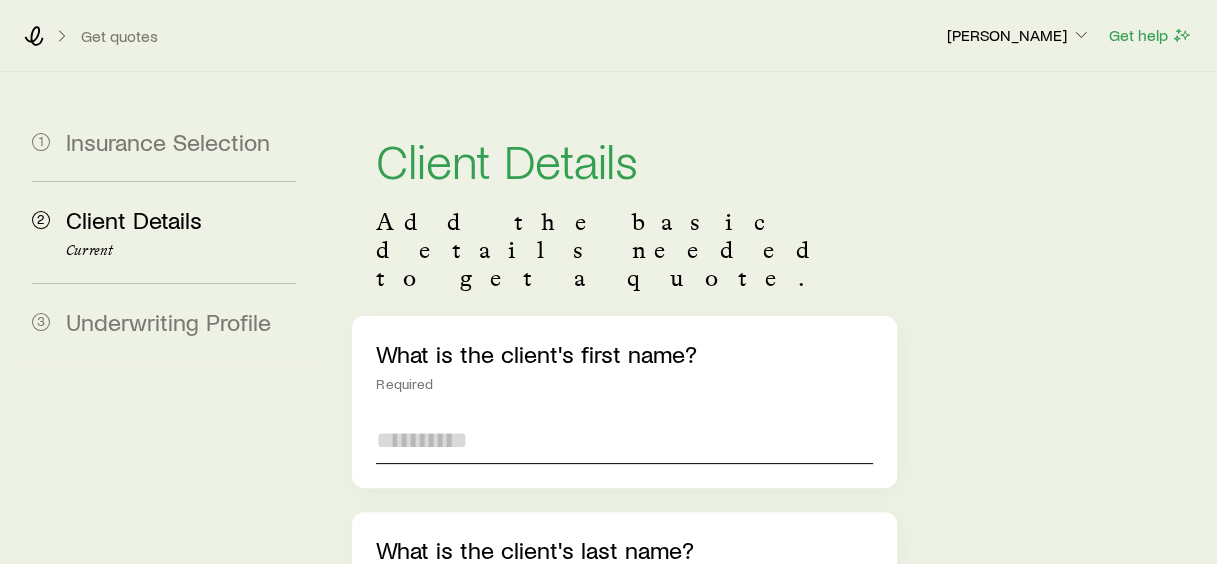 click at bounding box center [624, 440] 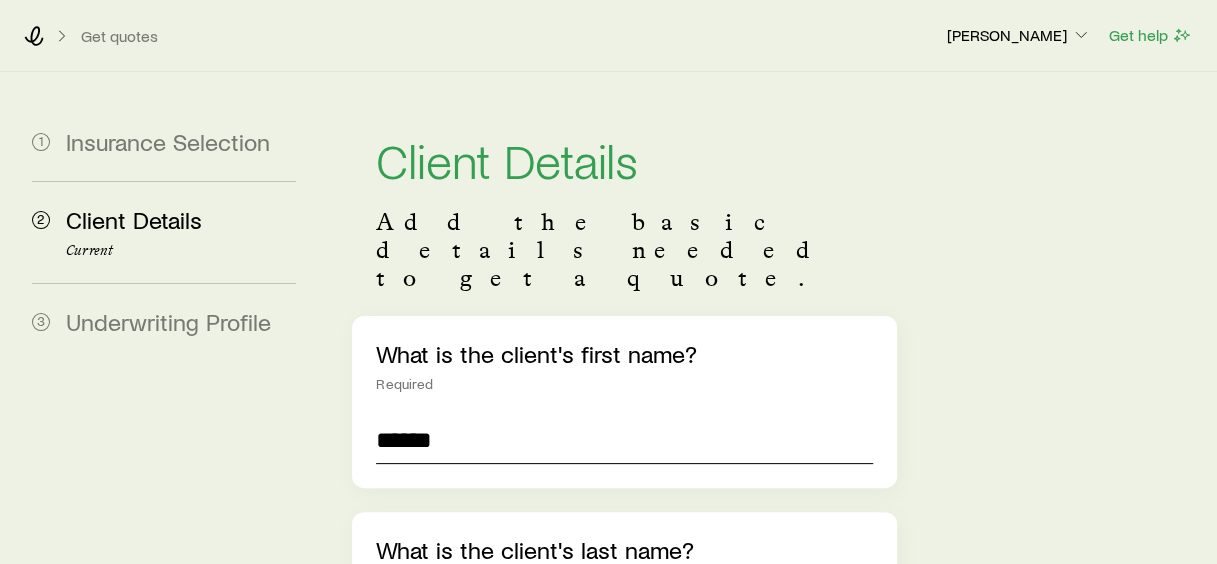 type on "******" 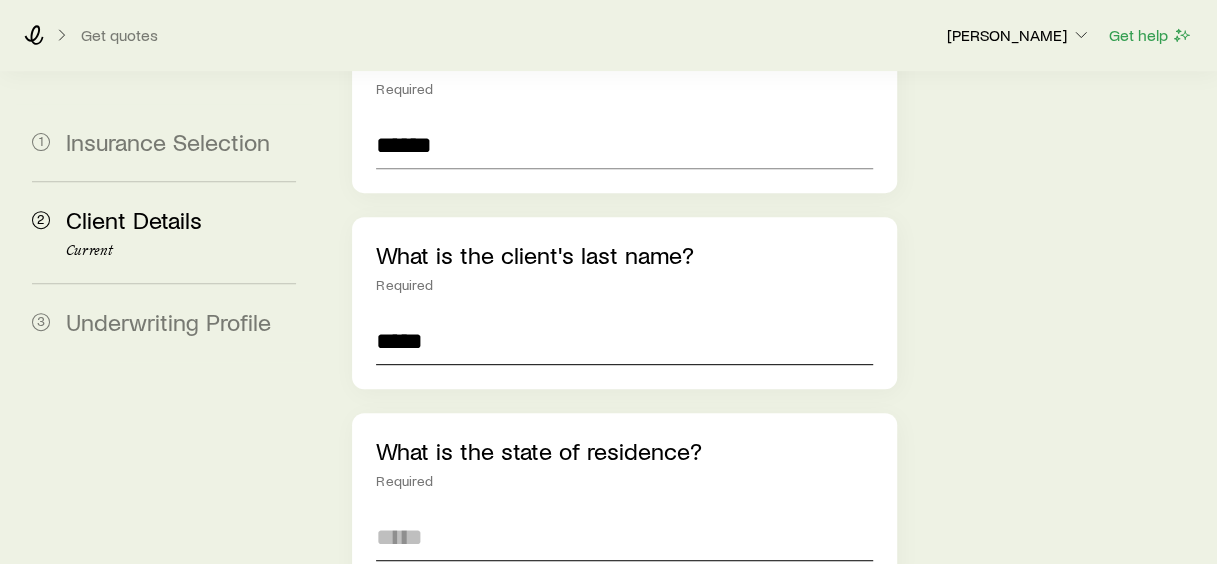 scroll, scrollTop: 340, scrollLeft: 0, axis: vertical 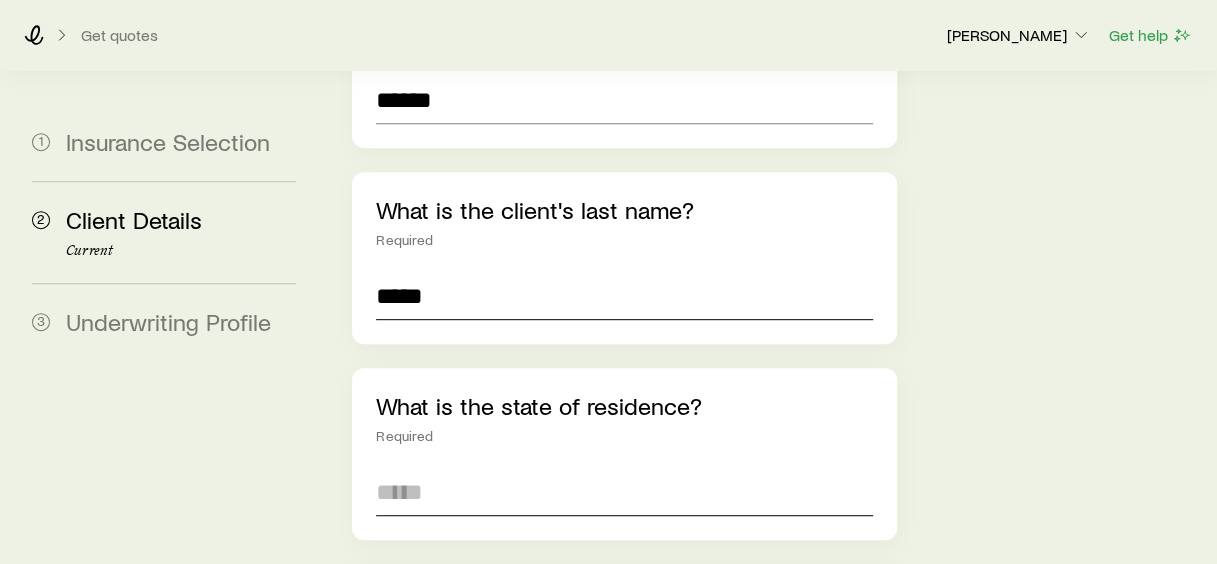 type on "*****" 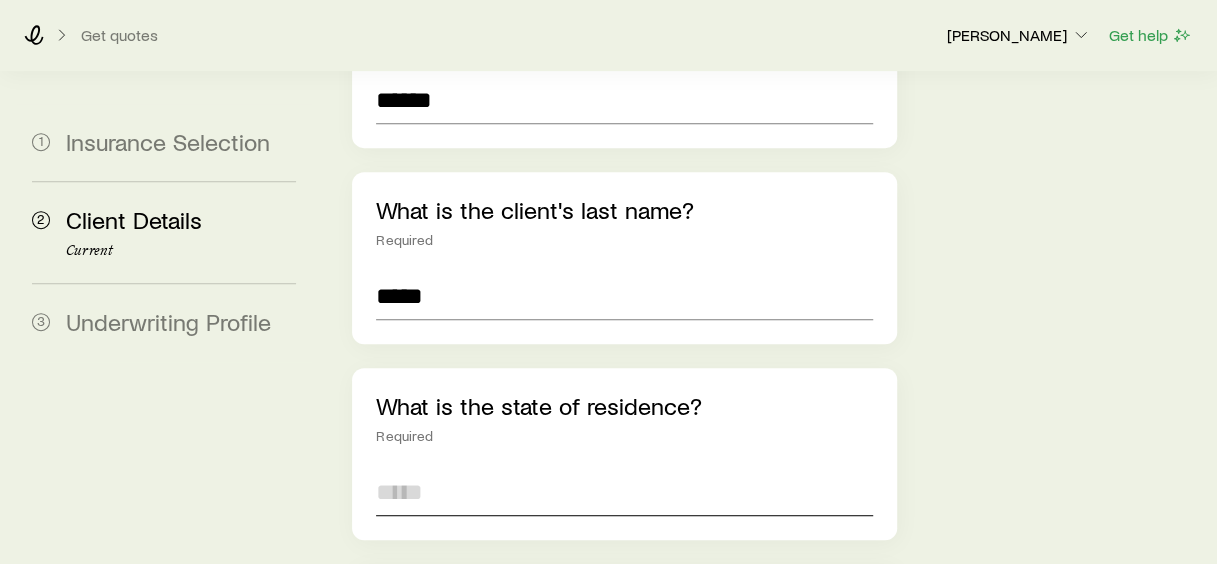 click at bounding box center [624, 492] 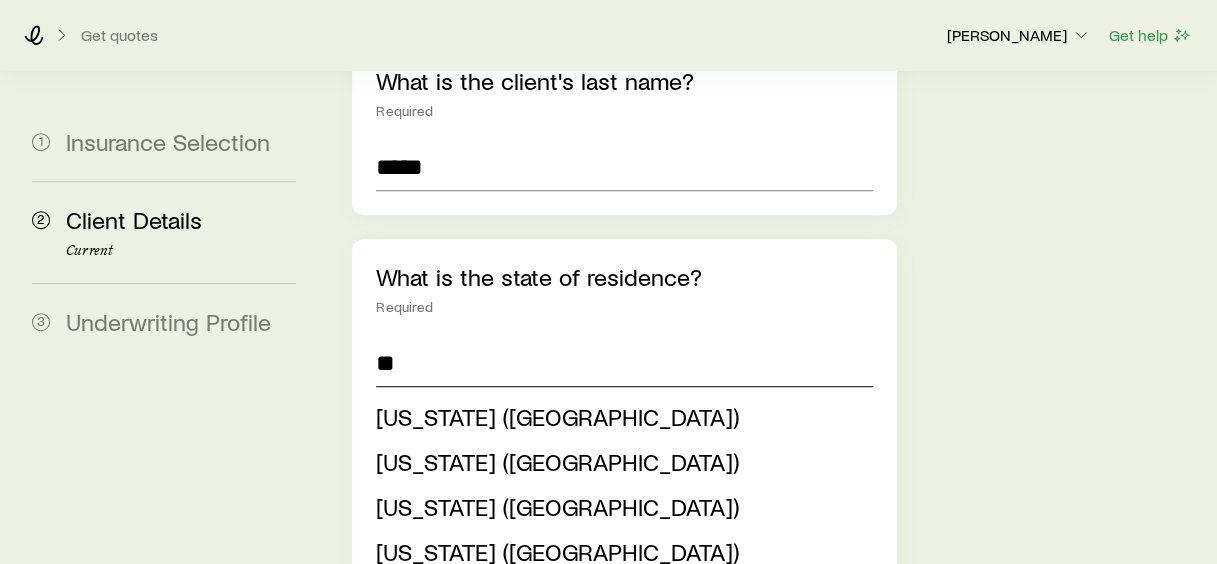 scroll, scrollTop: 540, scrollLeft: 0, axis: vertical 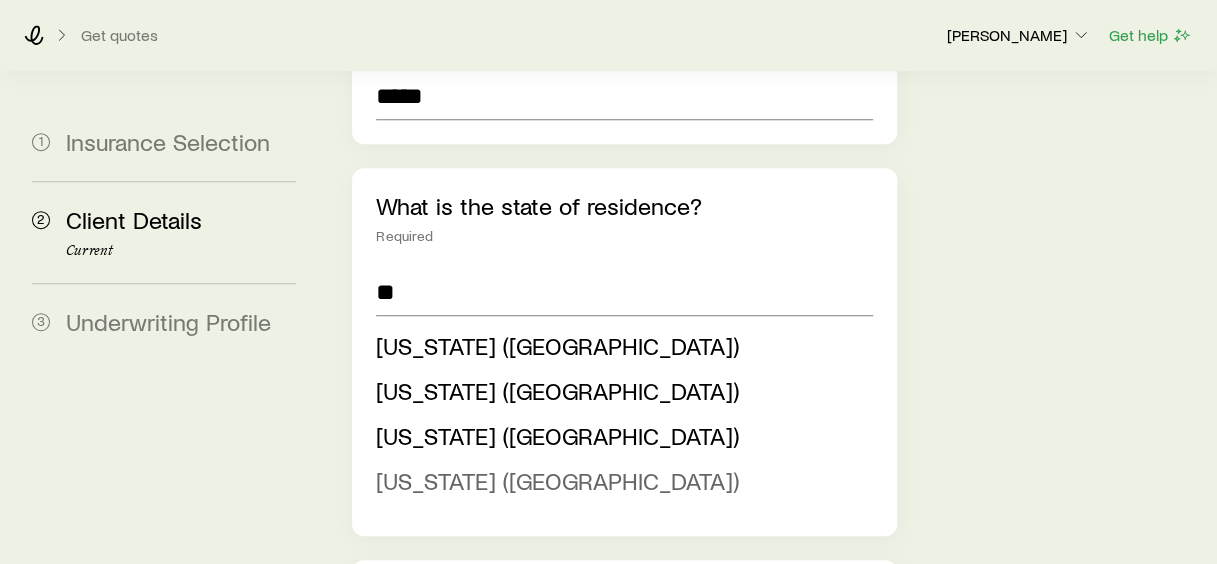 click on "[US_STATE] ([GEOGRAPHIC_DATA])" at bounding box center (618, 481) 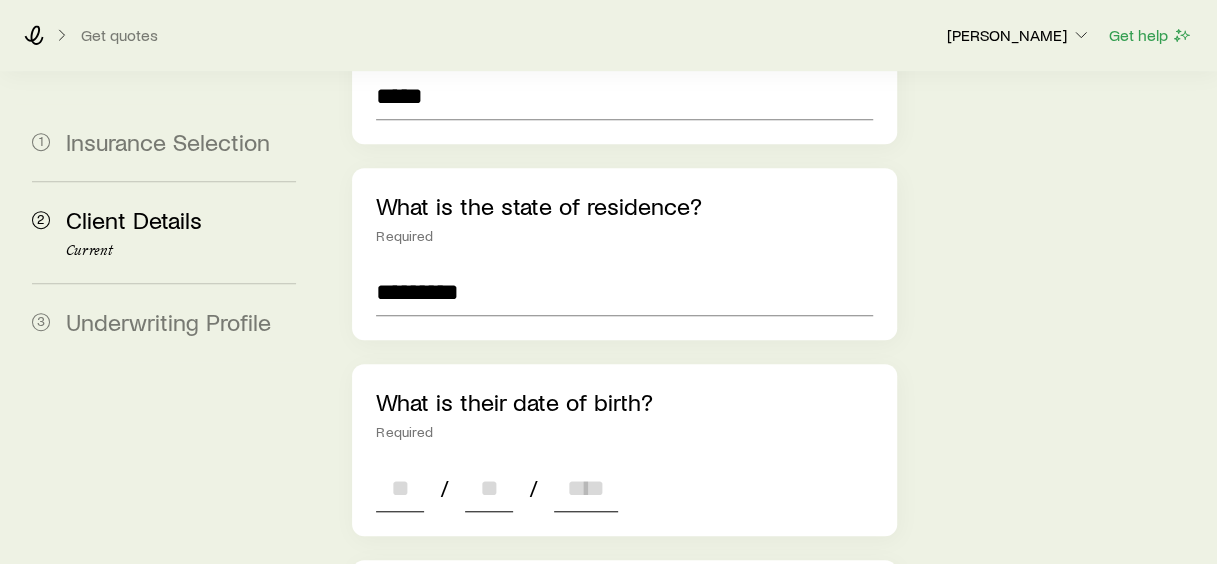click at bounding box center [400, 488] 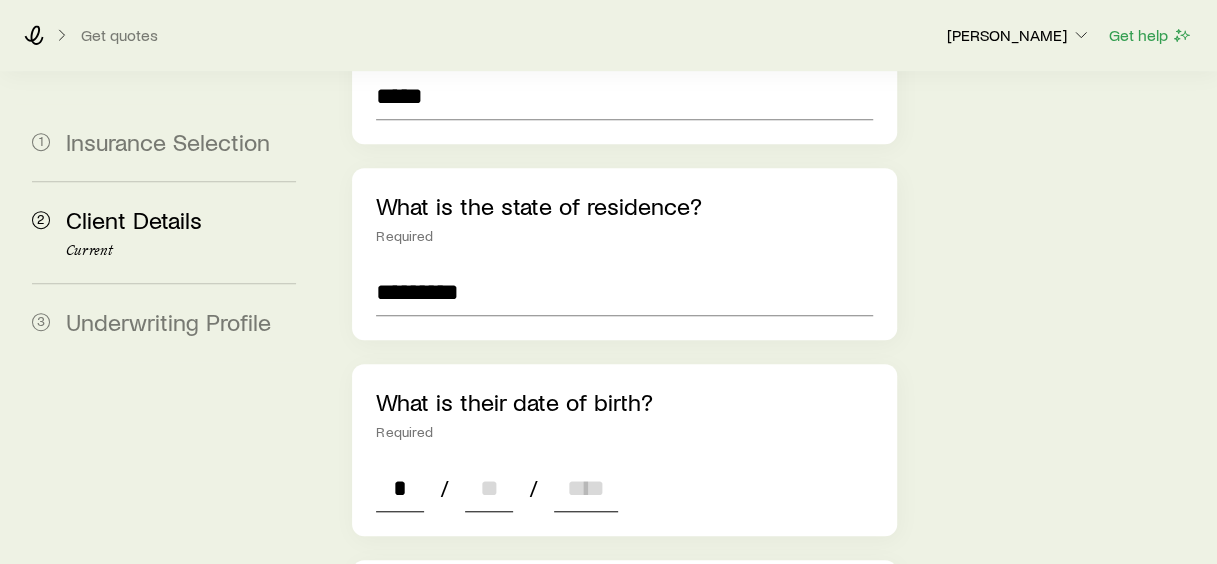 type on "**" 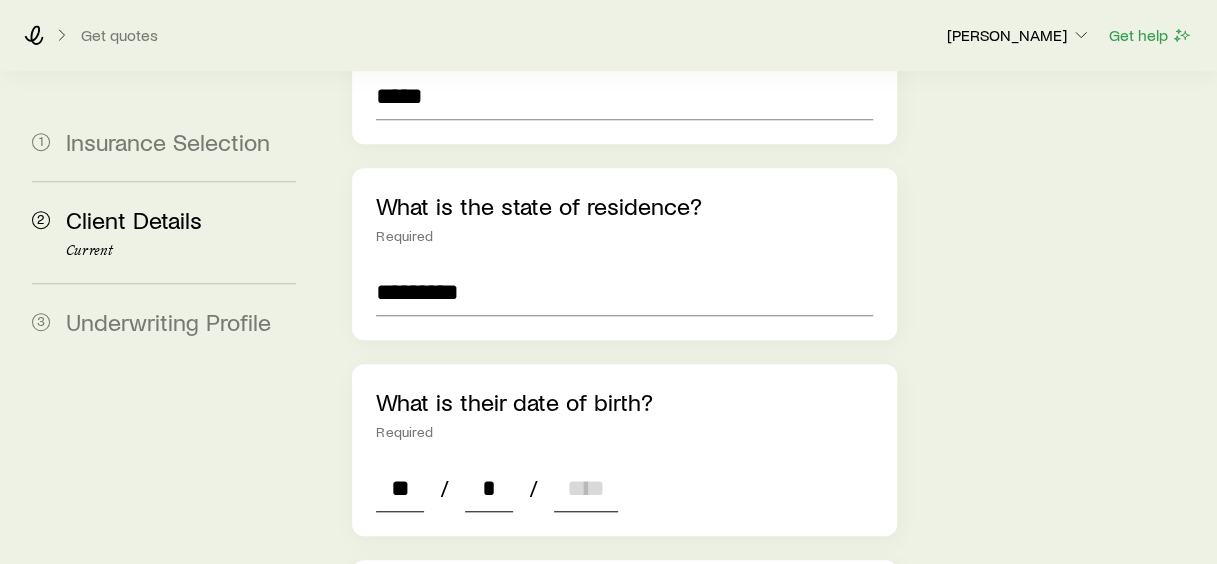 type on "**" 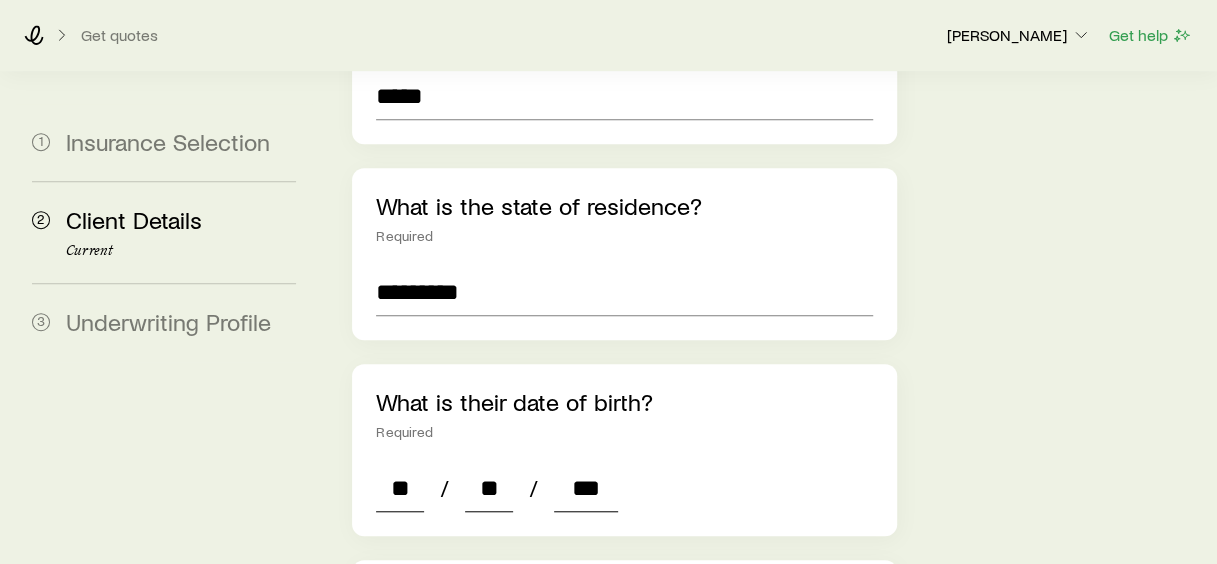 type on "****" 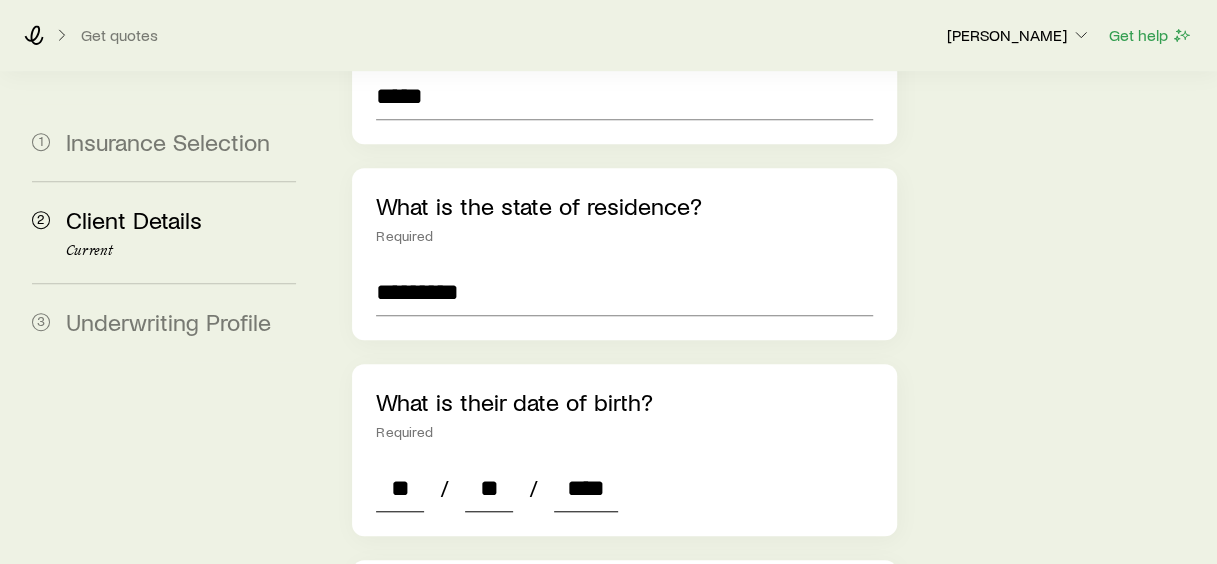 type on "*" 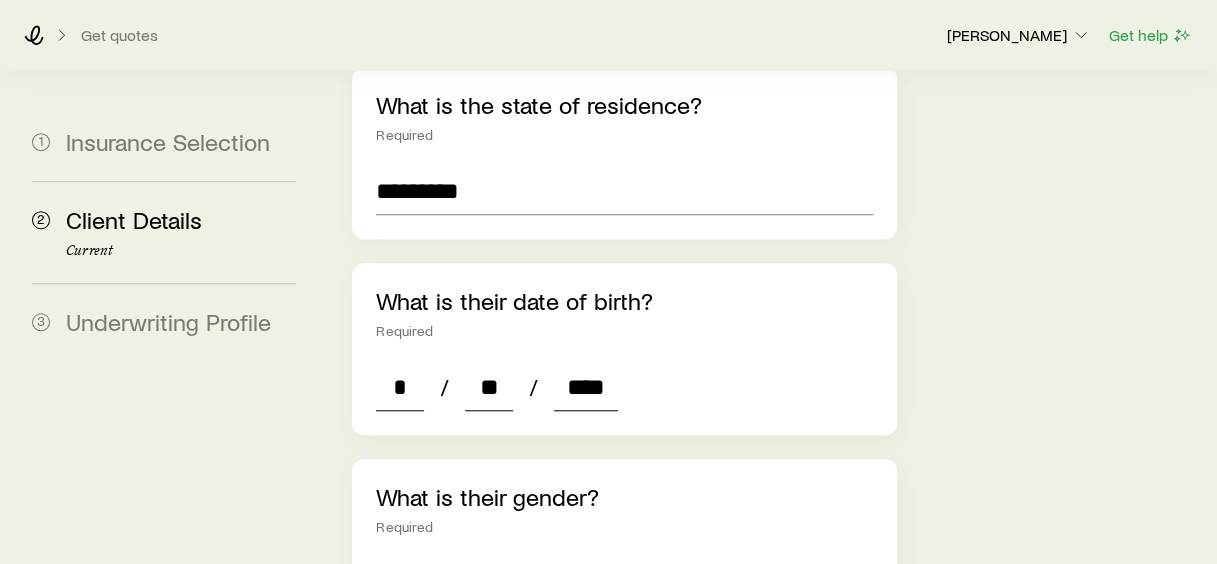 scroll, scrollTop: 840, scrollLeft: 0, axis: vertical 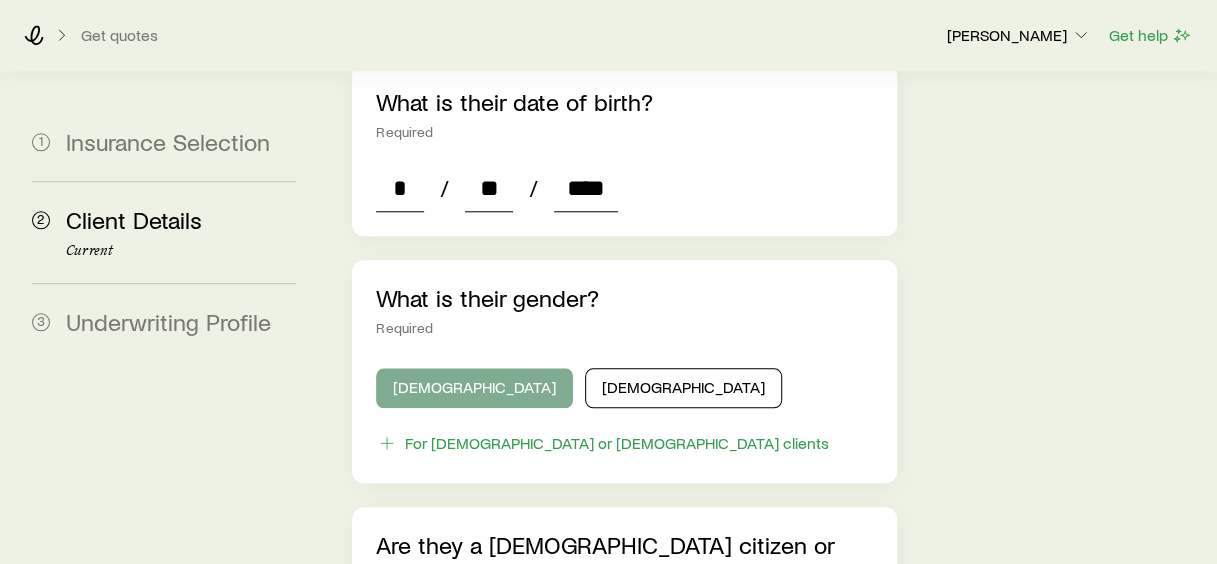 type on "****" 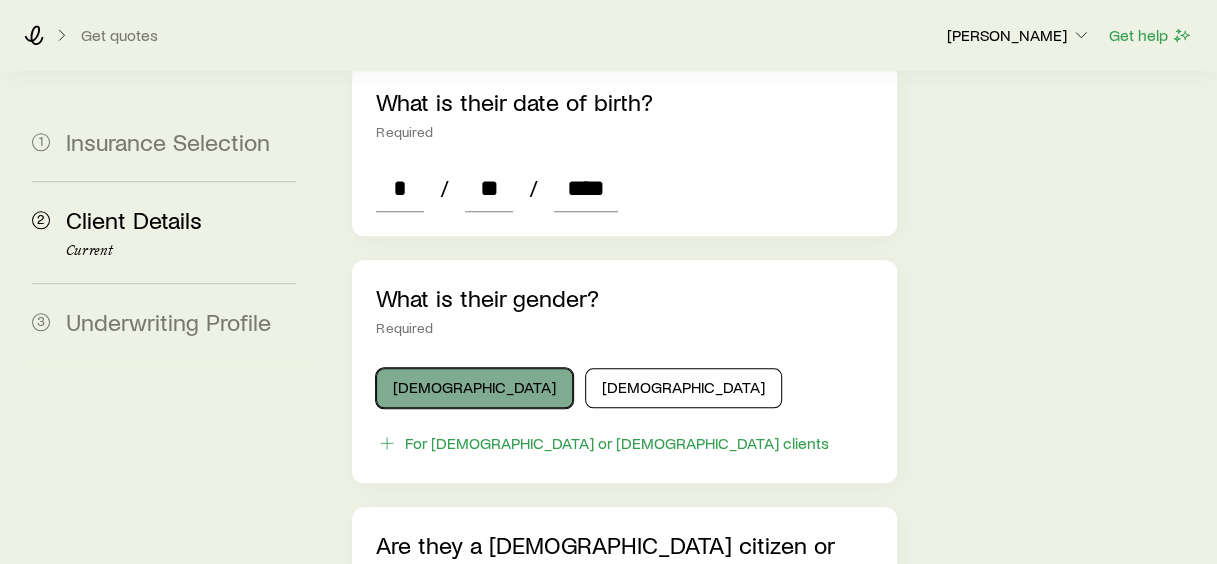 click on "[DEMOGRAPHIC_DATA]" at bounding box center [474, 388] 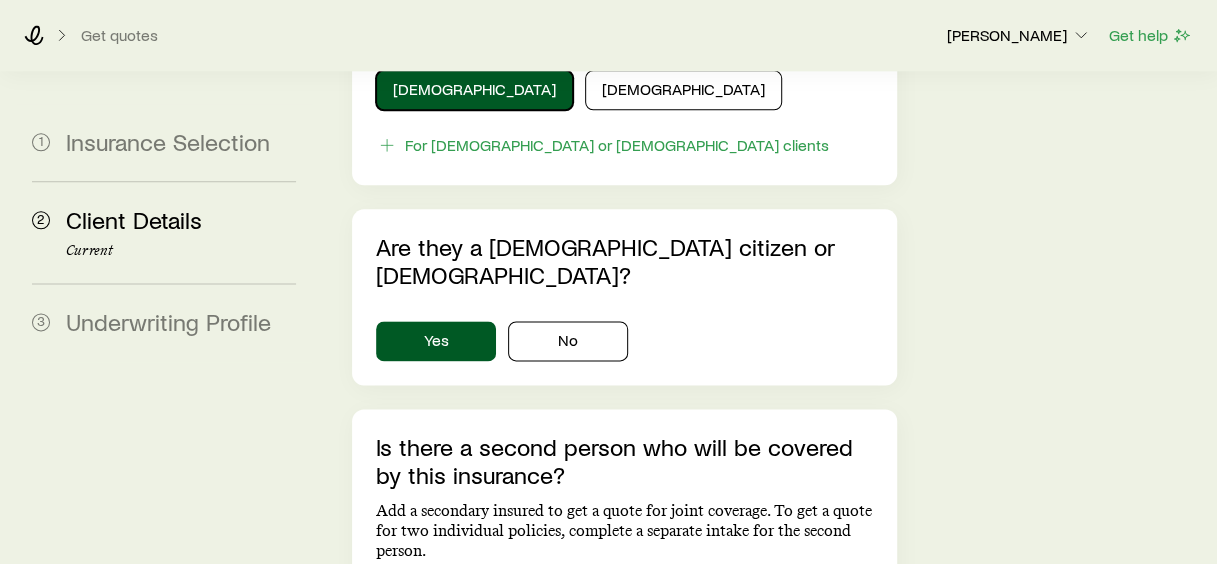 scroll, scrollTop: 1240, scrollLeft: 0, axis: vertical 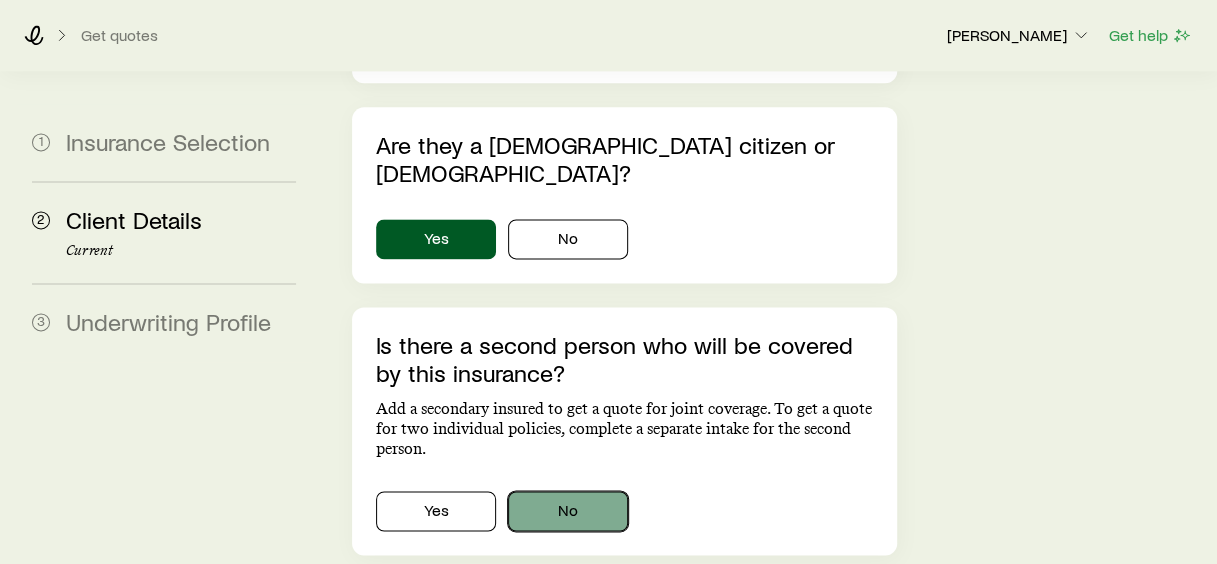 click on "No" at bounding box center [568, 511] 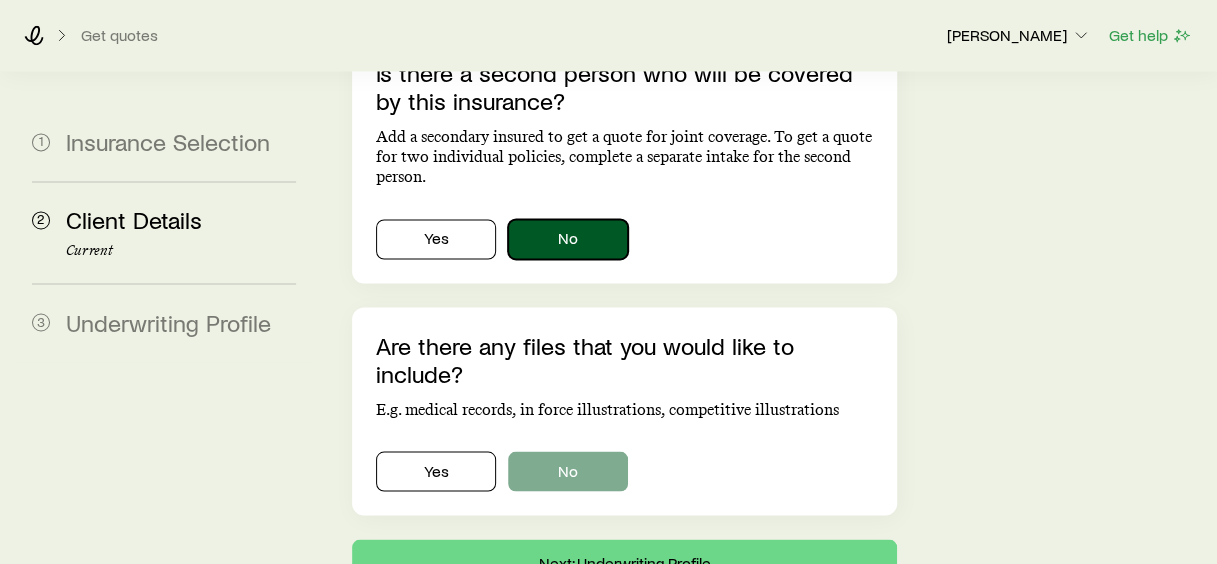 scroll, scrollTop: 1540, scrollLeft: 0, axis: vertical 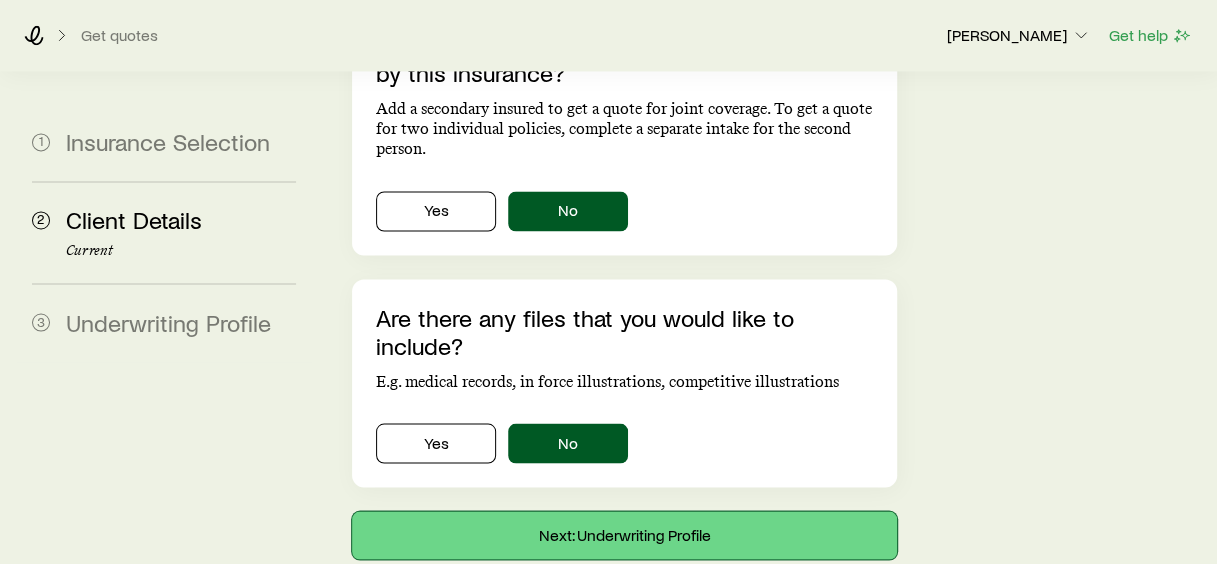 click on "Next: Underwriting Profile" at bounding box center (624, 535) 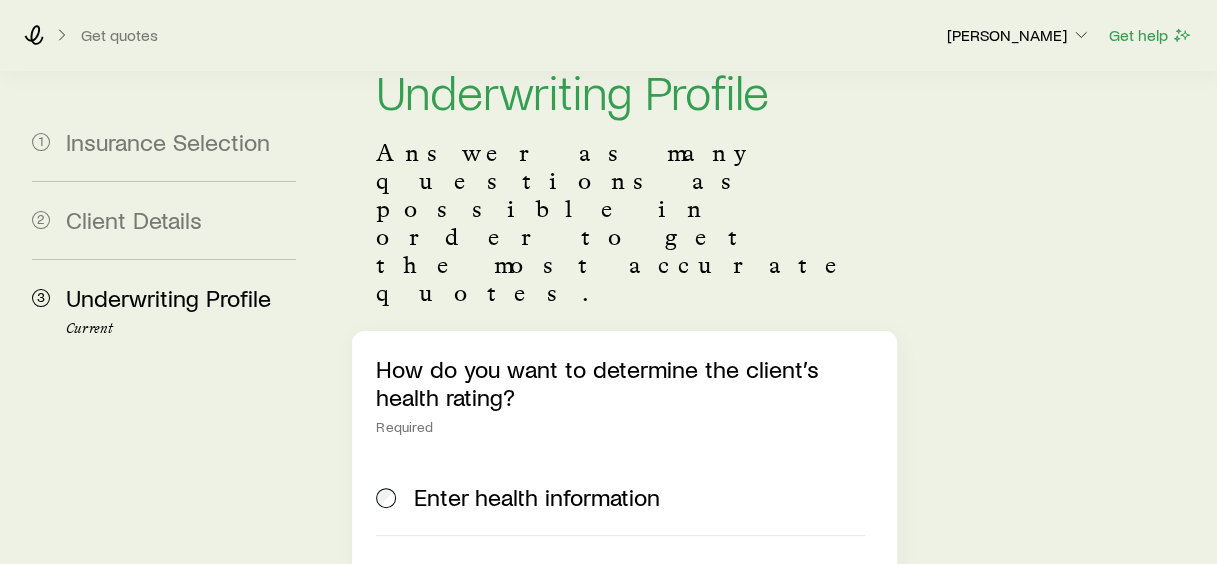 scroll, scrollTop: 100, scrollLeft: 0, axis: vertical 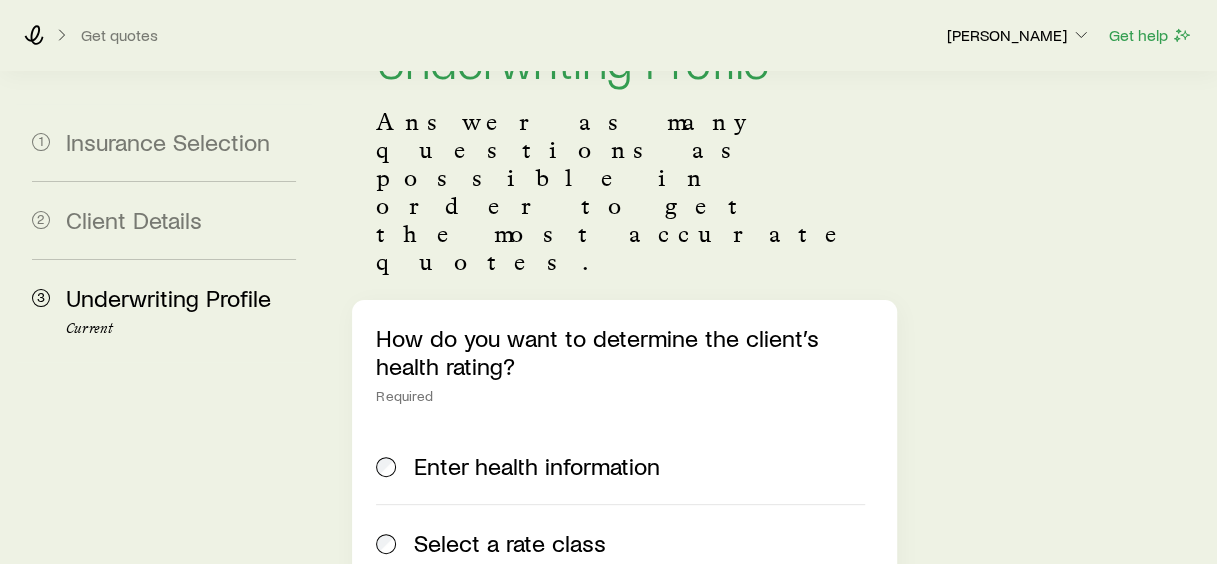 click on "Select a rate class" at bounding box center [510, 543] 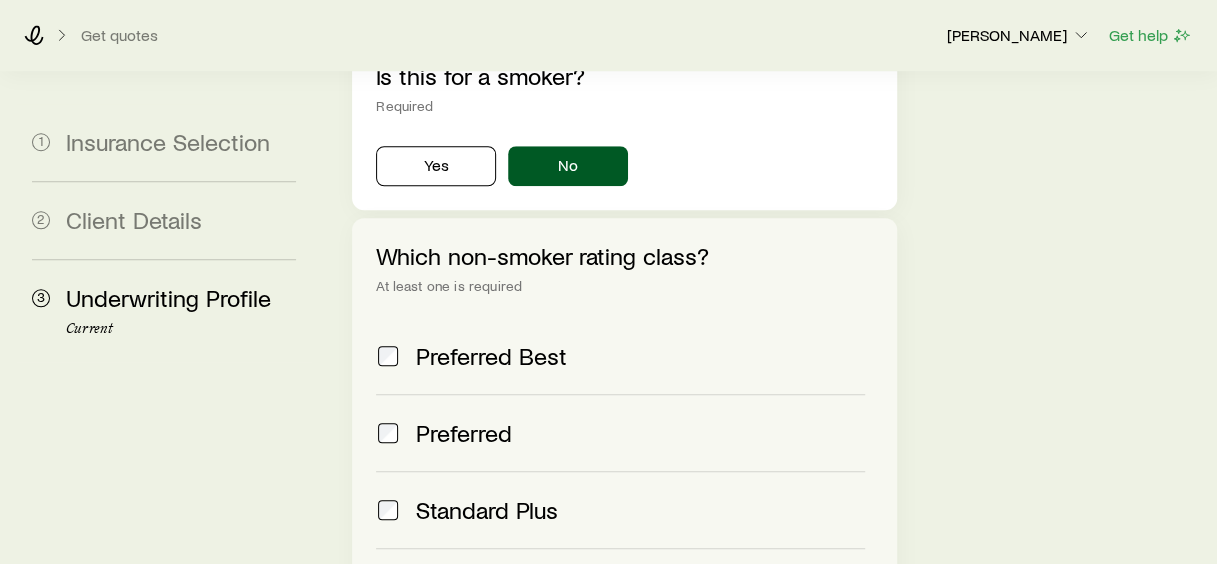 scroll, scrollTop: 800, scrollLeft: 0, axis: vertical 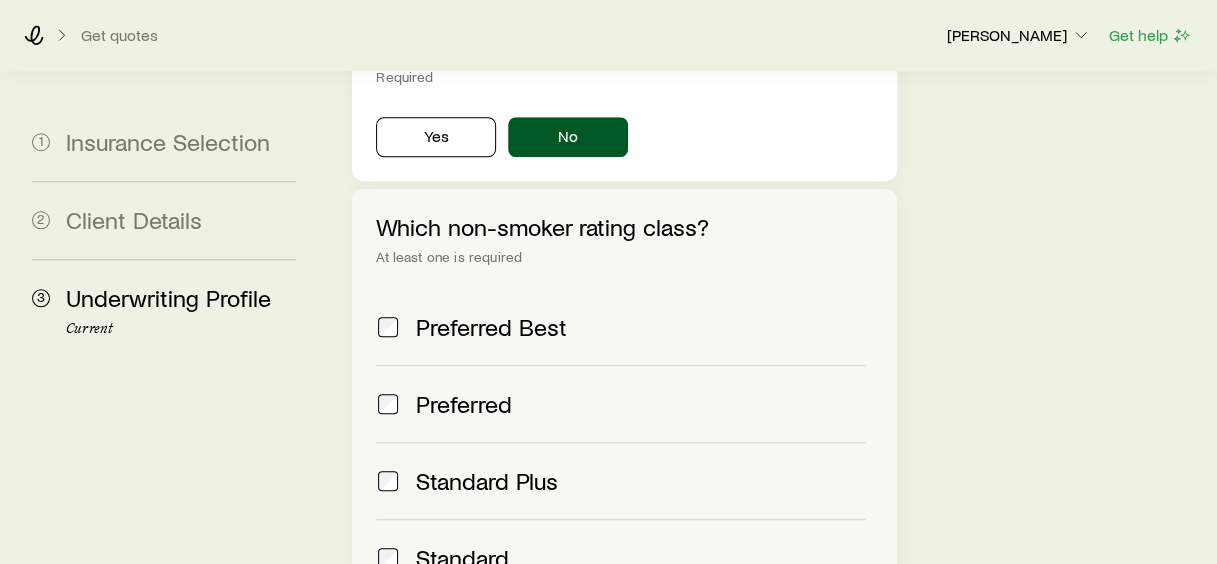 click on "Preferred" at bounding box center (464, 404) 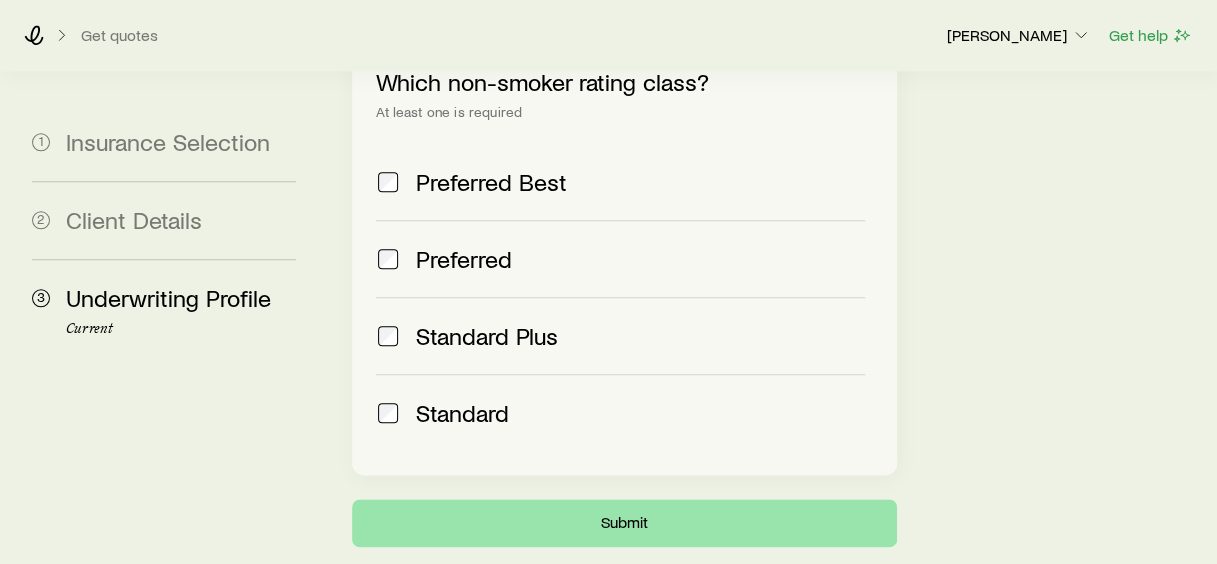 scroll, scrollTop: 982, scrollLeft: 0, axis: vertical 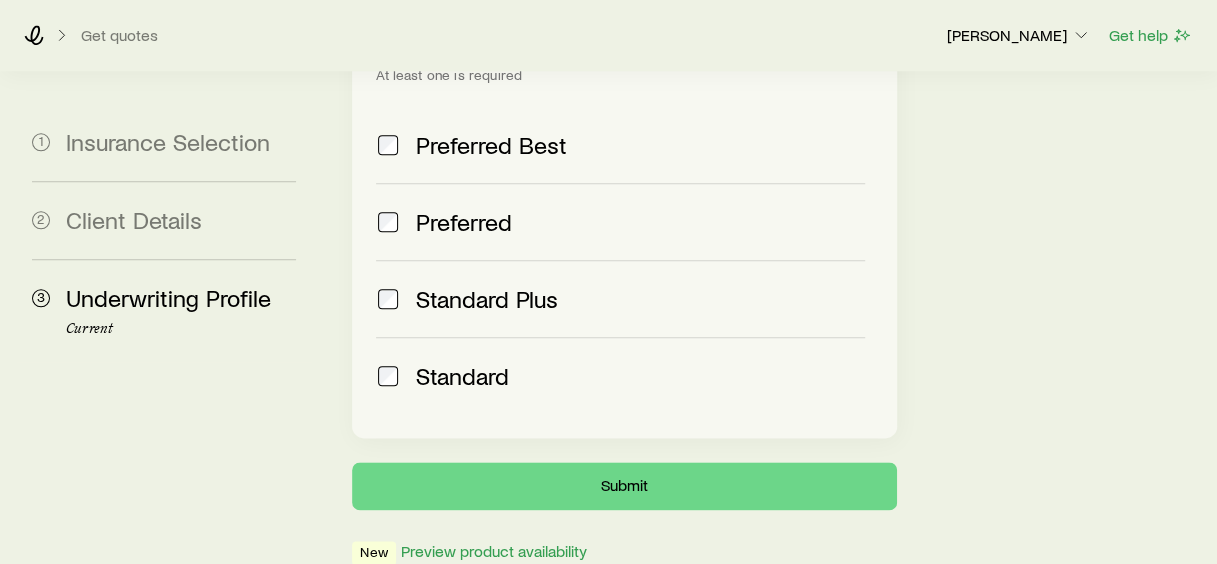 click on "Standard" at bounding box center (462, 376) 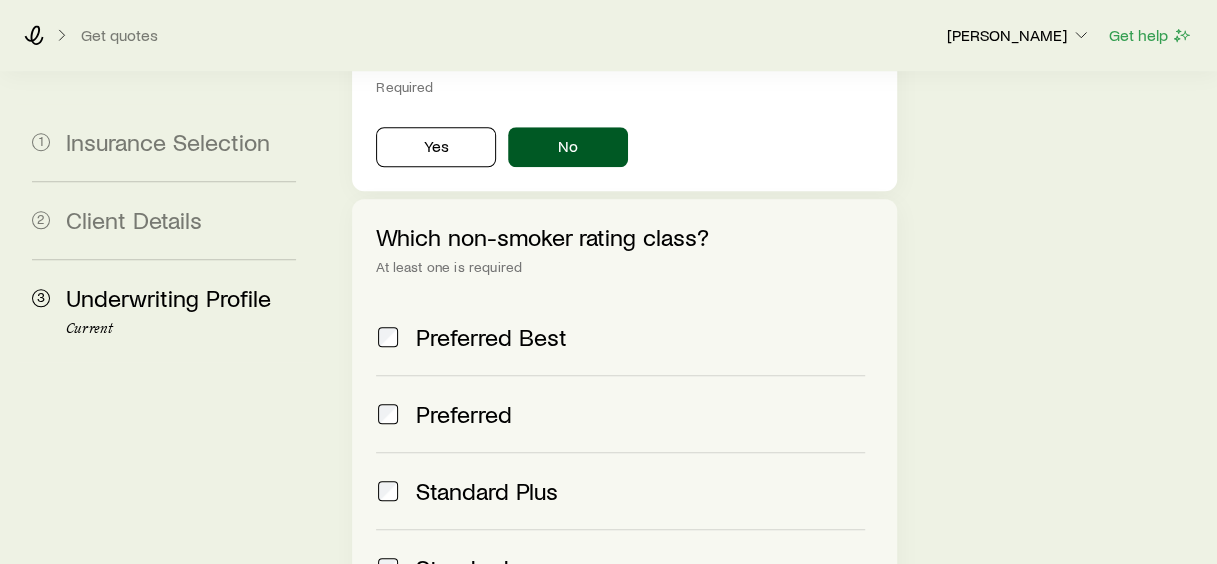 scroll, scrollTop: 782, scrollLeft: 0, axis: vertical 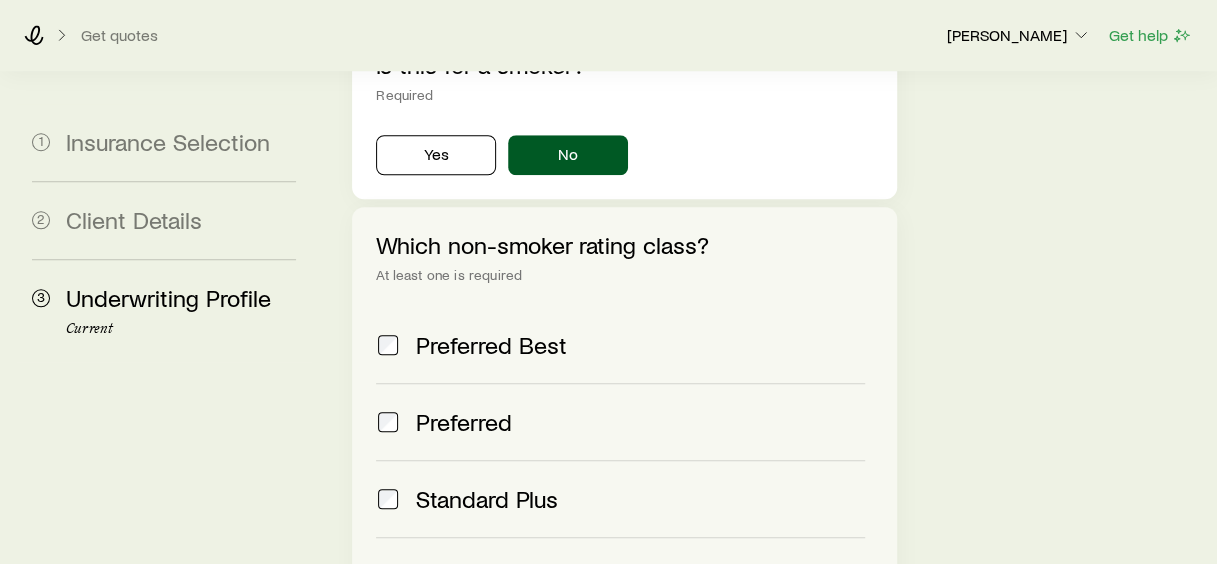 click on "Standard" at bounding box center (462, 576) 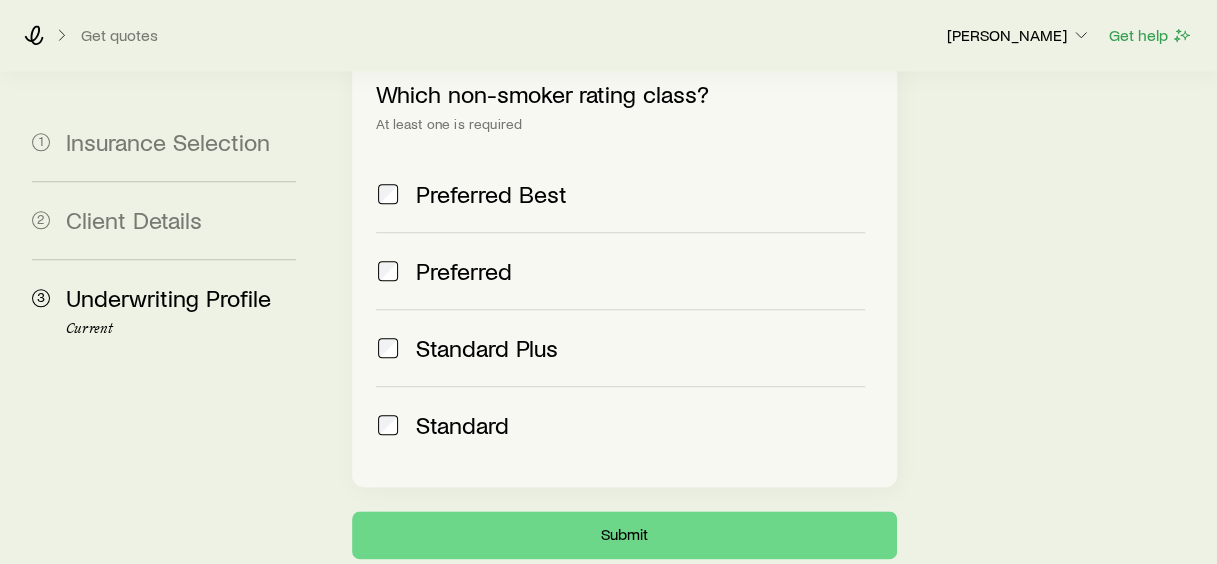scroll, scrollTop: 982, scrollLeft: 0, axis: vertical 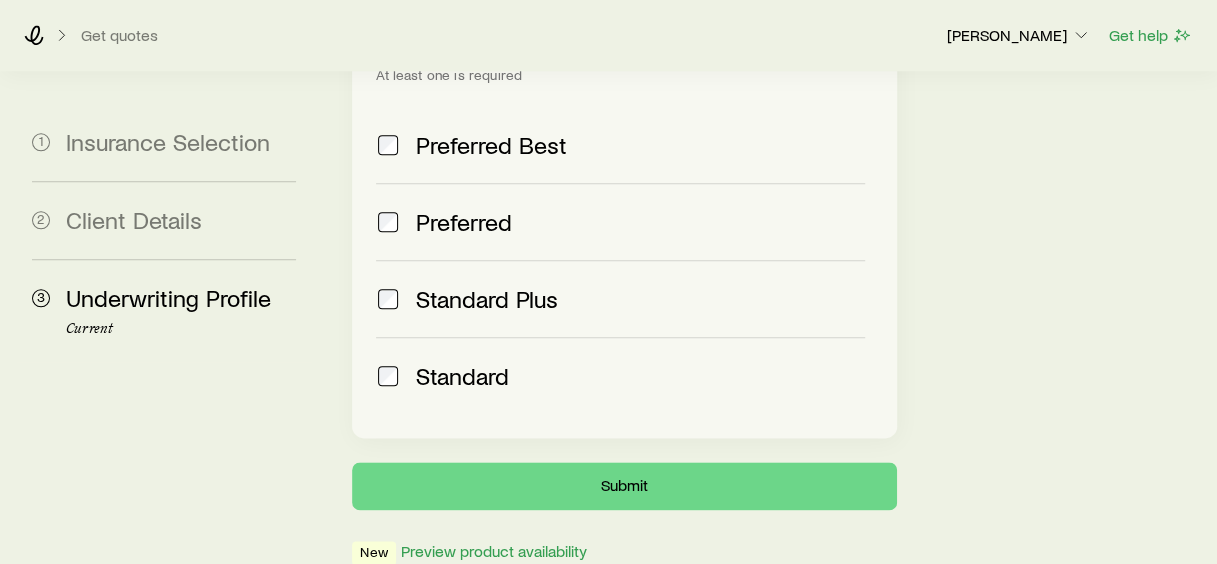 click on "Standard" at bounding box center [462, 376] 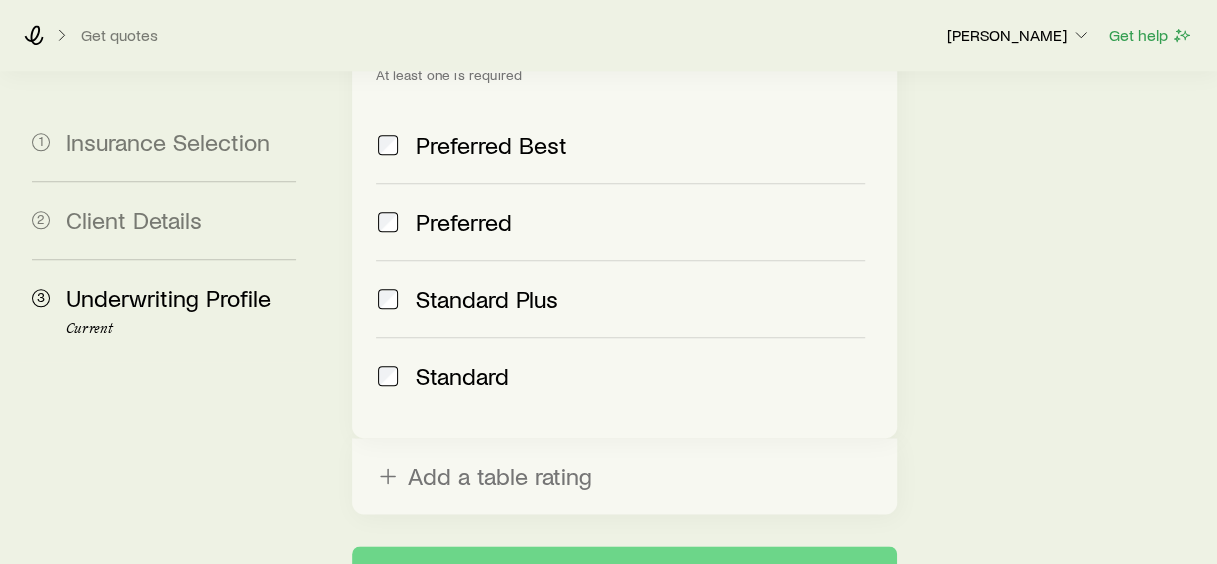 click on "Standard" at bounding box center [462, 376] 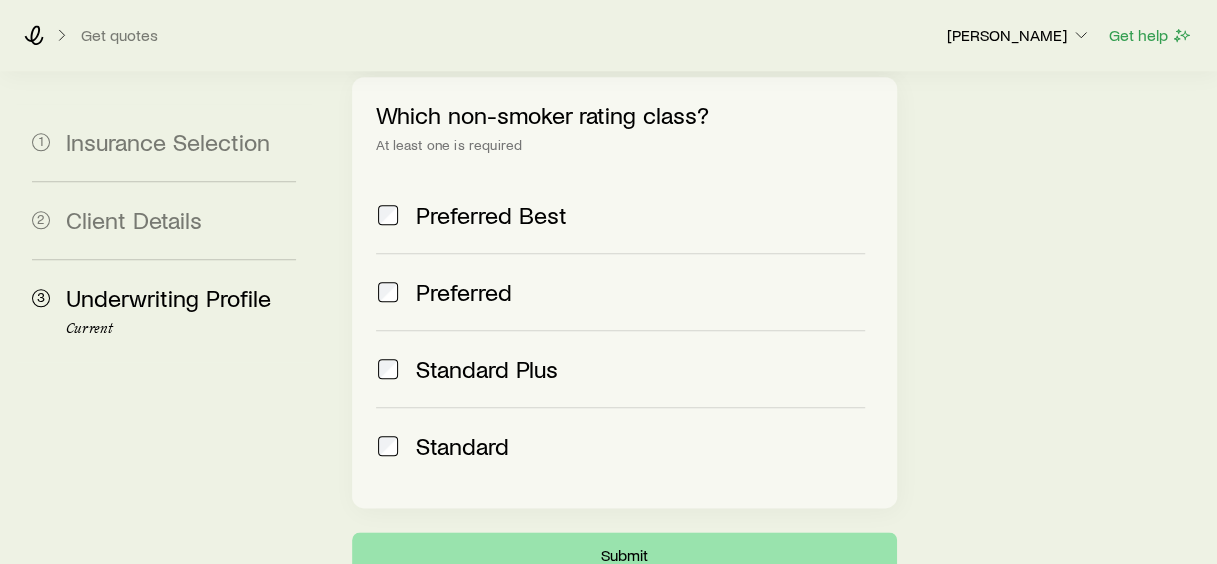scroll, scrollTop: 882, scrollLeft: 0, axis: vertical 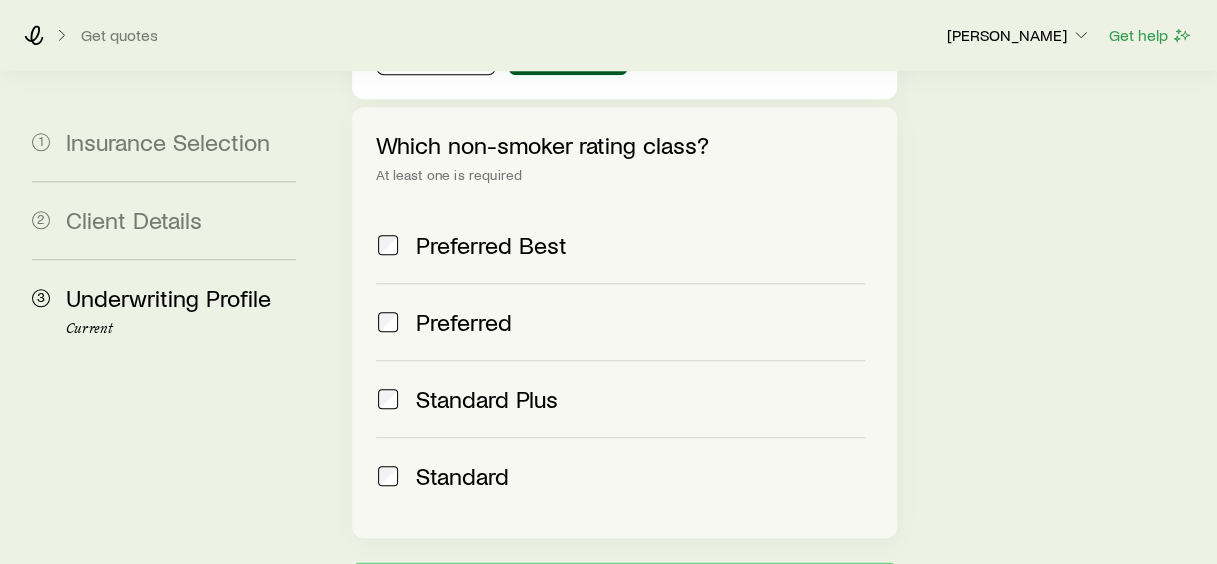 click on "Standard Plus" at bounding box center (487, 399) 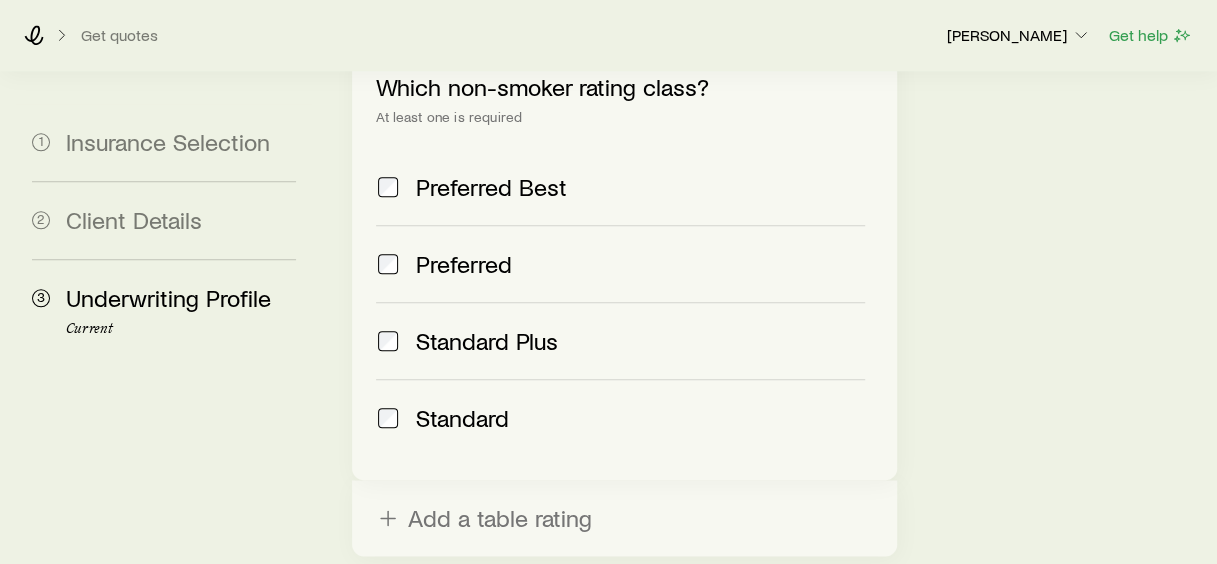 scroll, scrollTop: 982, scrollLeft: 0, axis: vertical 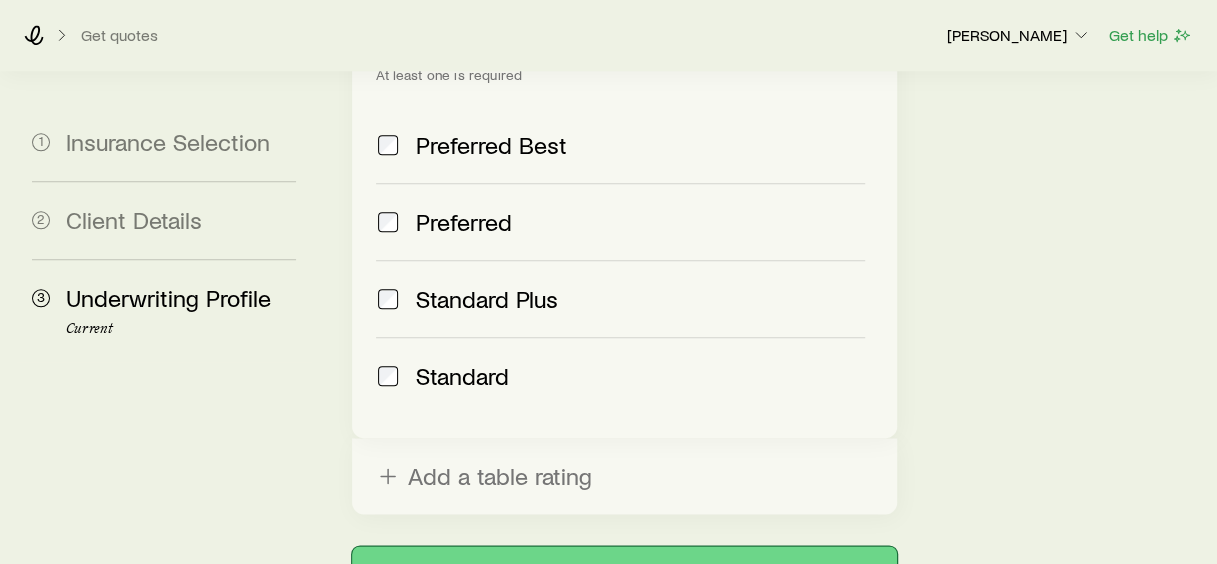 click on "Submit" at bounding box center (624, 570) 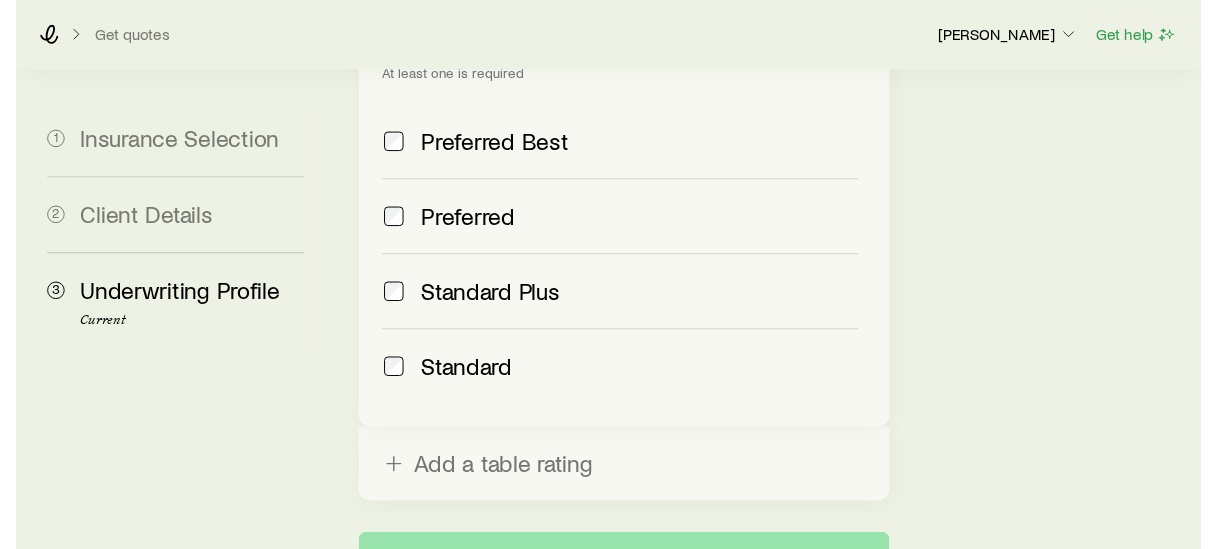 scroll, scrollTop: 0, scrollLeft: 0, axis: both 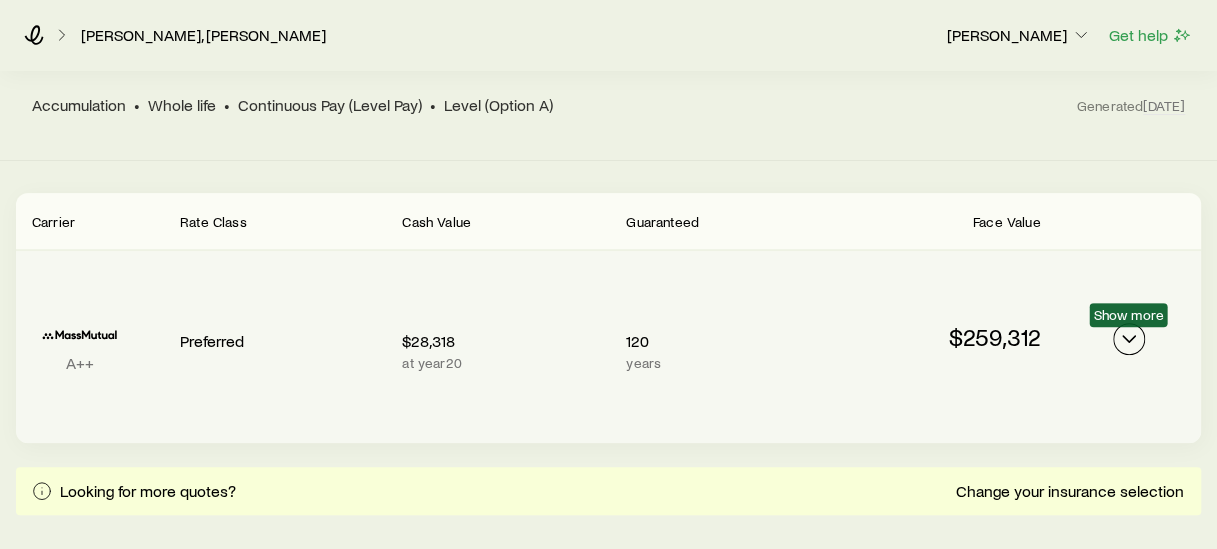 click 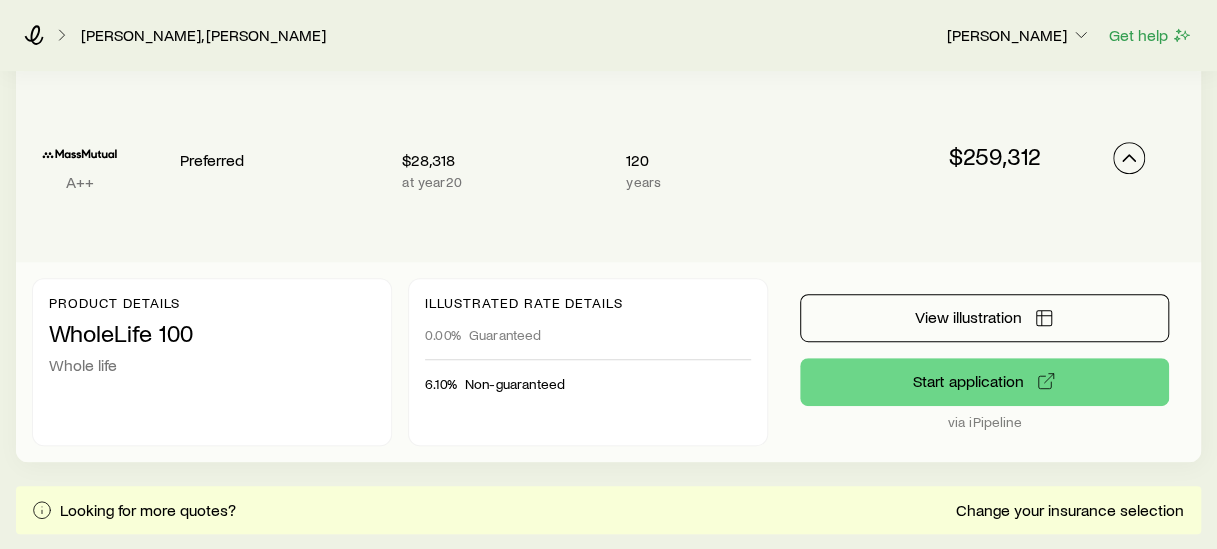 scroll, scrollTop: 400, scrollLeft: 0, axis: vertical 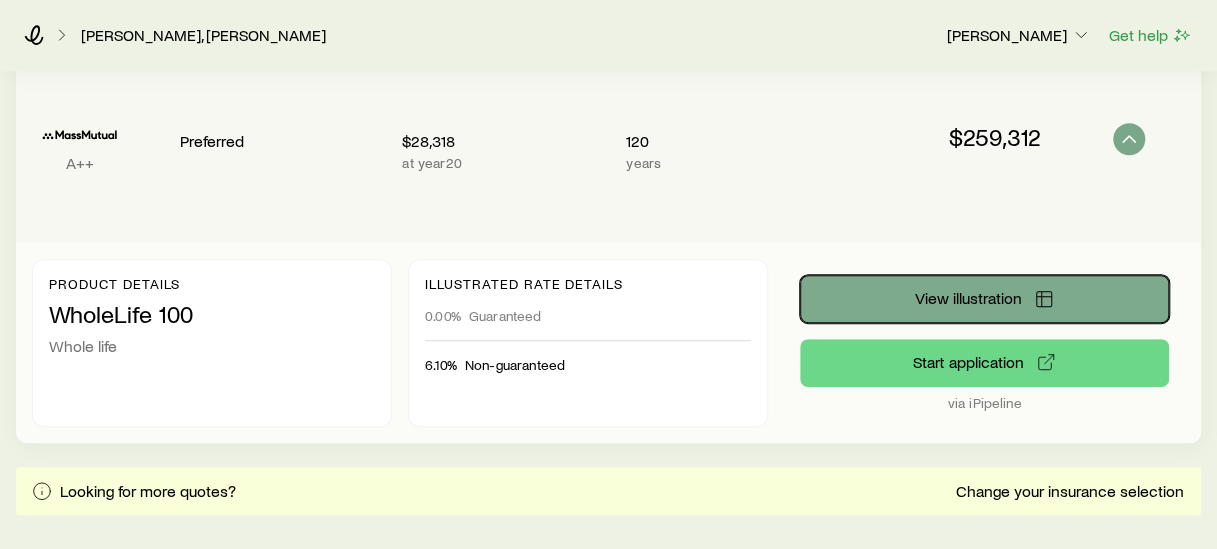 click on "View illustration" at bounding box center [968, 298] 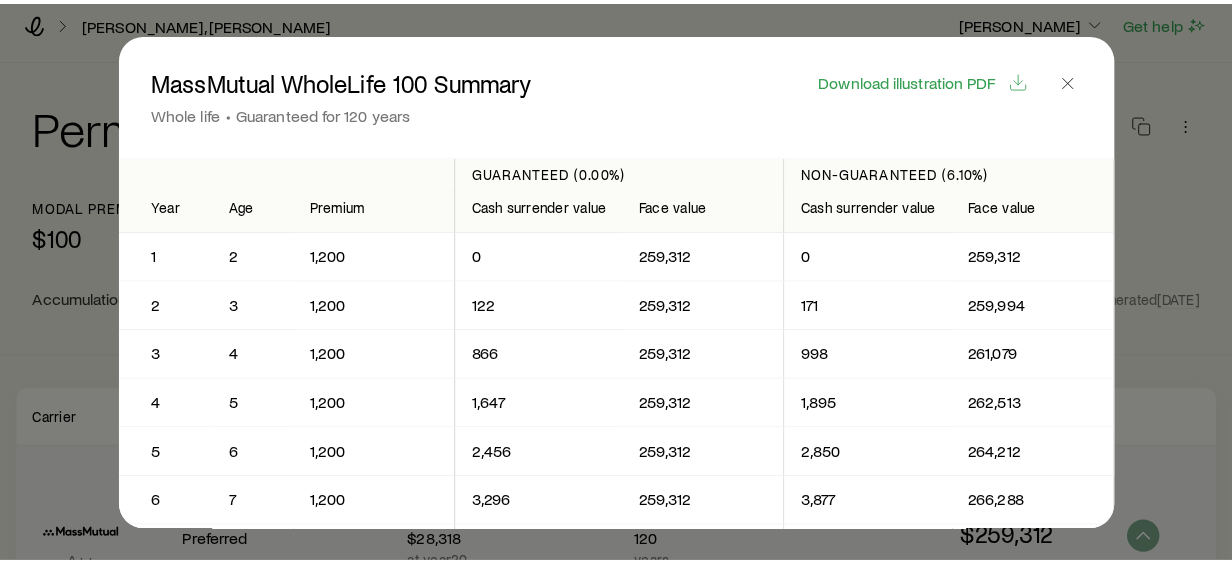 scroll, scrollTop: 0, scrollLeft: 0, axis: both 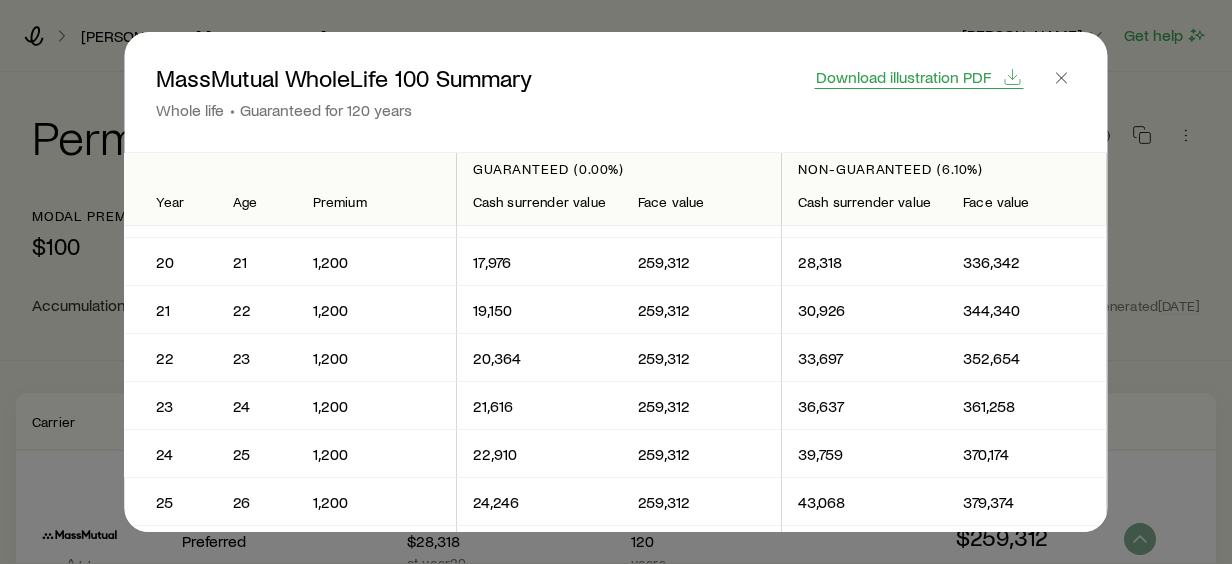 click on "Download illustration PDF" at bounding box center [903, 77] 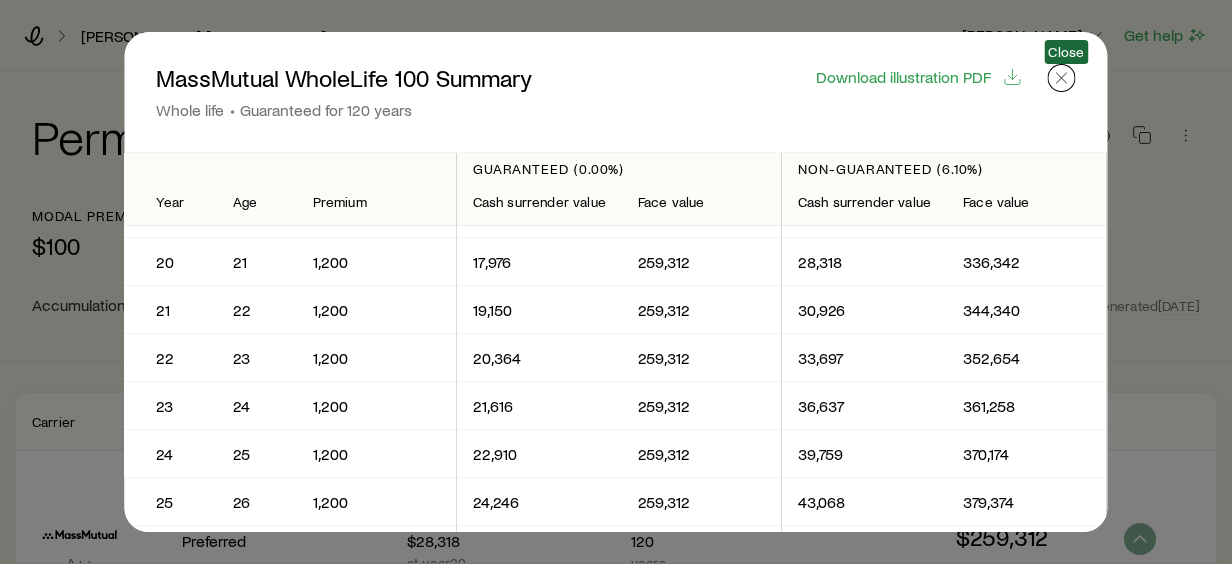 click 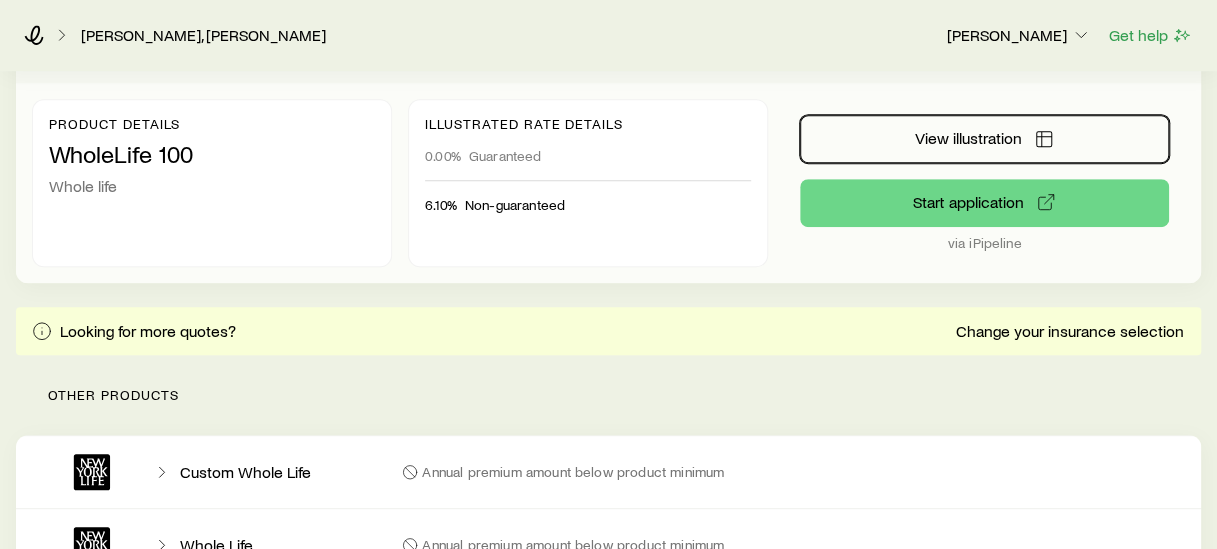 scroll, scrollTop: 500, scrollLeft: 0, axis: vertical 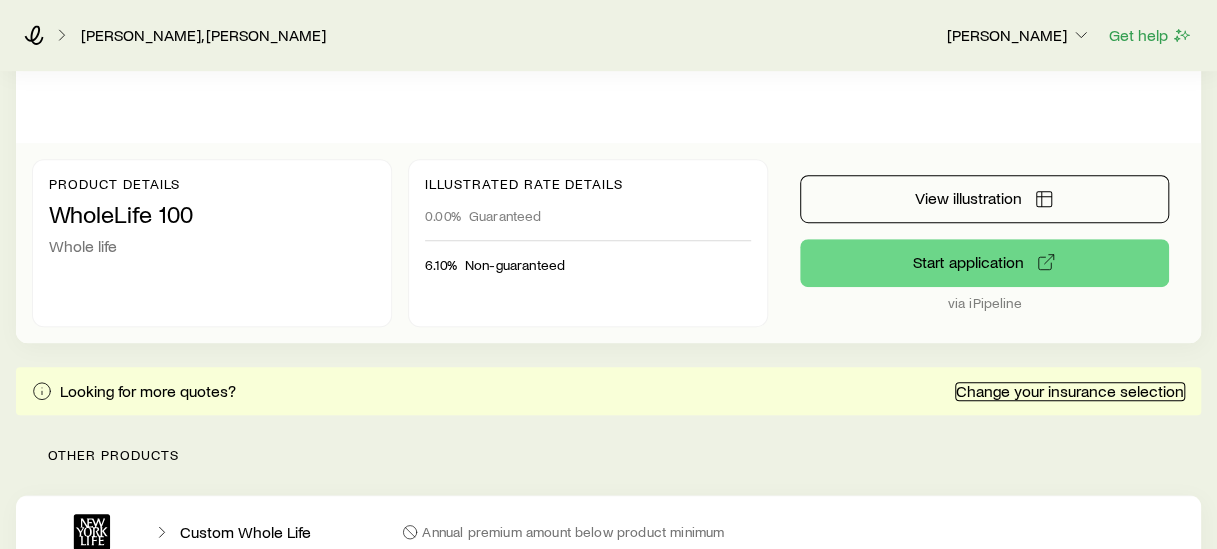 click on "Change your insurance selection" at bounding box center (1070, 391) 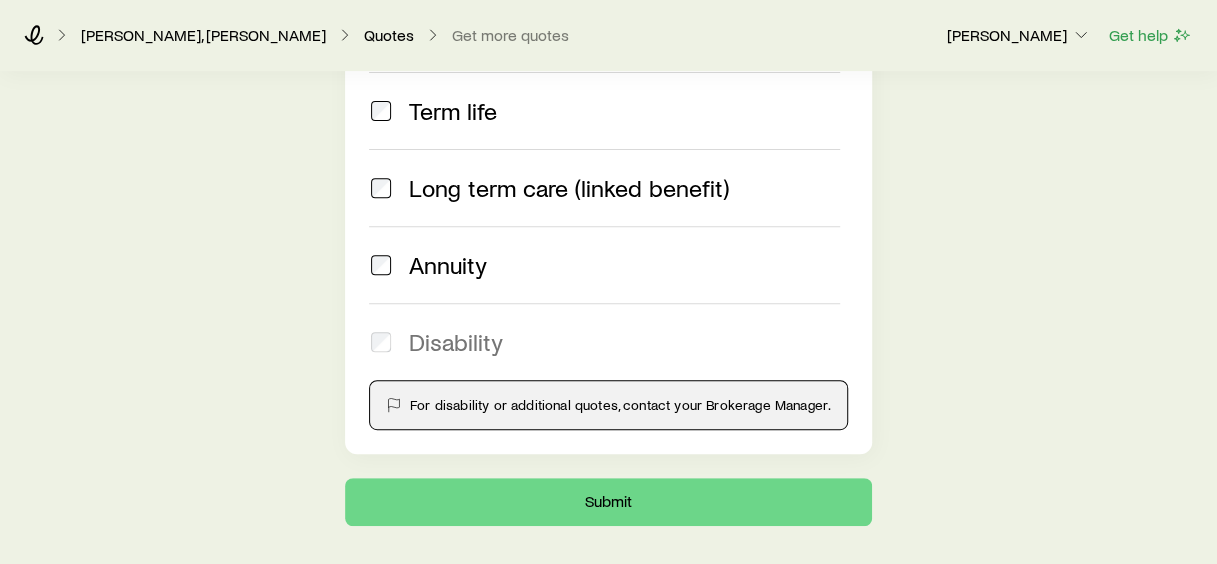 scroll, scrollTop: 152, scrollLeft: 0, axis: vertical 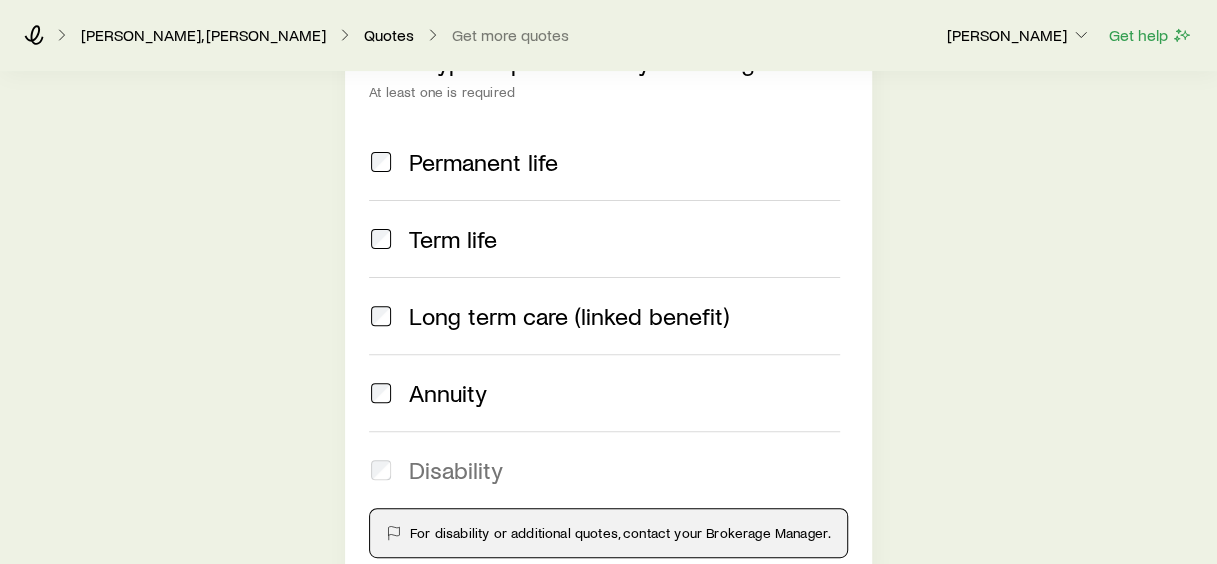 click on "Permanent life" at bounding box center (483, 162) 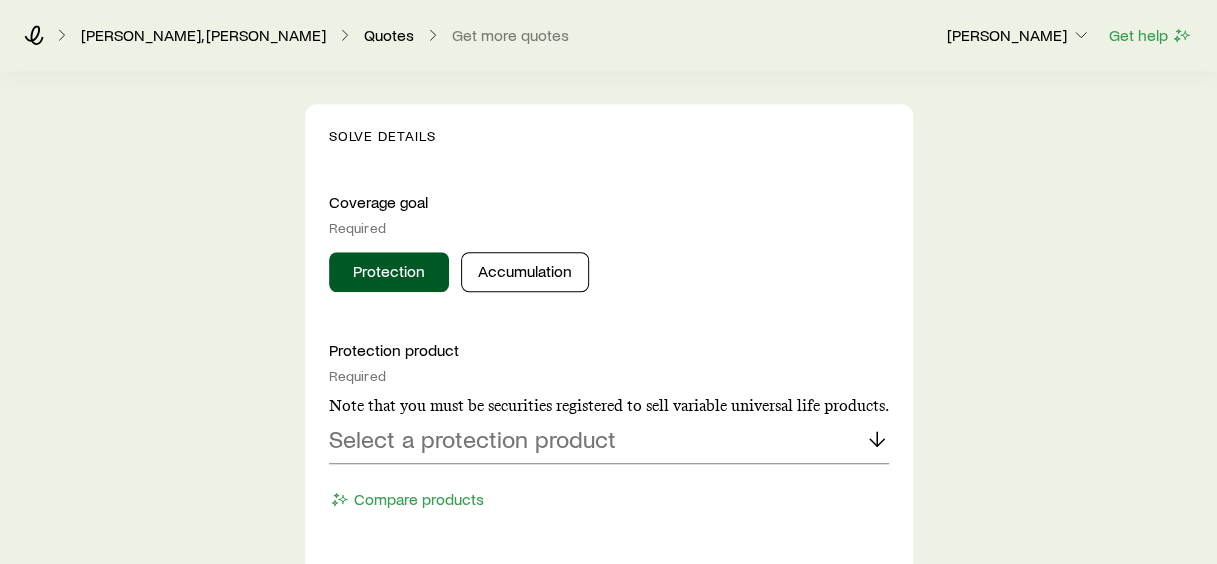 scroll, scrollTop: 752, scrollLeft: 0, axis: vertical 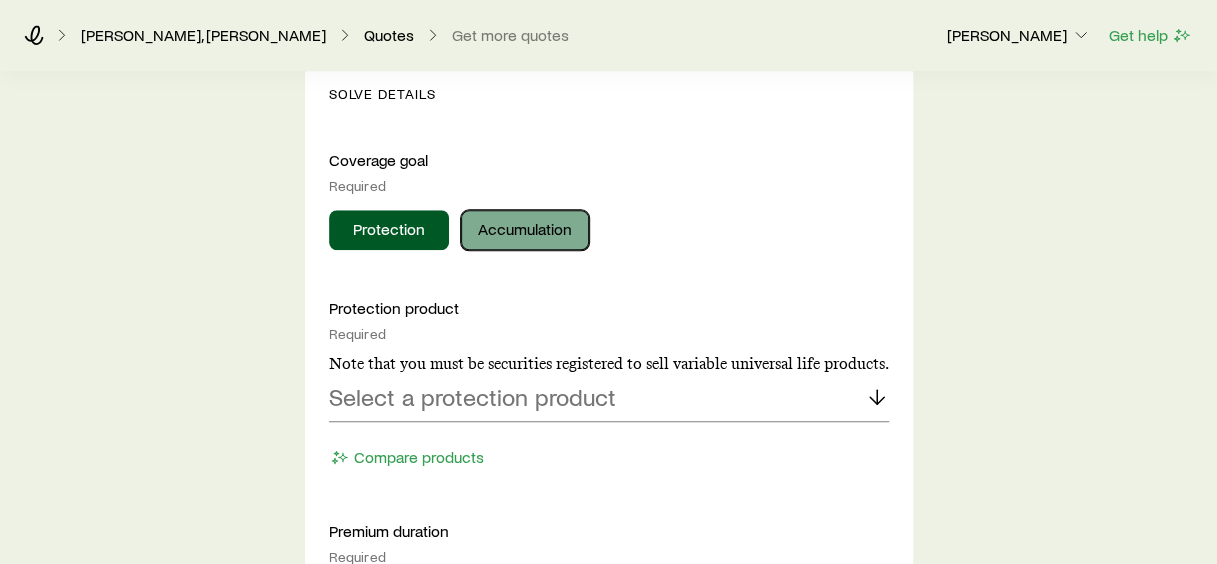 click on "Accumulation" at bounding box center [525, 230] 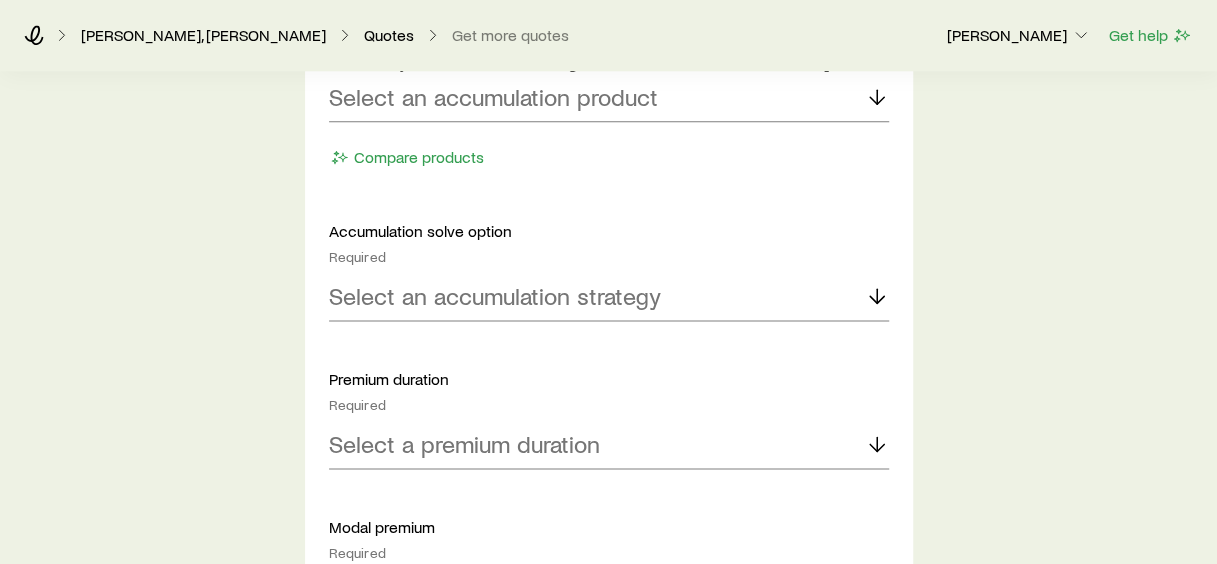 scroll, scrollTop: 1052, scrollLeft: 0, axis: vertical 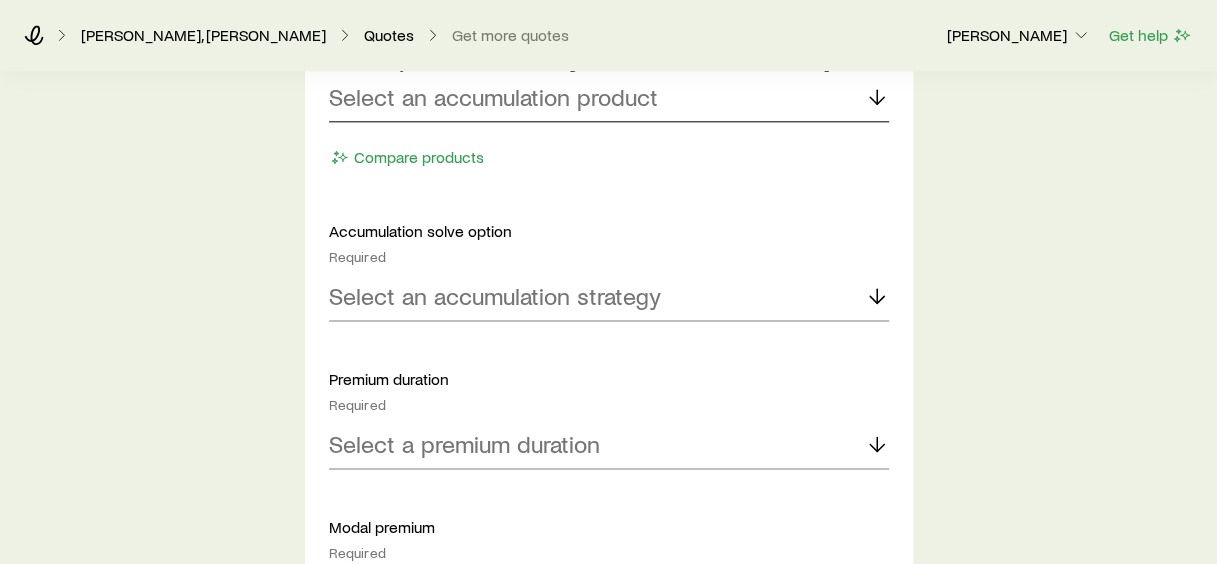 click on "Select an accumulation product" at bounding box center [609, 98] 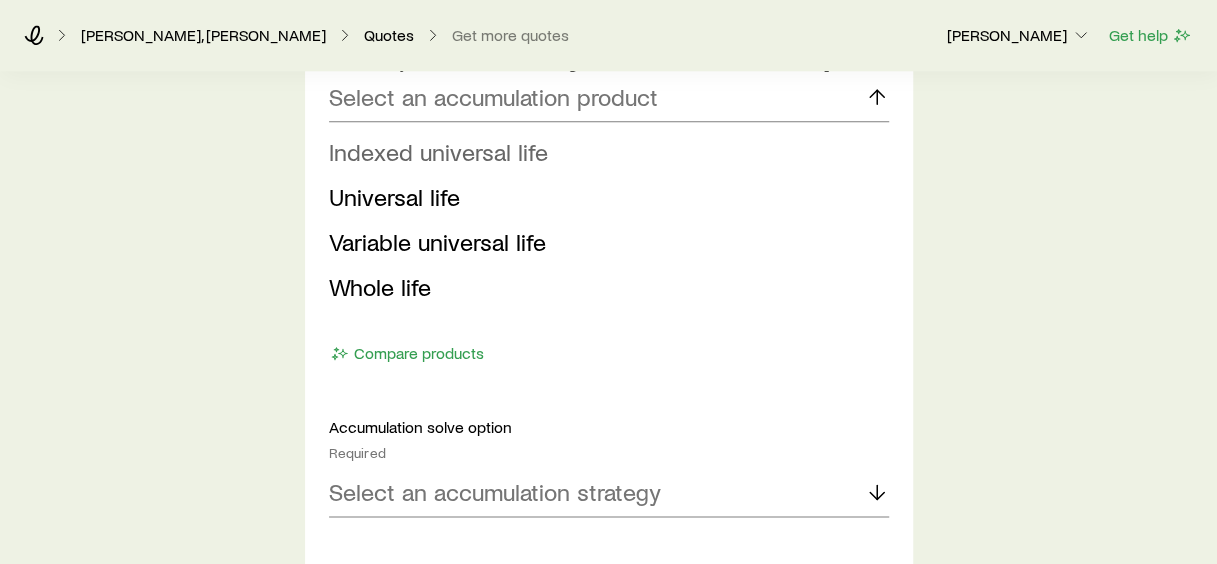 click on "Indexed universal life" at bounding box center (438, 151) 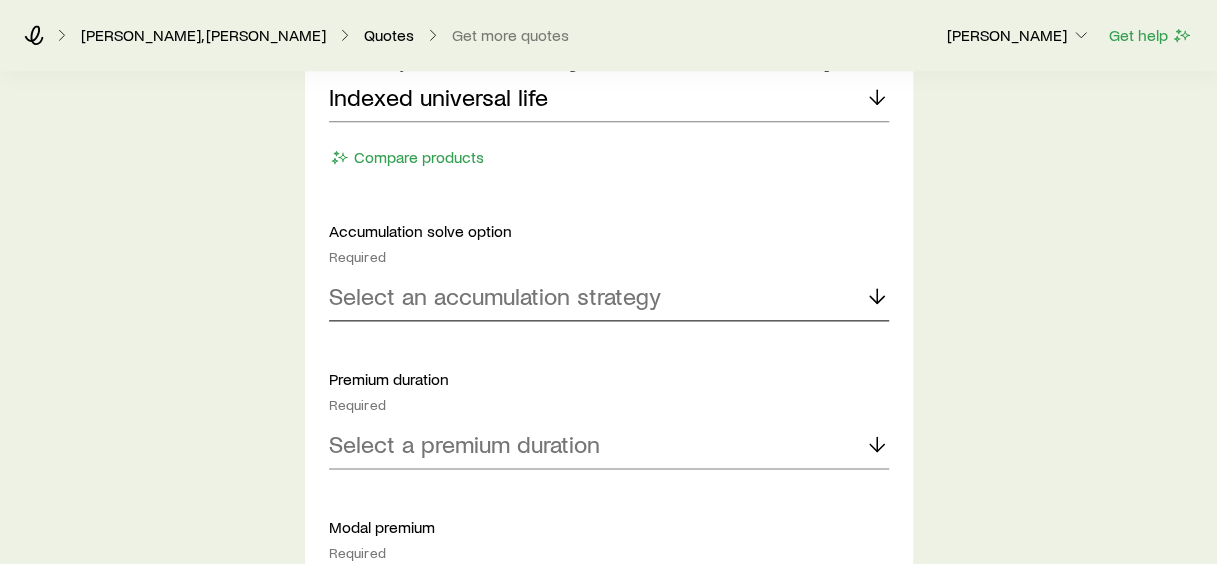click on "Select an accumulation strategy" at bounding box center (495, 296) 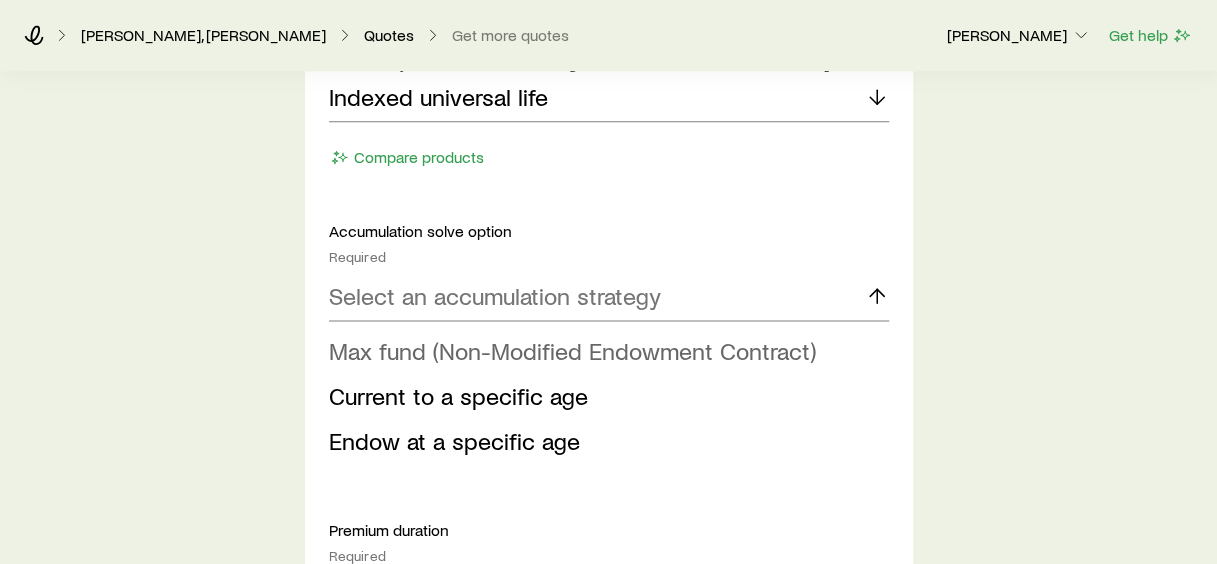 click on "Max fund (Non-Modified Endowment Contract)" at bounding box center (572, 350) 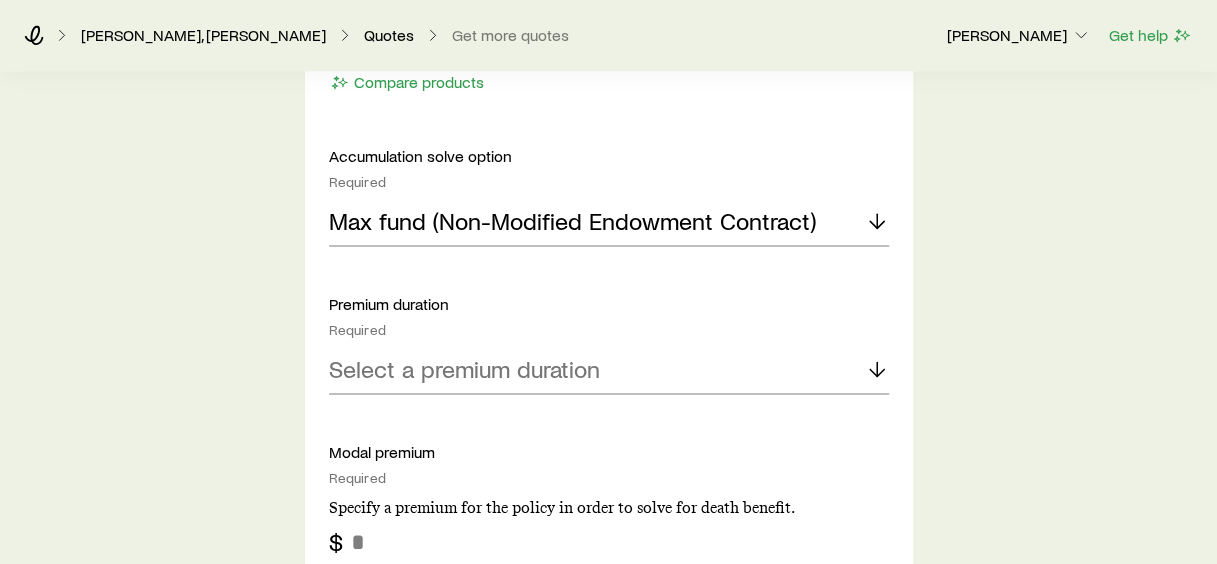scroll, scrollTop: 1152, scrollLeft: 0, axis: vertical 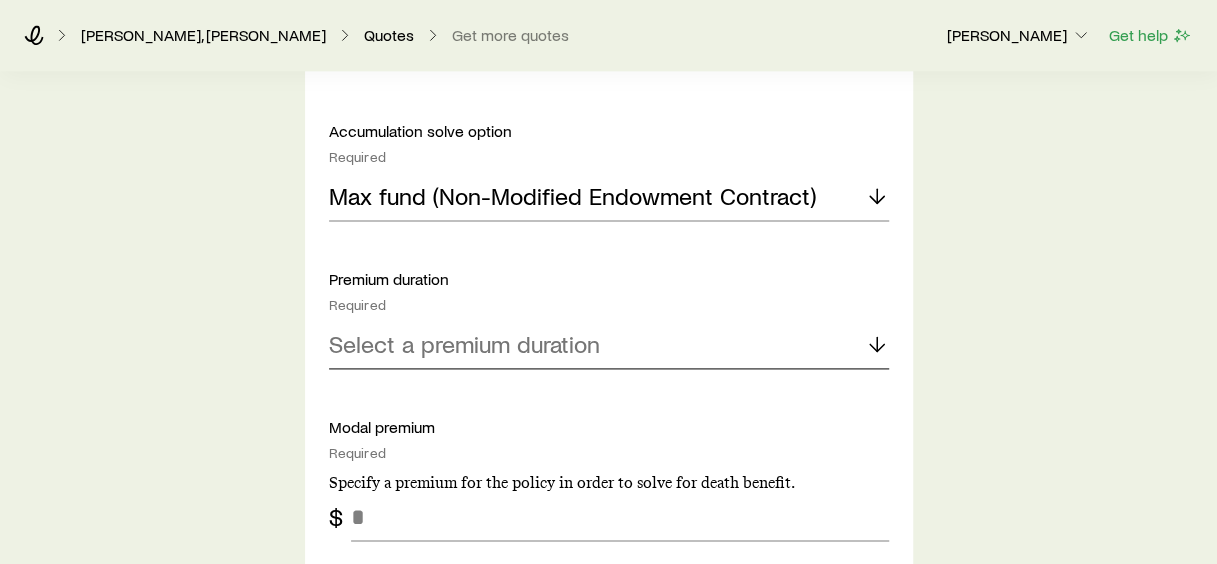 click on "Select a premium duration" at bounding box center (464, 344) 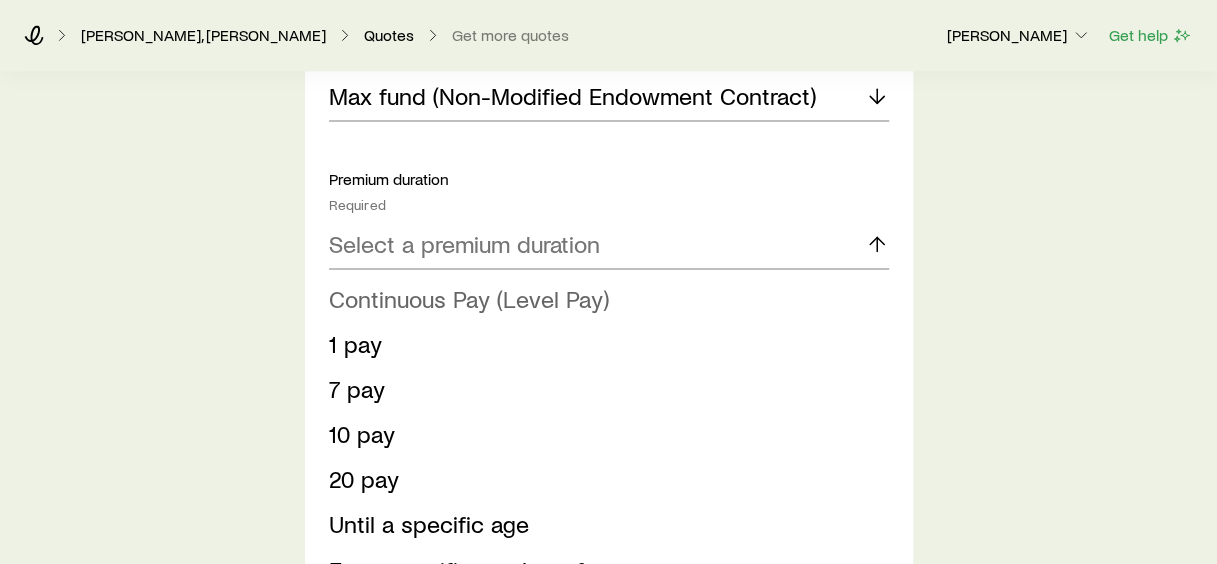 click on "Continuous Pay (Level Pay)" at bounding box center (469, 298) 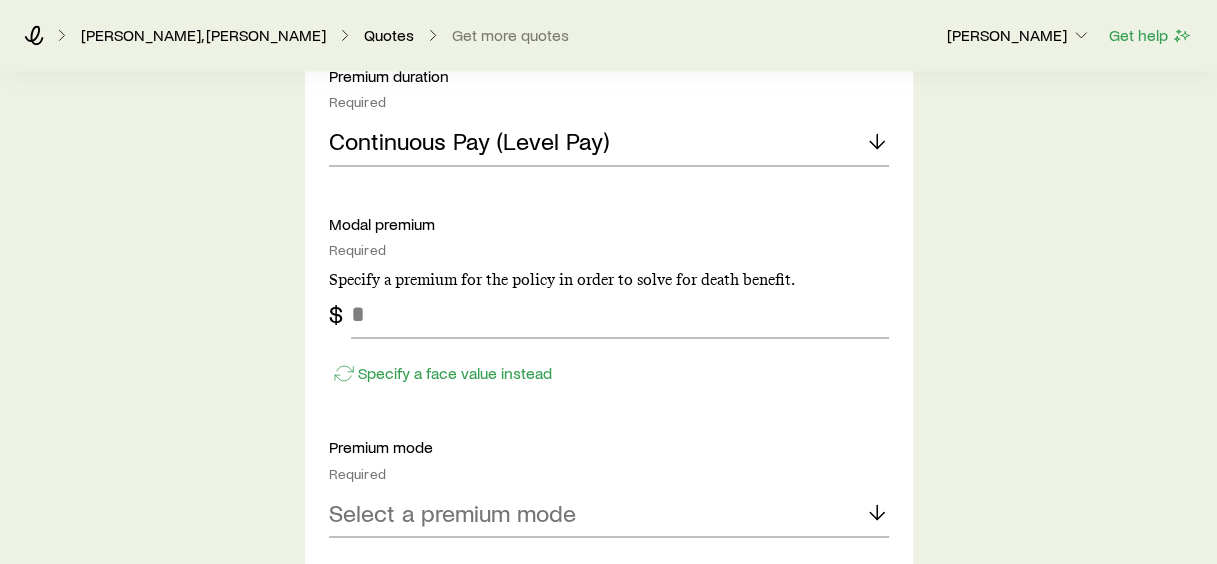 scroll, scrollTop: 1452, scrollLeft: 0, axis: vertical 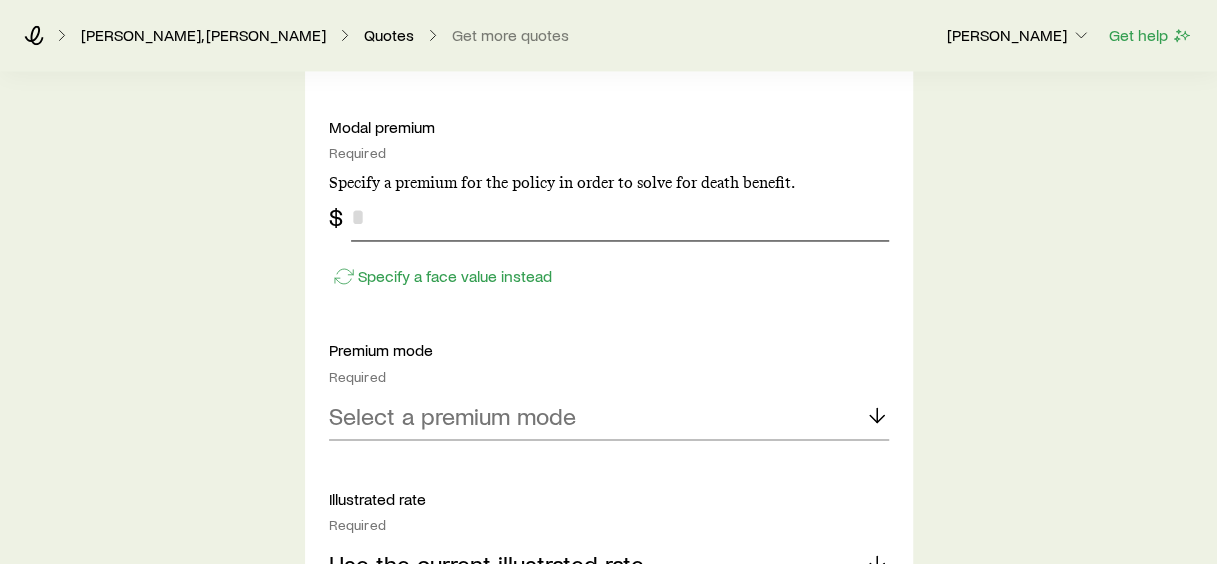click at bounding box center (620, 217) 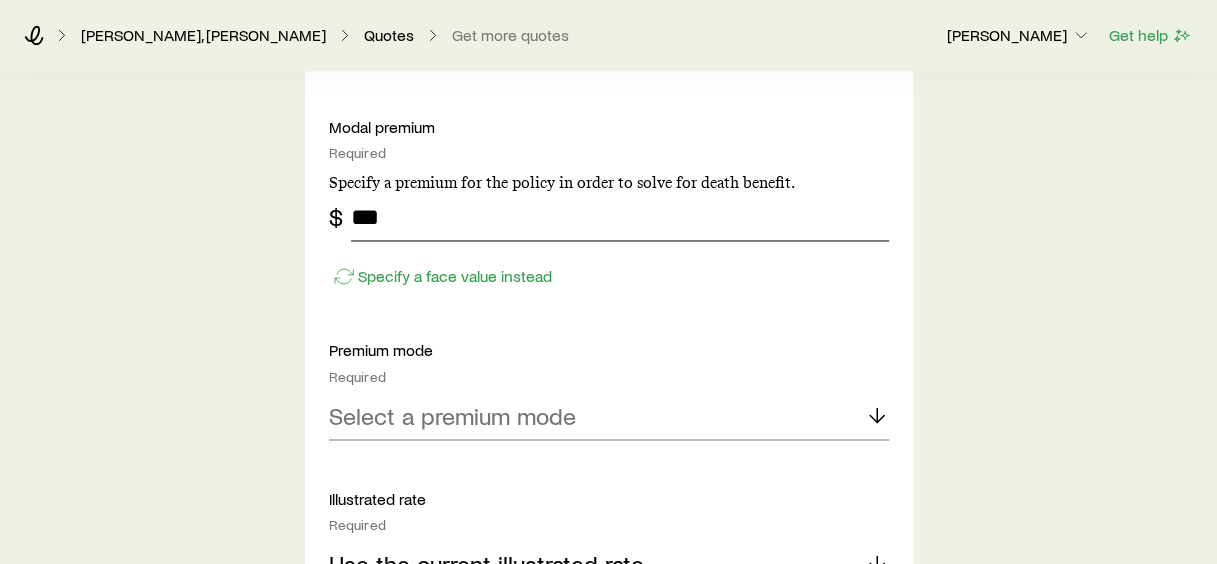 type on "***" 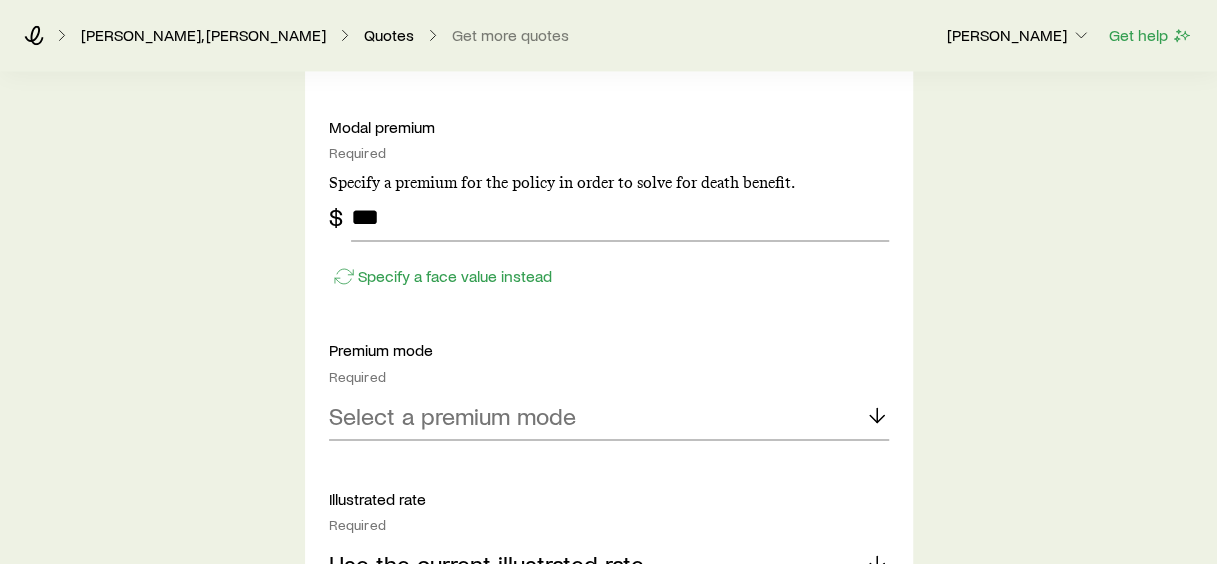 click on "Accumulation product Required Note that you must be securities registered to sell variable universal life products. Indexed universal life Compare products Accumulation solve option Required Max fund (Non-Modified Endowment Contract) Premium duration Required Continuous Pay (Level Pay) Modal premium Required Specify a premium for the policy in order to solve for death benefit. $ *** Specify a face value instead Premium mode Required Select a premium mode Illustrated rate Required Use the current illustrated rate Distributions Yes No Death benefit option Required Select a death benefit option Compare options" at bounding box center [609, 250] 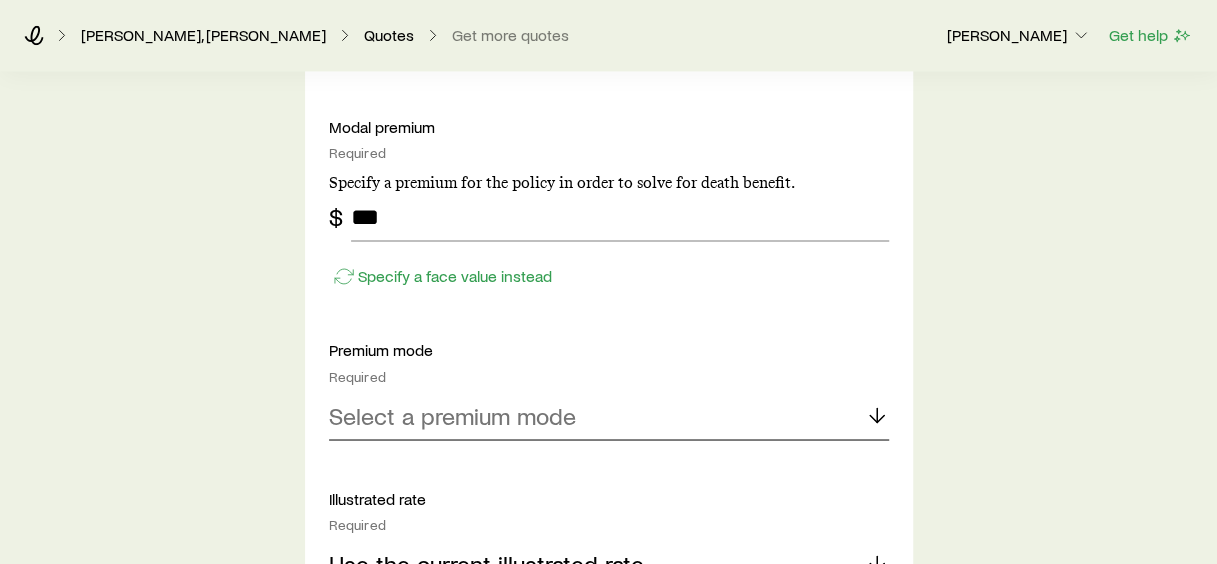 click on "Select a premium mode" at bounding box center [452, 415] 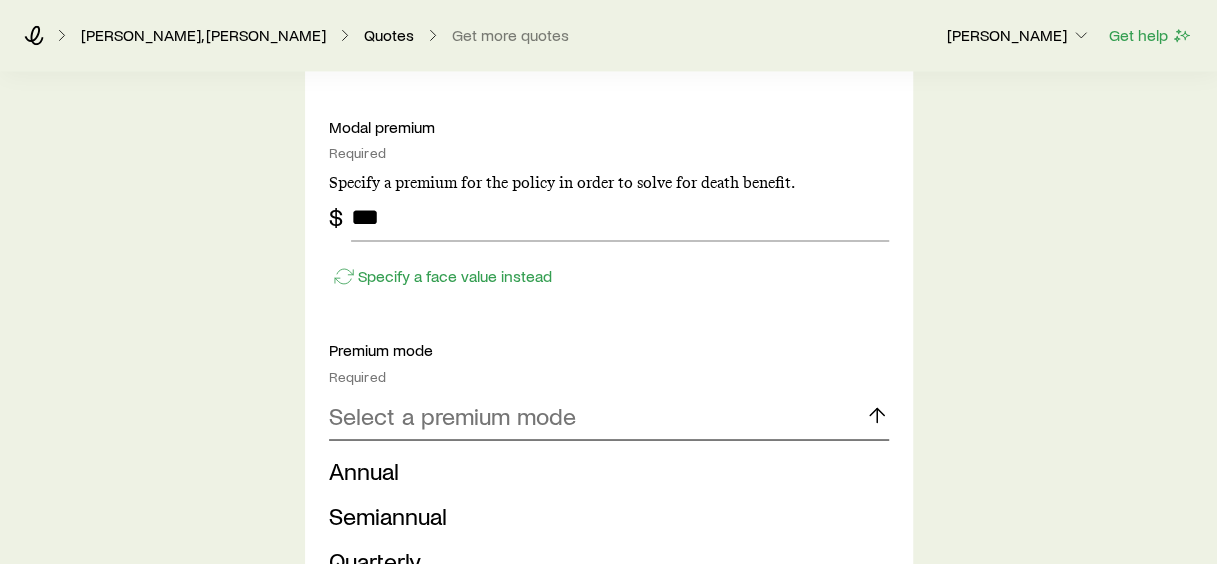 scroll, scrollTop: 1552, scrollLeft: 0, axis: vertical 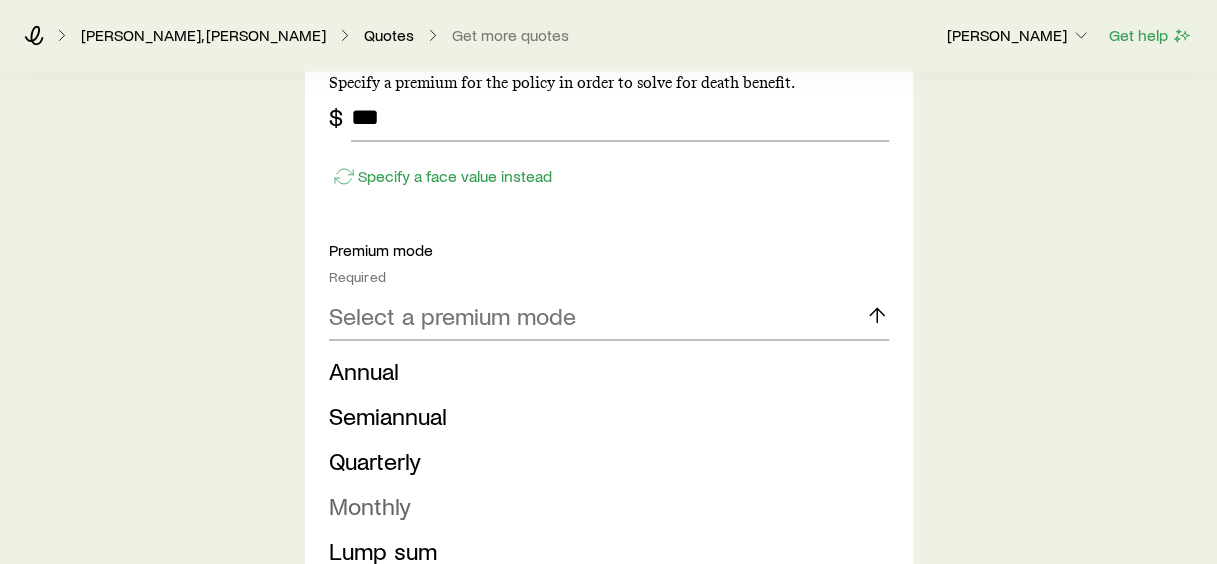 click on "Monthly" at bounding box center [603, 505] 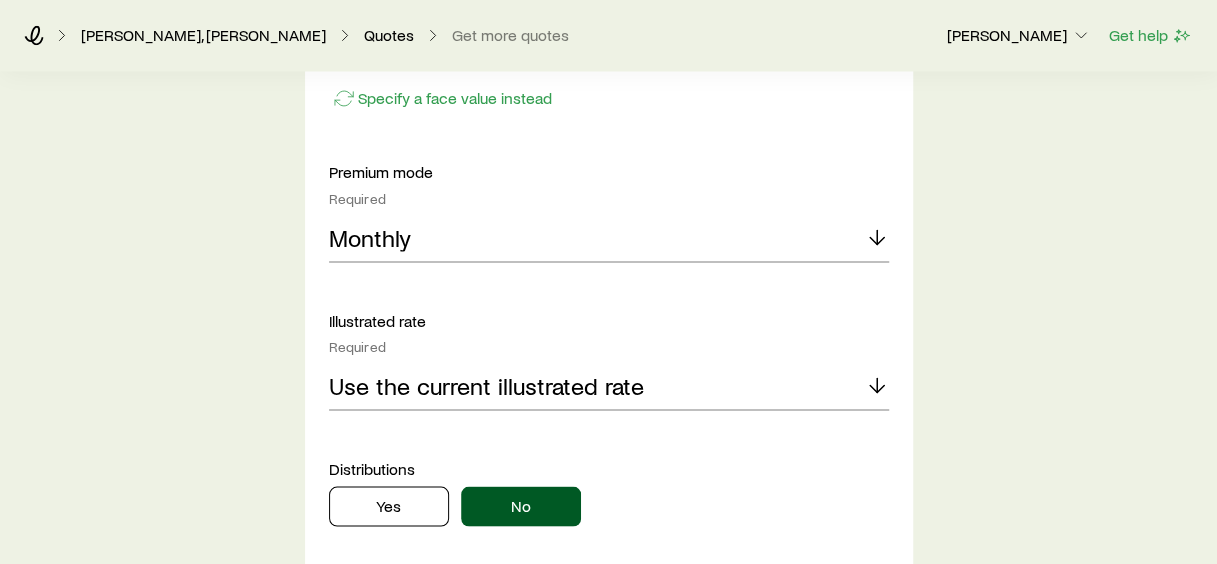 scroll, scrollTop: 1752, scrollLeft: 0, axis: vertical 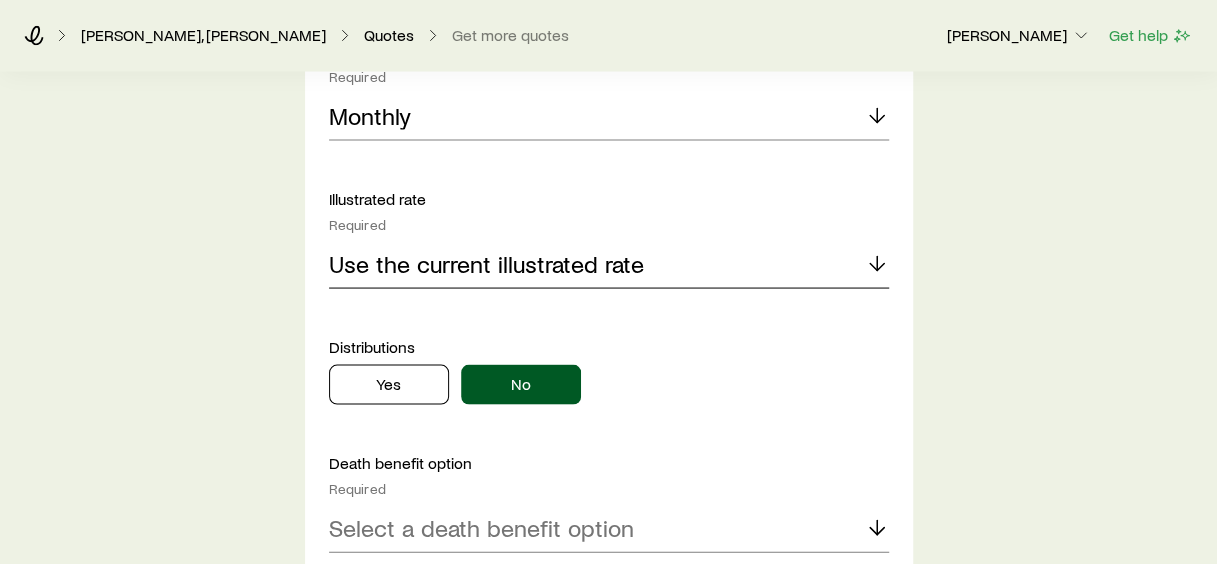 click on "Use the current illustrated rate" at bounding box center [486, 263] 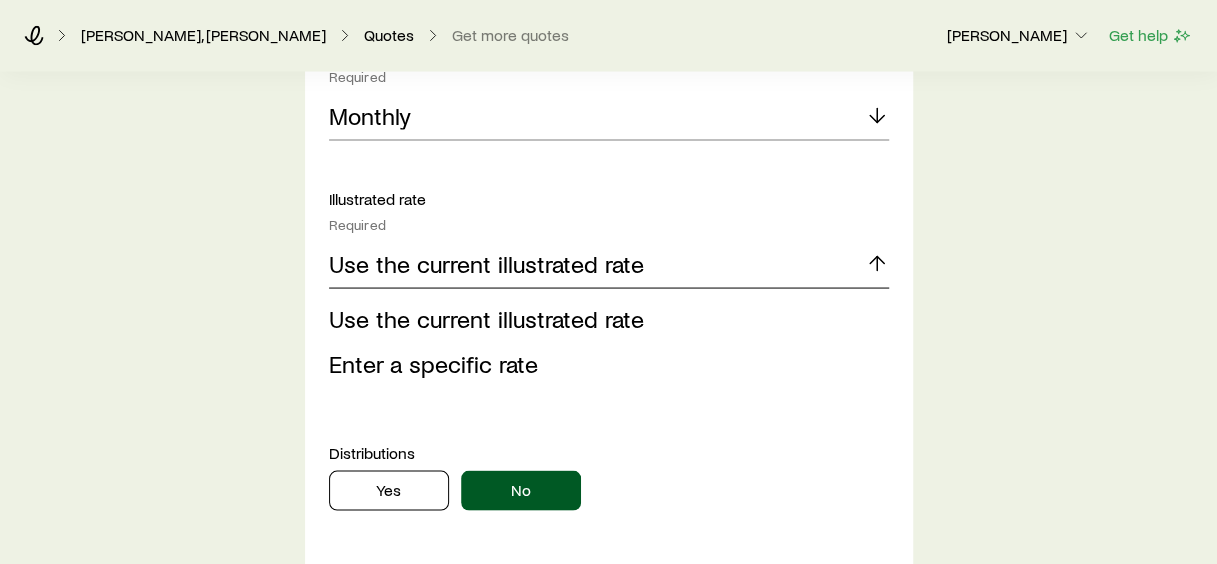 click on "Use the current illustrated rate" at bounding box center (486, 263) 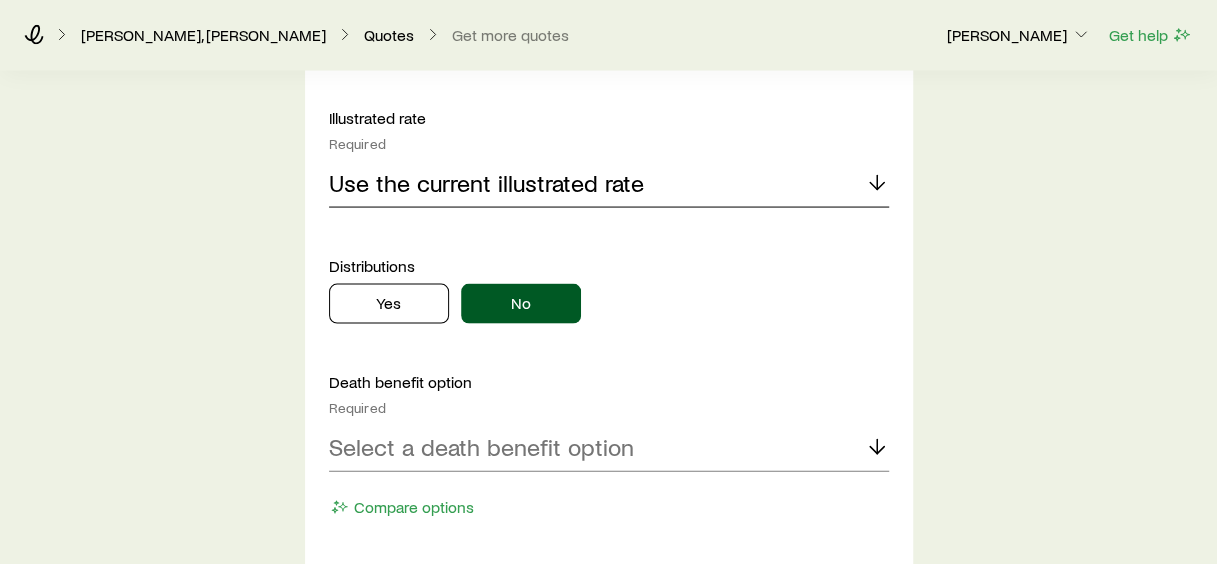 scroll, scrollTop: 1952, scrollLeft: 0, axis: vertical 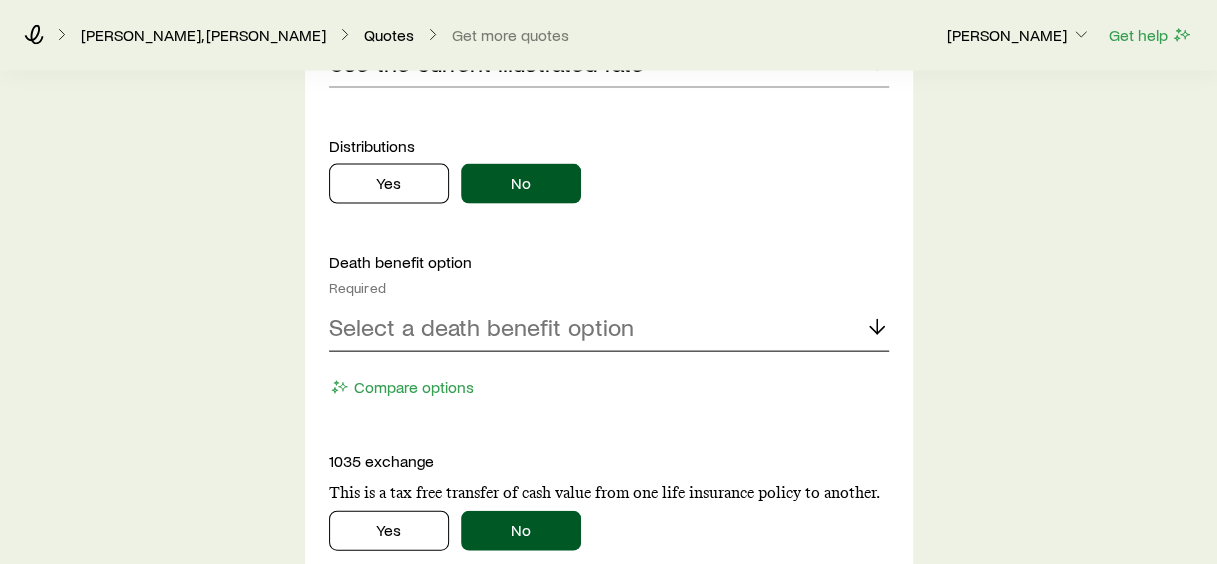 click on "Select a death benefit option" at bounding box center (481, 327) 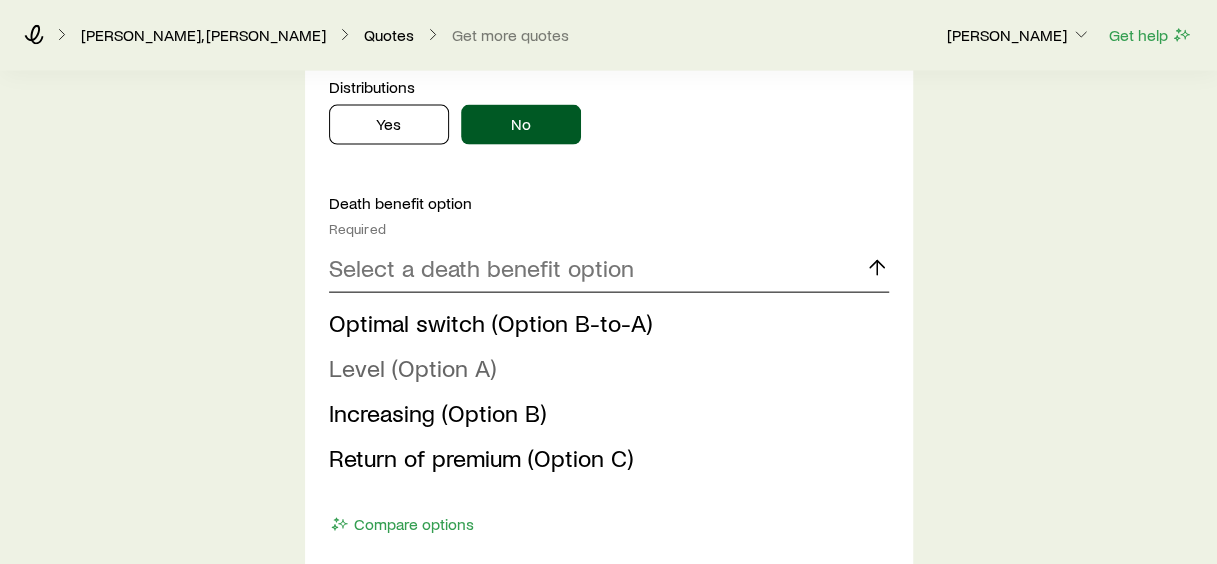 scroll, scrollTop: 2052, scrollLeft: 0, axis: vertical 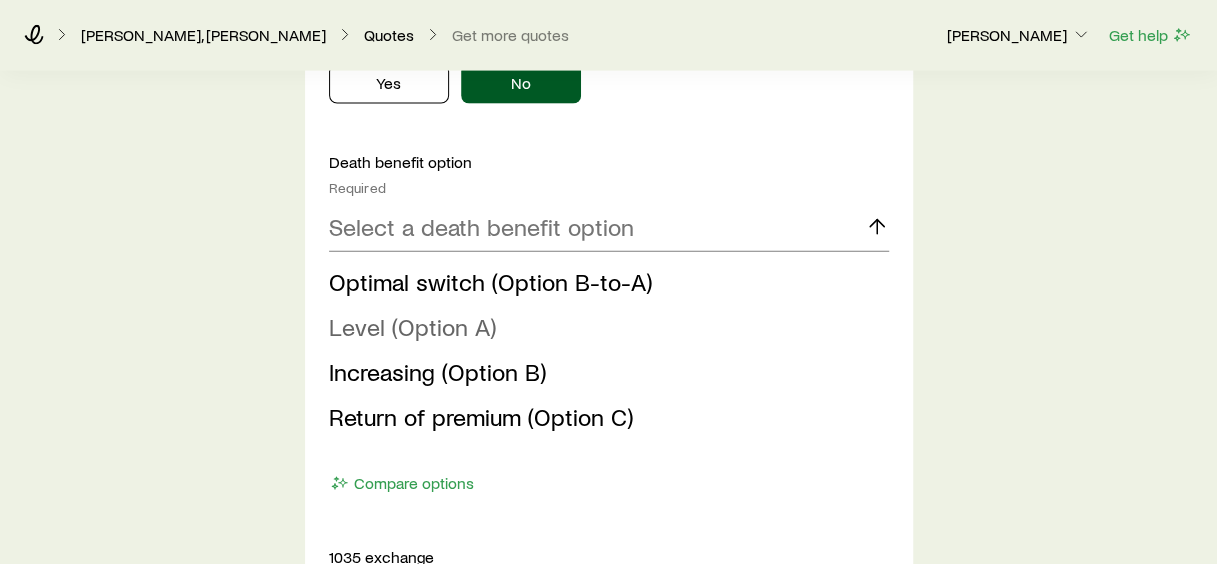 click on "Level (Option A)" at bounding box center [412, 326] 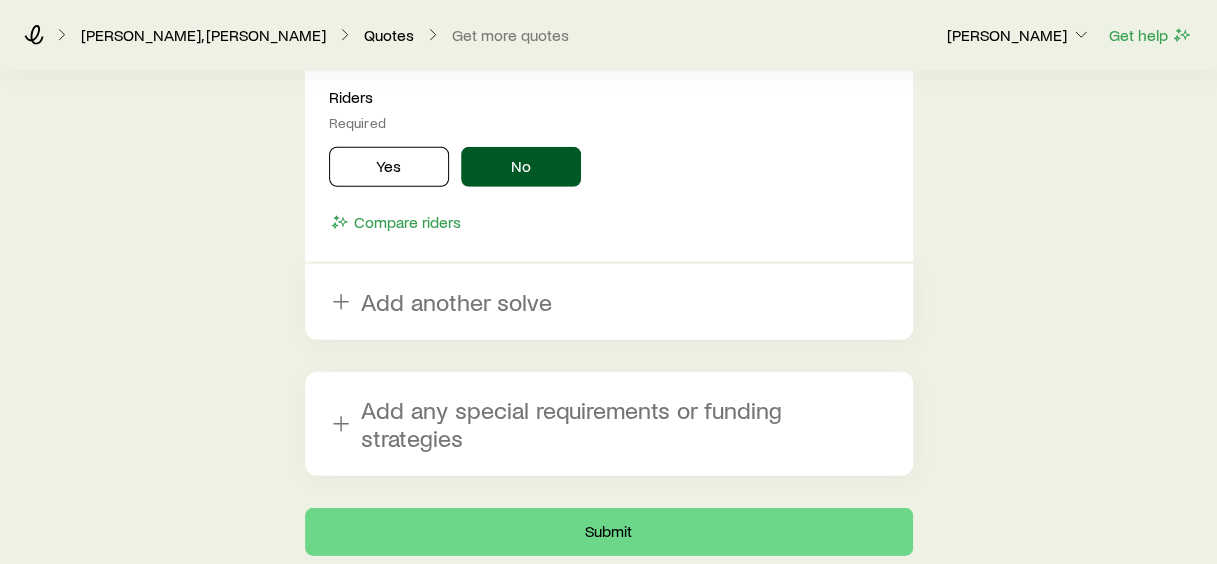 scroll, scrollTop: 2756, scrollLeft: 0, axis: vertical 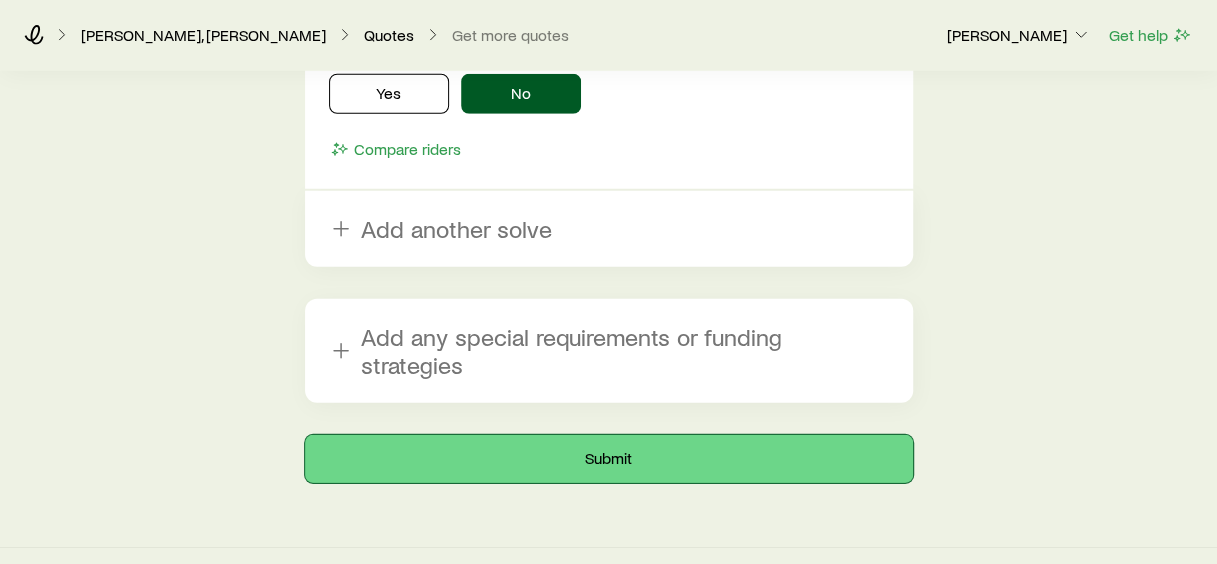 click on "Submit" at bounding box center (609, 459) 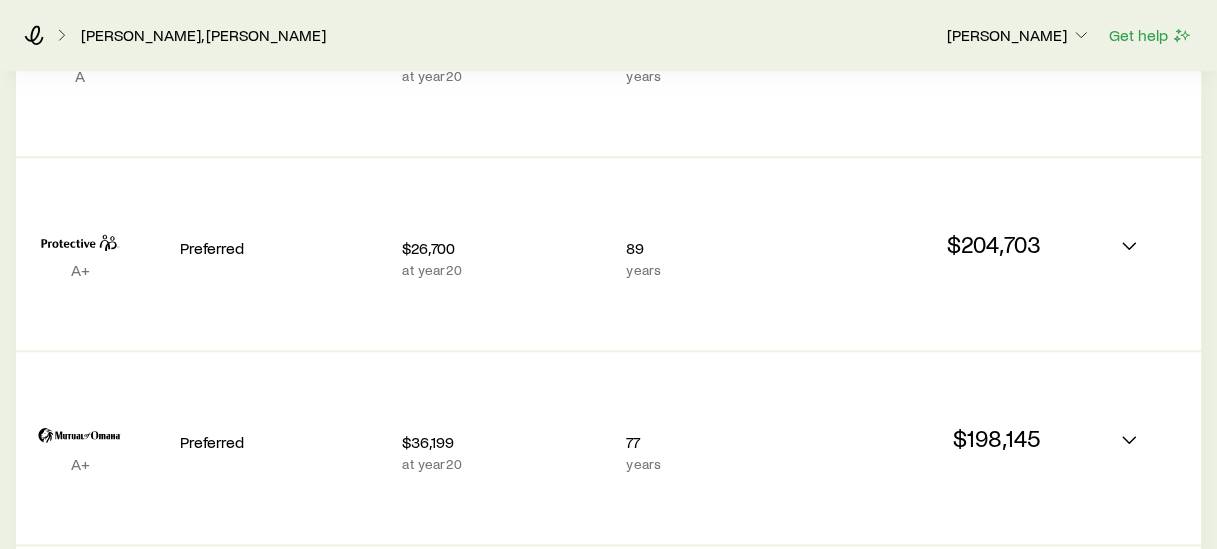 scroll, scrollTop: 900, scrollLeft: 0, axis: vertical 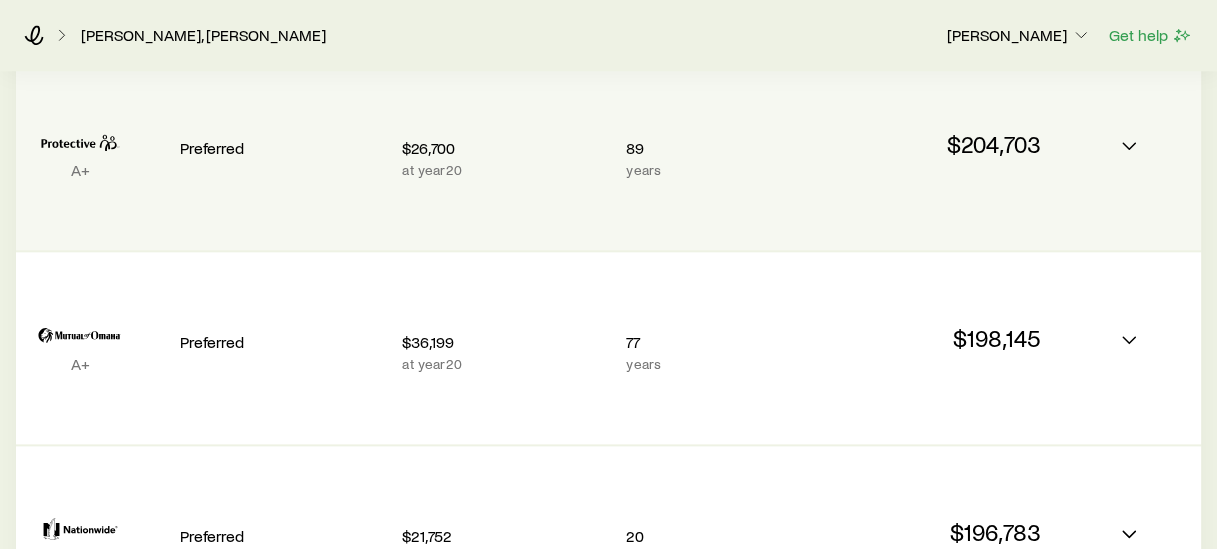 click on "A+ Preferred $26,700 at year  20 89 years $204,703" at bounding box center (608, 154) 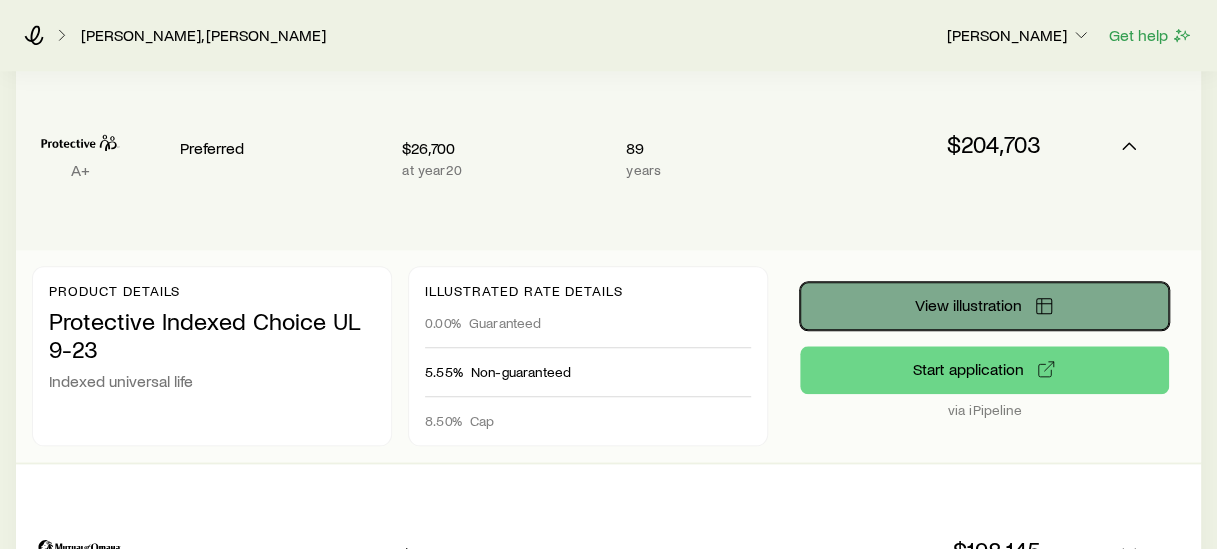 click 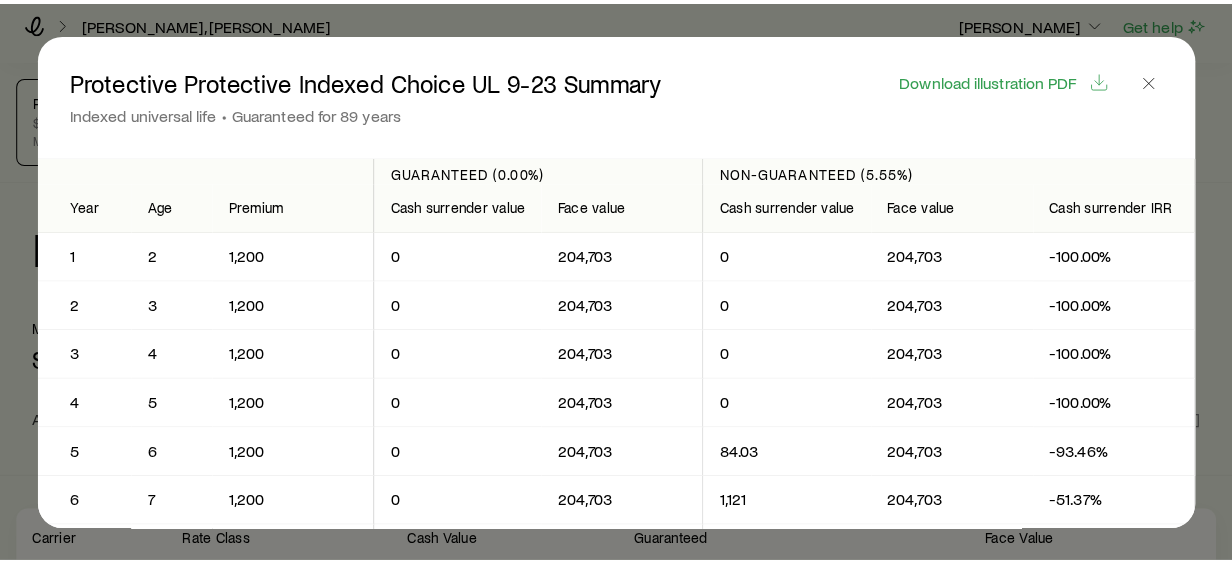 scroll, scrollTop: 0, scrollLeft: 0, axis: both 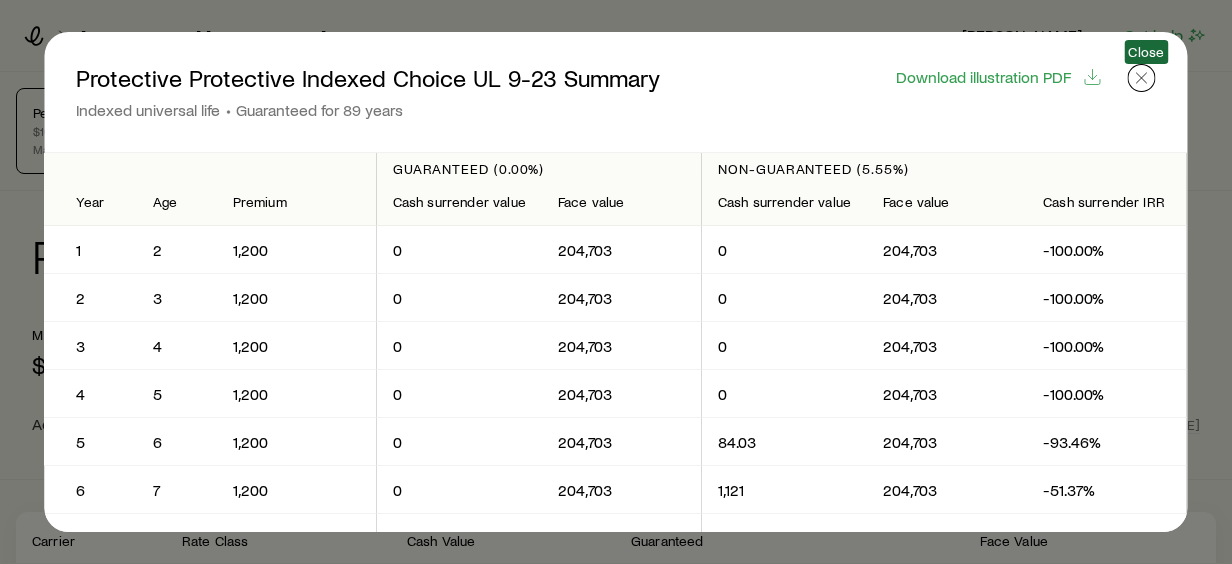 click 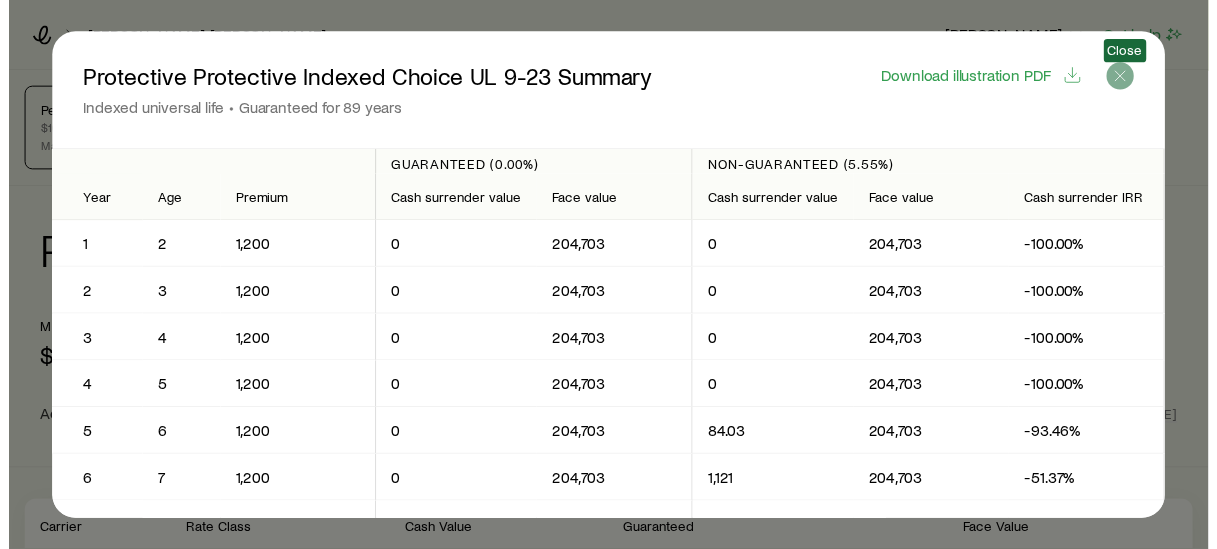 scroll, scrollTop: 900, scrollLeft: 0, axis: vertical 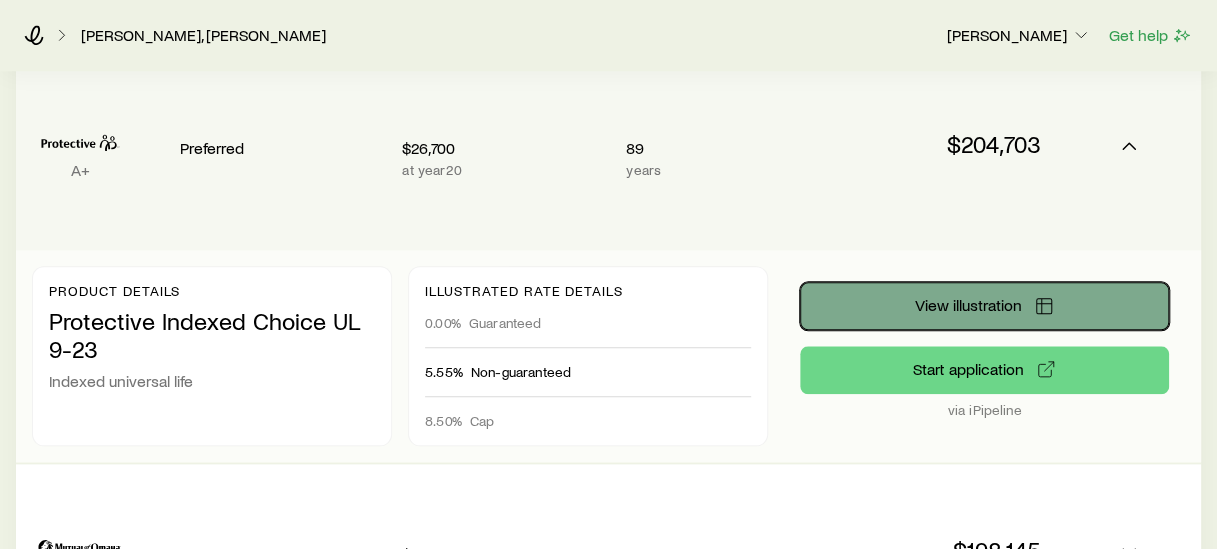 click on "View illustration" at bounding box center (984, 306) 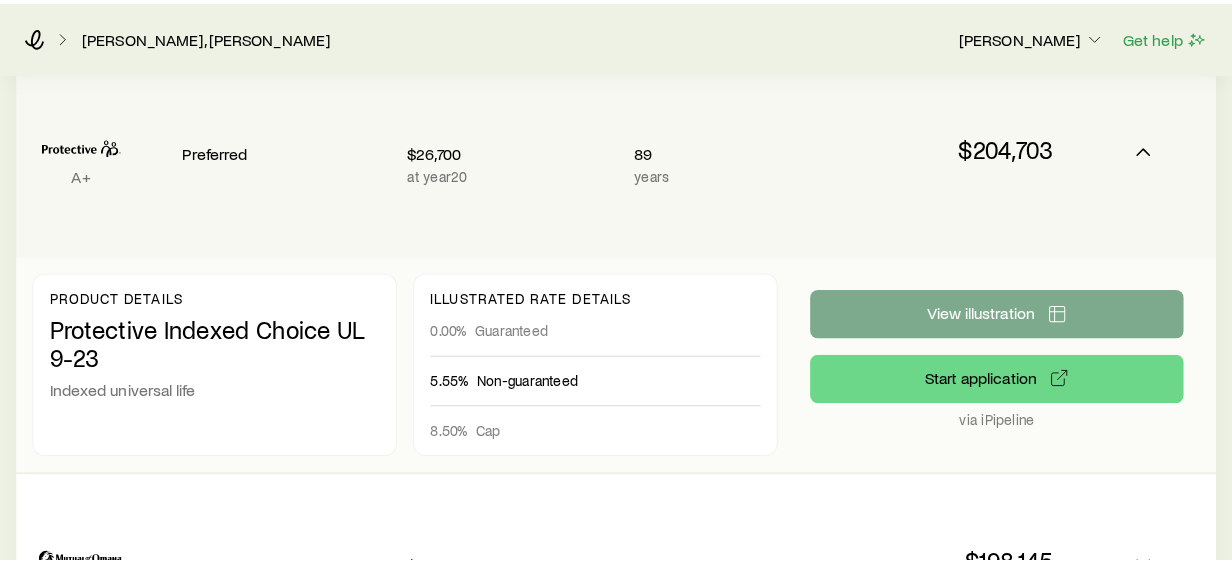 scroll, scrollTop: 0, scrollLeft: 0, axis: both 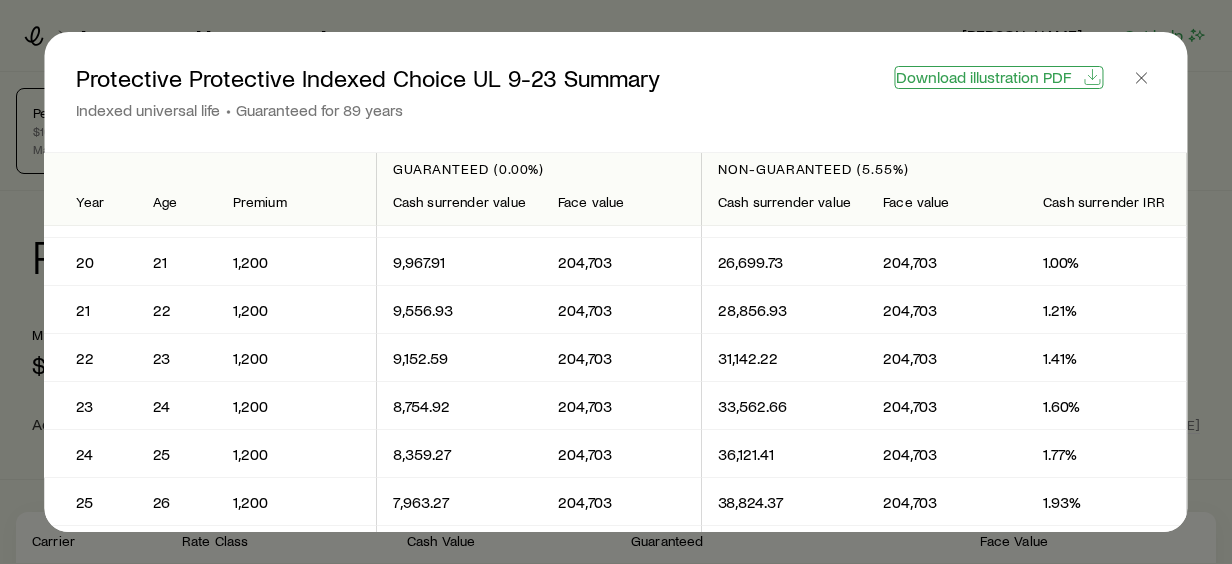 click on "Download illustration PDF" at bounding box center [983, 77] 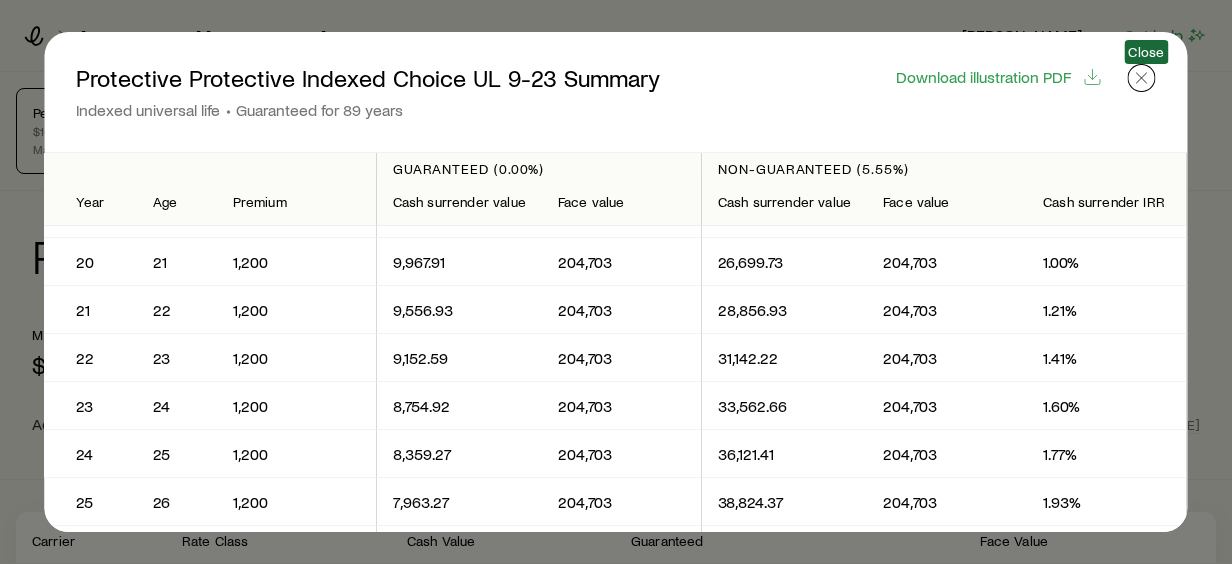 click 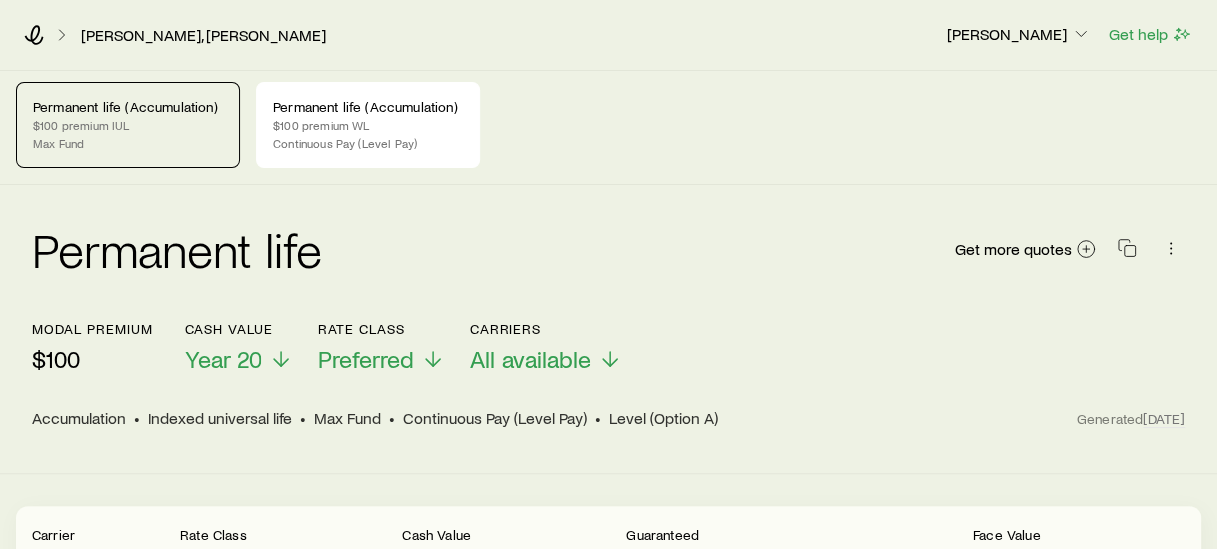 scroll, scrollTop: 0, scrollLeft: 0, axis: both 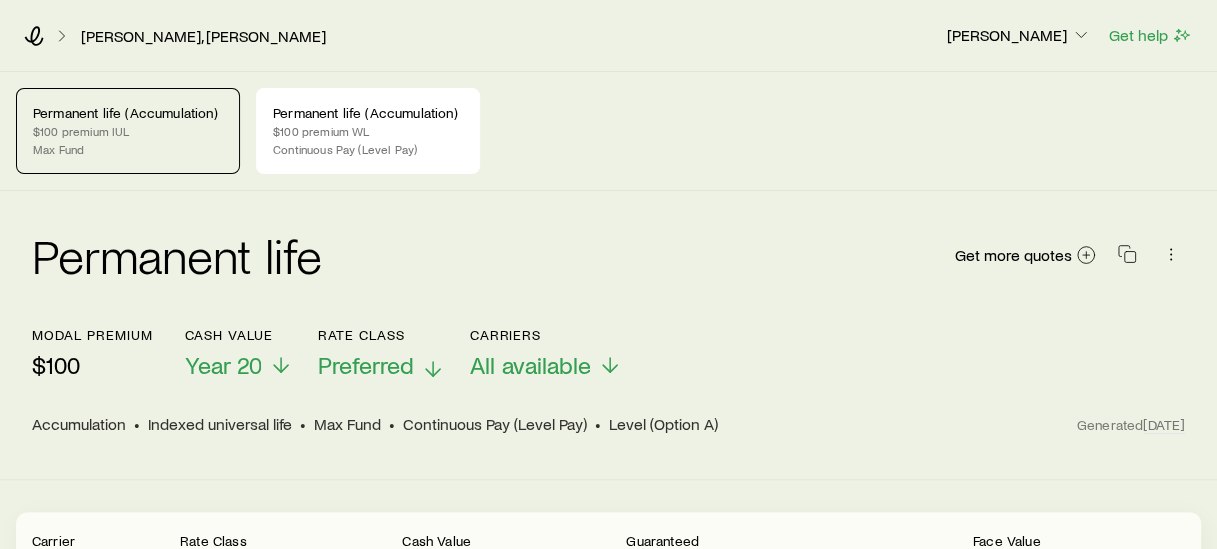 click on "Preferred" at bounding box center [365, 365] 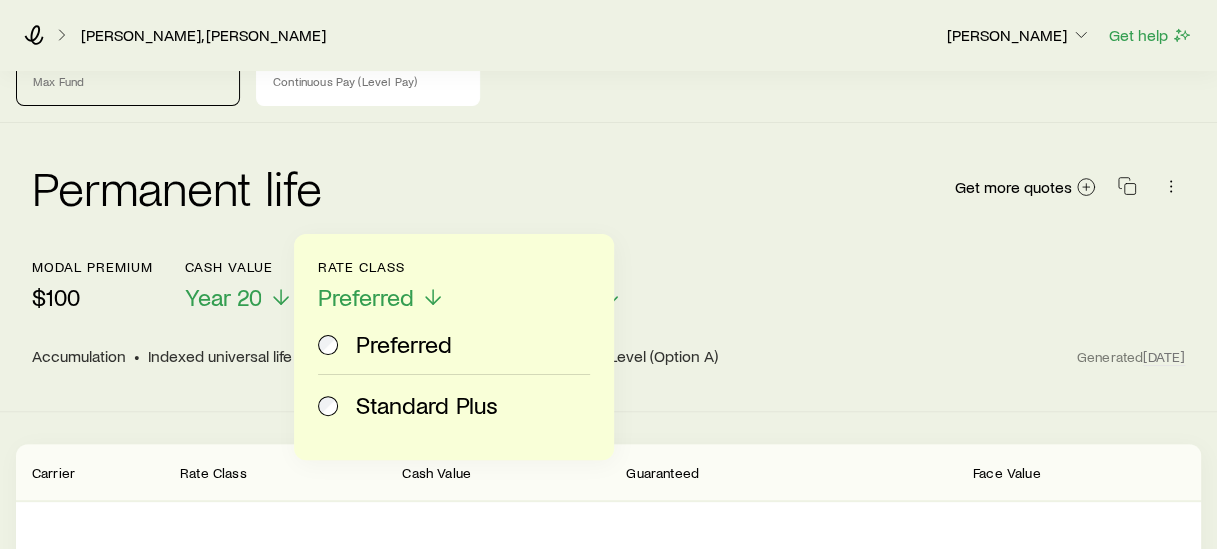 scroll, scrollTop: 100, scrollLeft: 0, axis: vertical 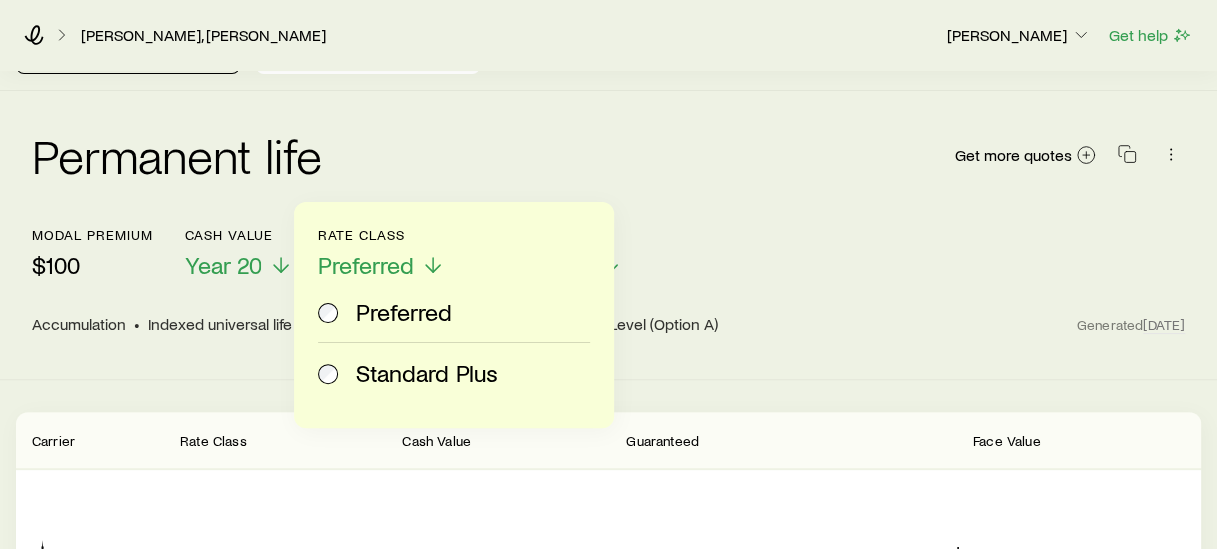 click on "Permanent life Get more quotes" at bounding box center (608, 167) 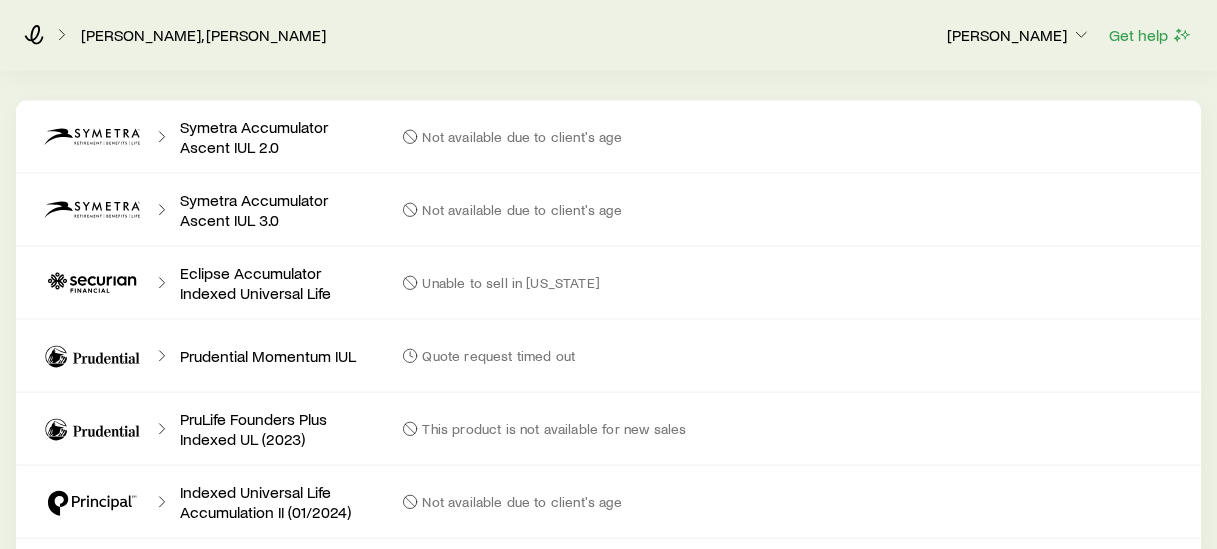 scroll, scrollTop: 2400, scrollLeft: 0, axis: vertical 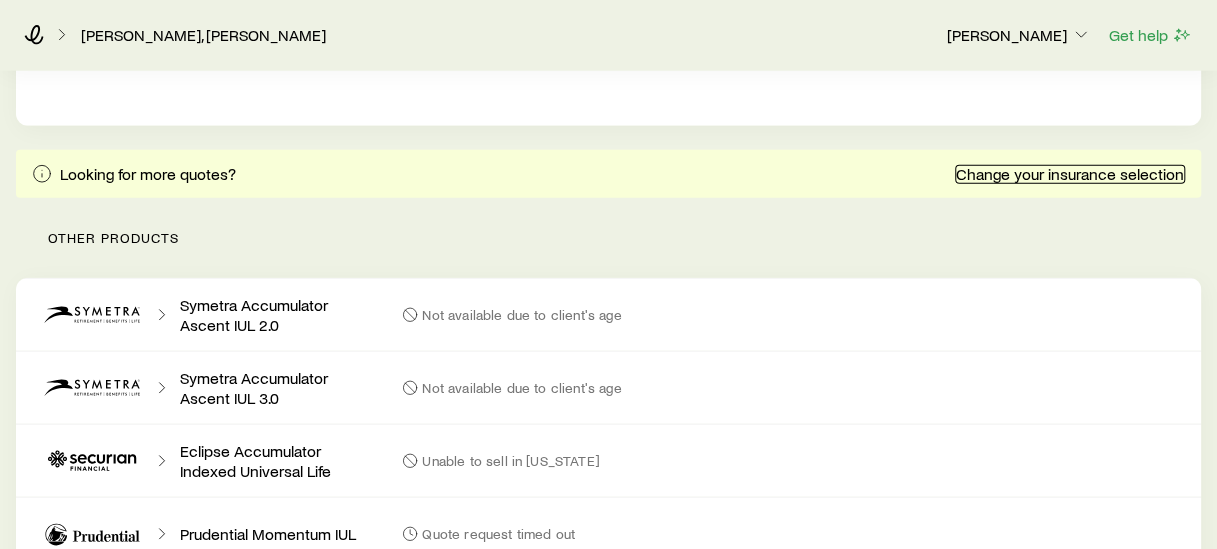 click on "Change your insurance selection" at bounding box center [1070, 174] 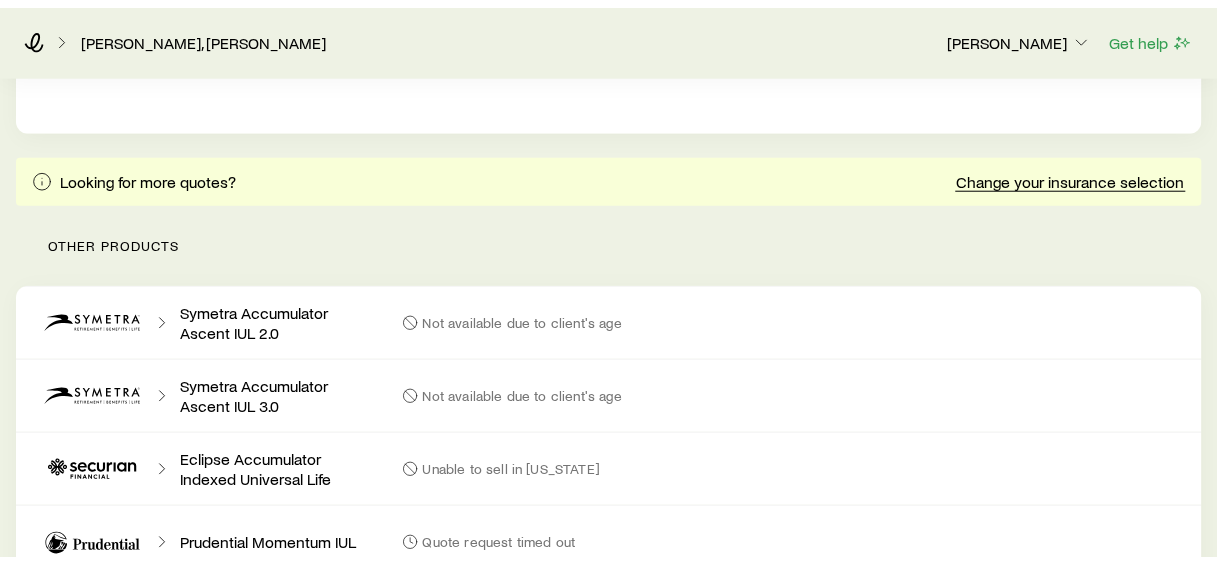 scroll, scrollTop: 0, scrollLeft: 0, axis: both 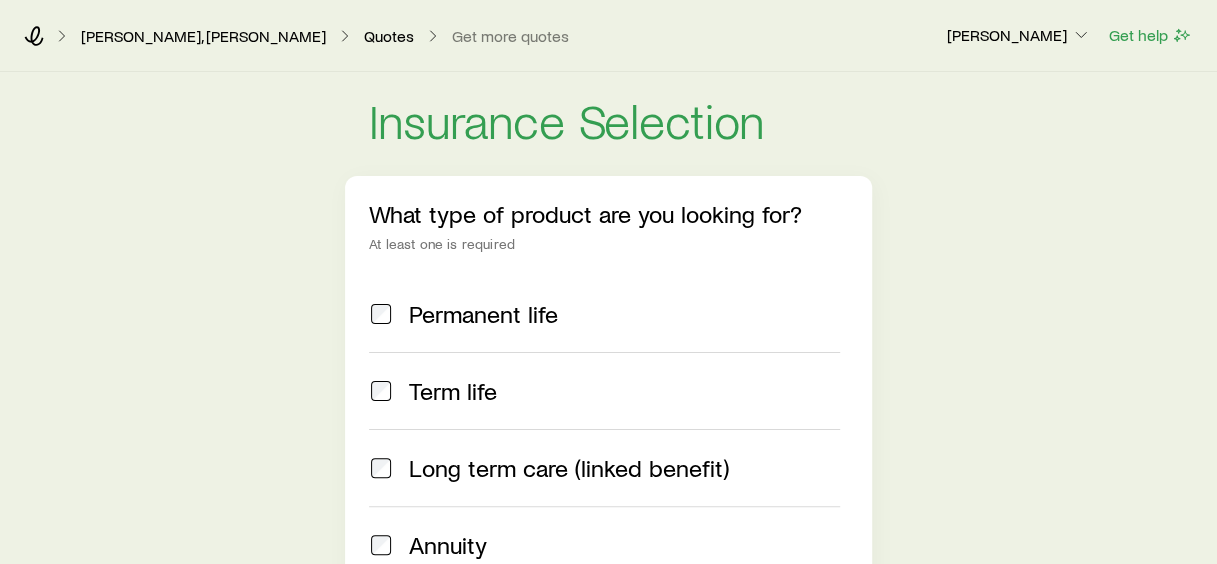 click on "Permanent life" at bounding box center [483, 314] 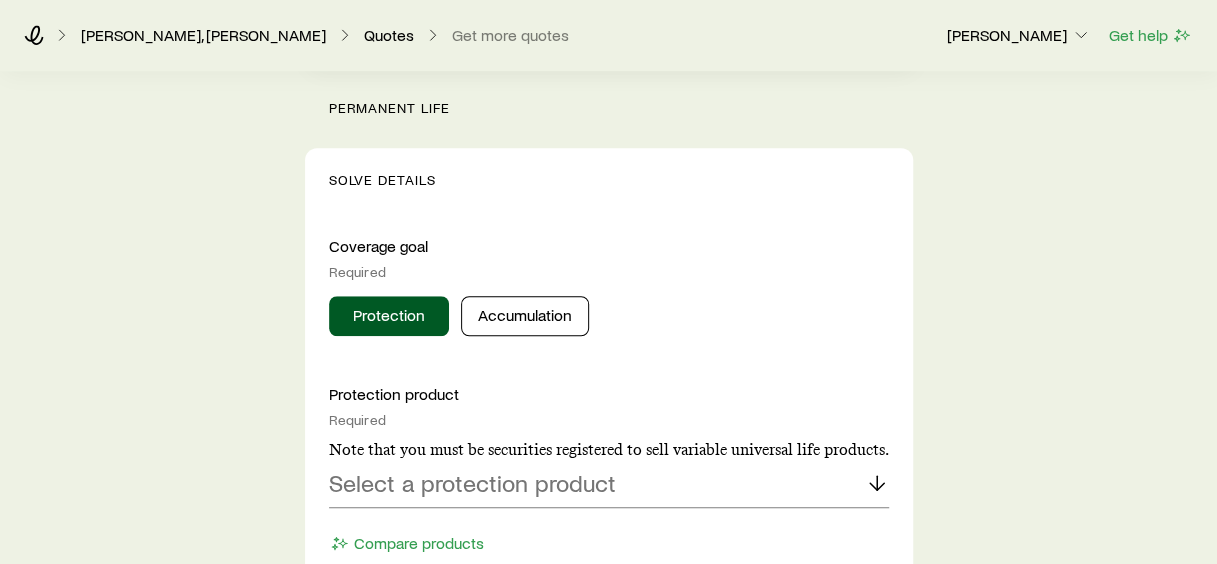 scroll, scrollTop: 700, scrollLeft: 0, axis: vertical 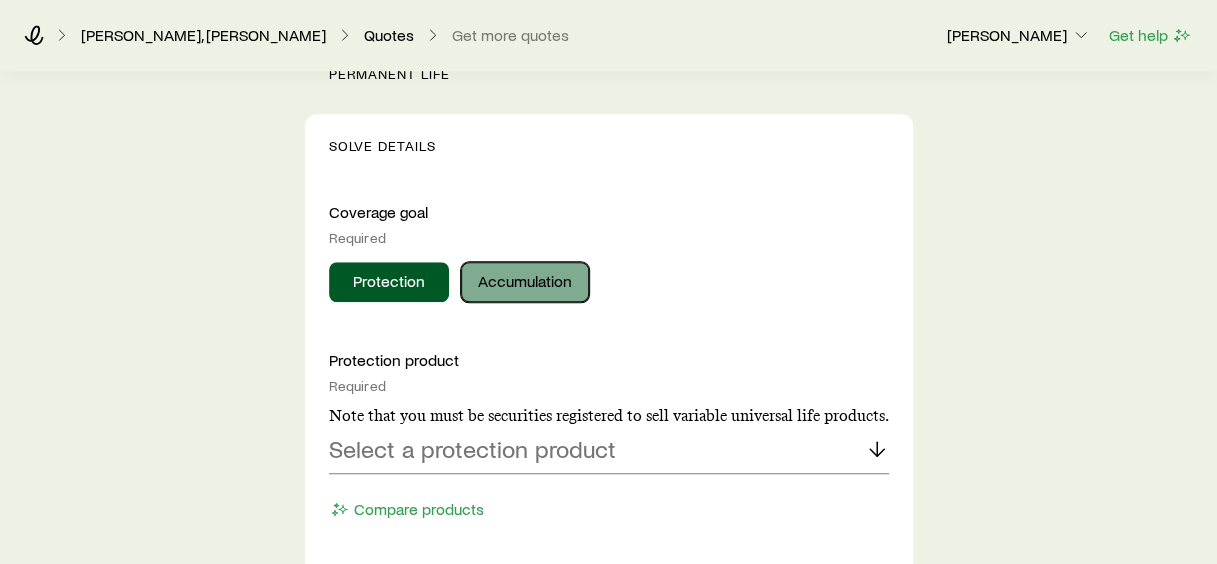 click on "Accumulation" at bounding box center (525, 282) 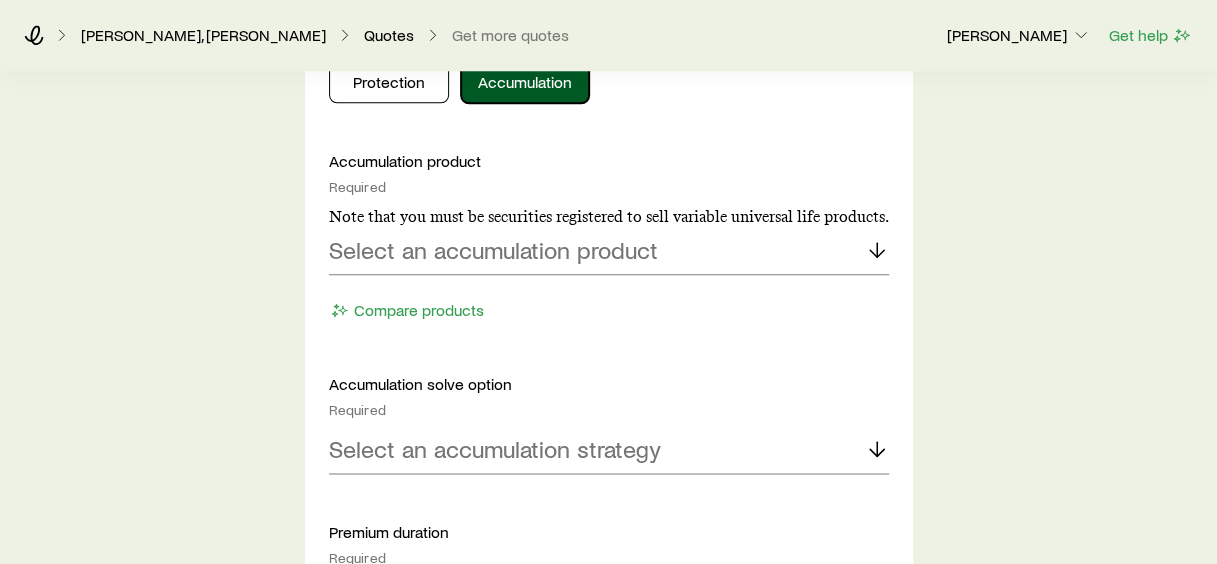 scroll, scrollTop: 900, scrollLeft: 0, axis: vertical 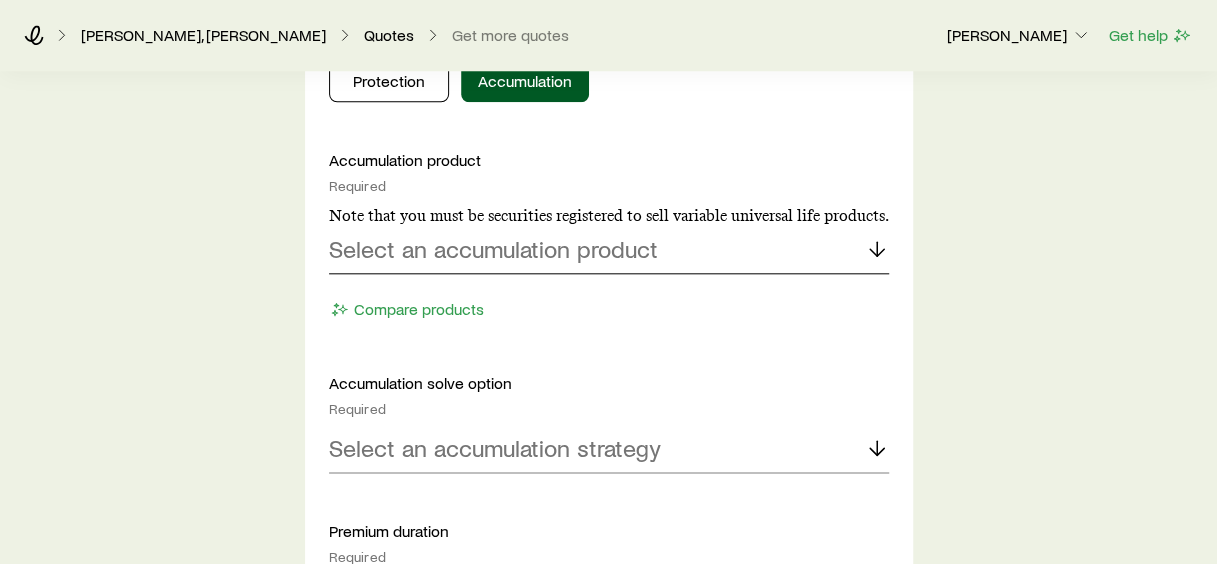 click on "Select an accumulation product" at bounding box center [493, 249] 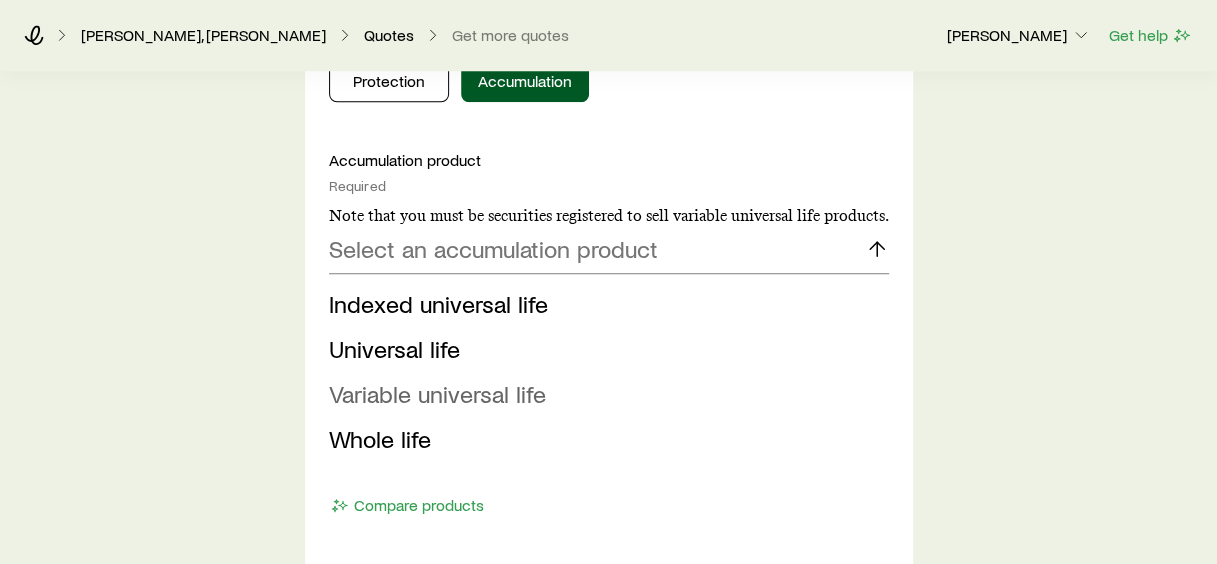 click on "Variable universal life" at bounding box center [437, 393] 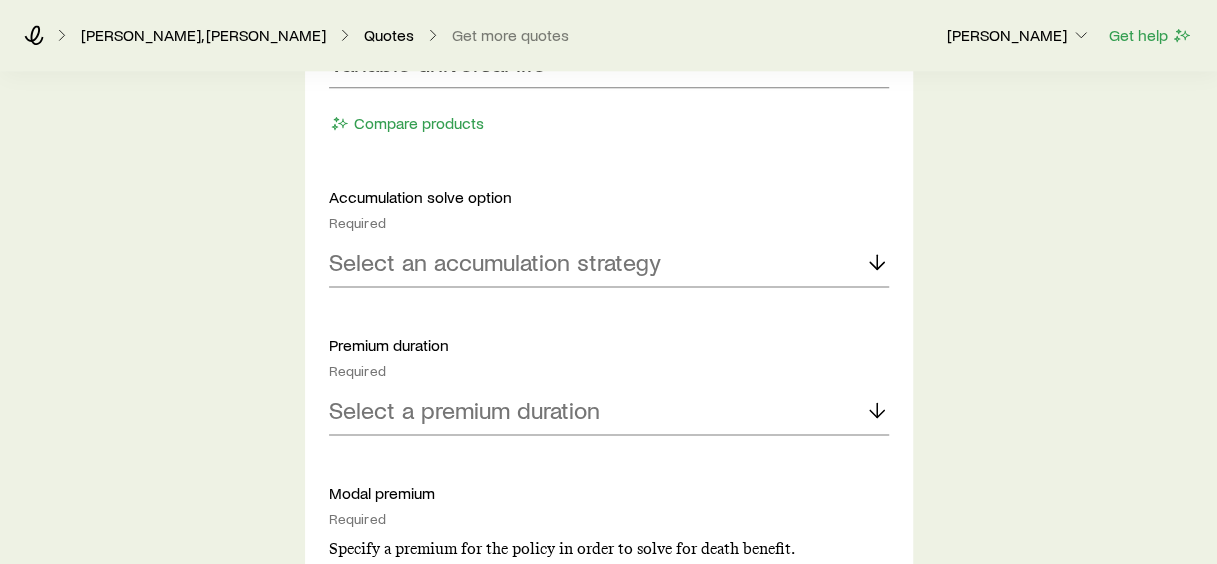 scroll, scrollTop: 1100, scrollLeft: 0, axis: vertical 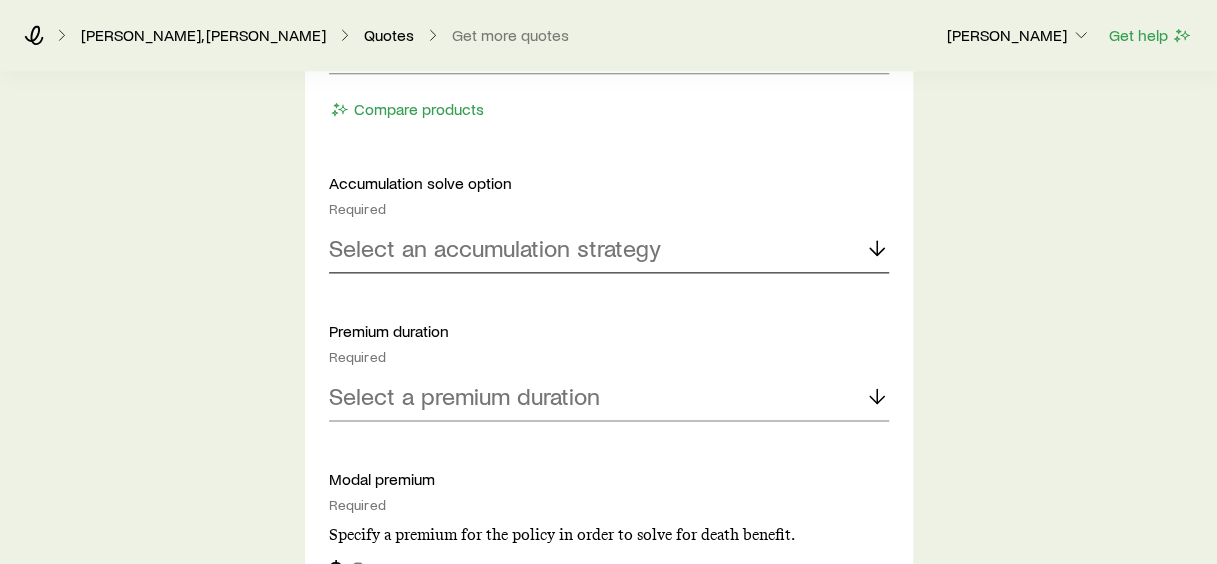 click on "Select an accumulation strategy" at bounding box center [495, 248] 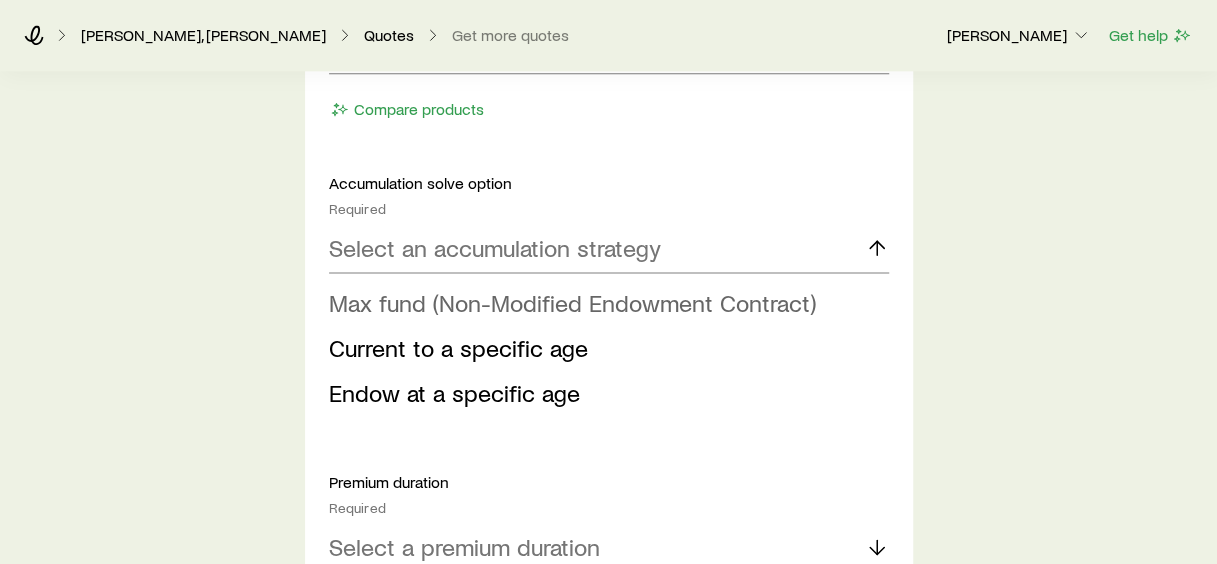 click on "Max fund (Non-Modified Endowment Contract)" at bounding box center (572, 302) 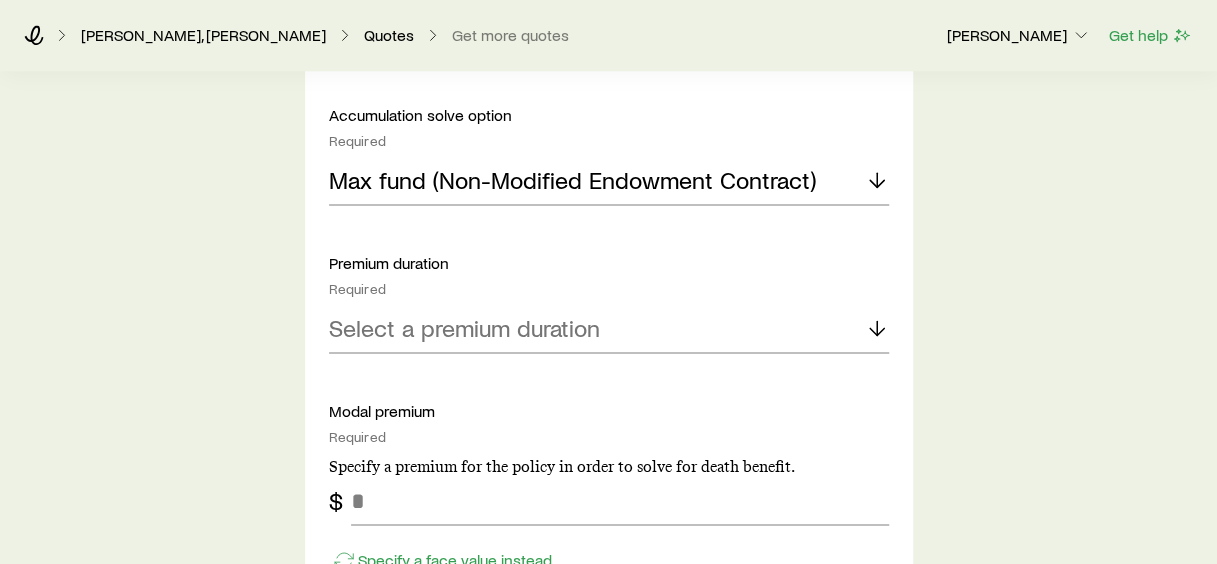 scroll, scrollTop: 1200, scrollLeft: 0, axis: vertical 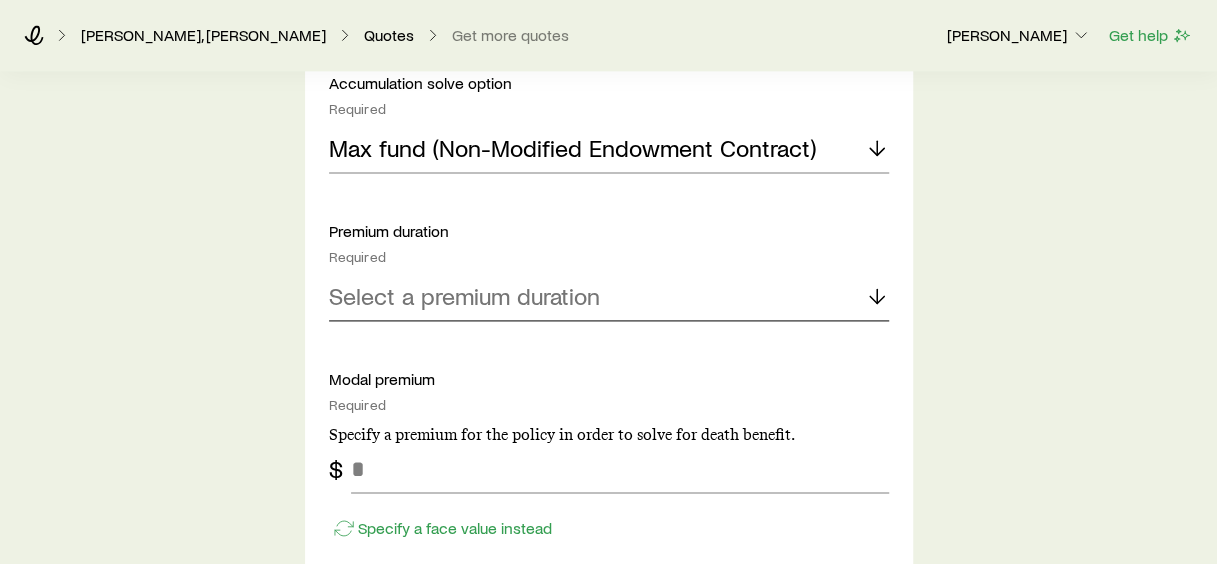 click on "Select a premium duration" at bounding box center (464, 296) 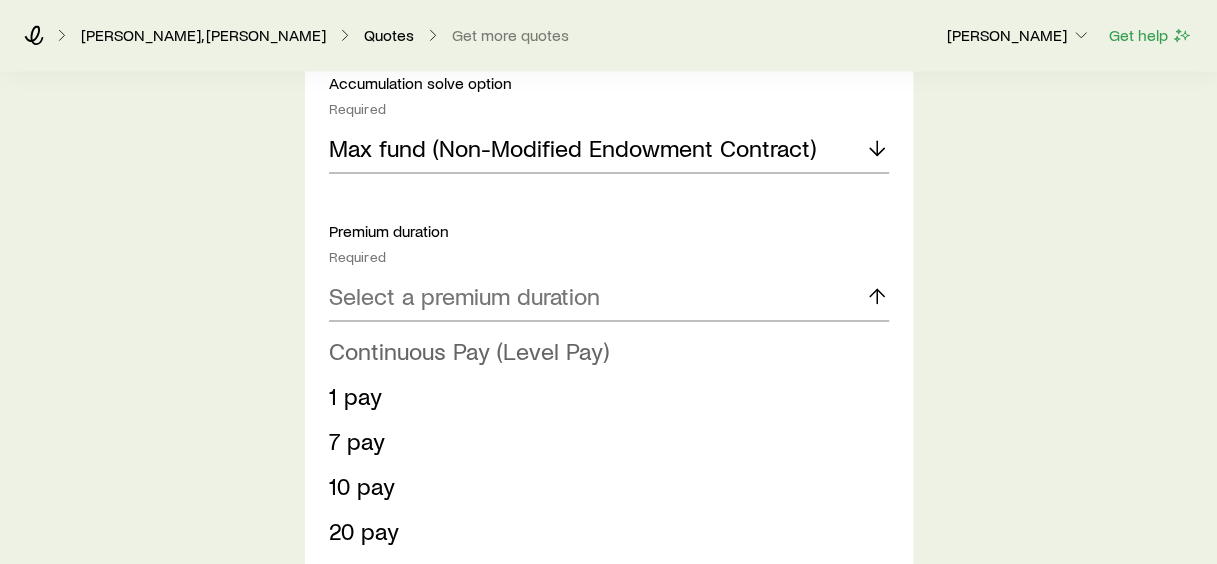 click on "Continuous Pay (Level Pay)" at bounding box center (469, 350) 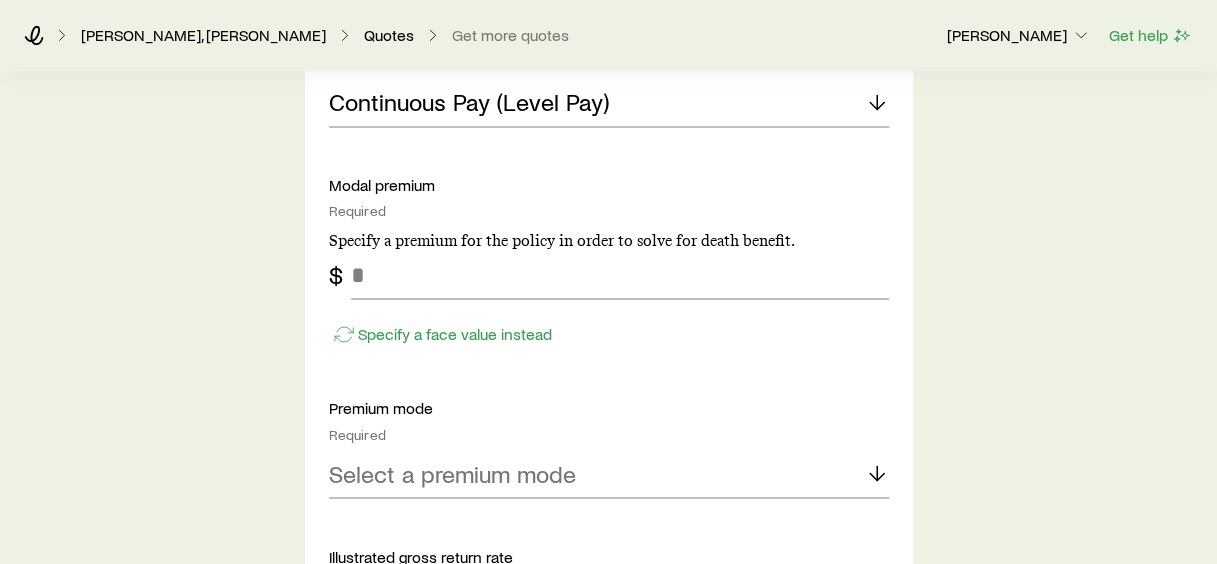 scroll, scrollTop: 1400, scrollLeft: 0, axis: vertical 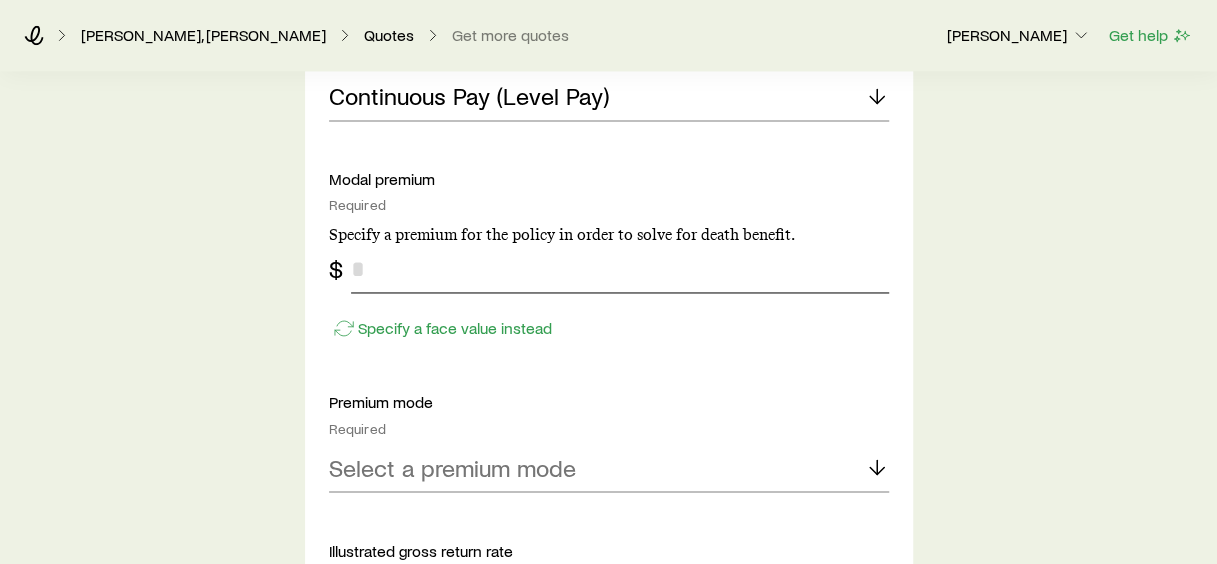 click at bounding box center (620, 269) 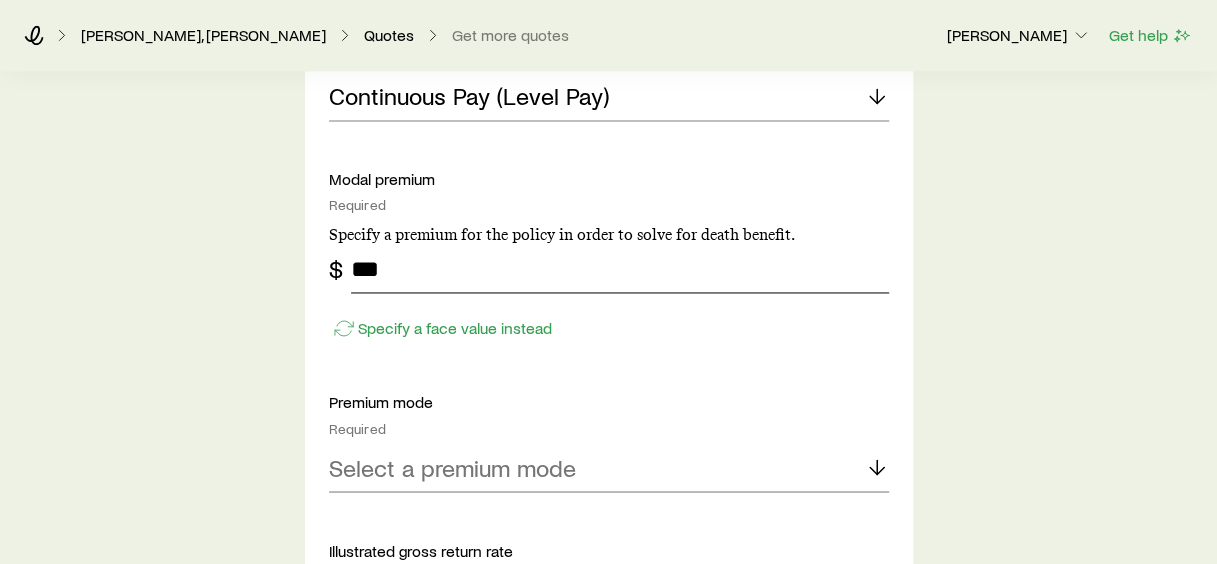 type on "***" 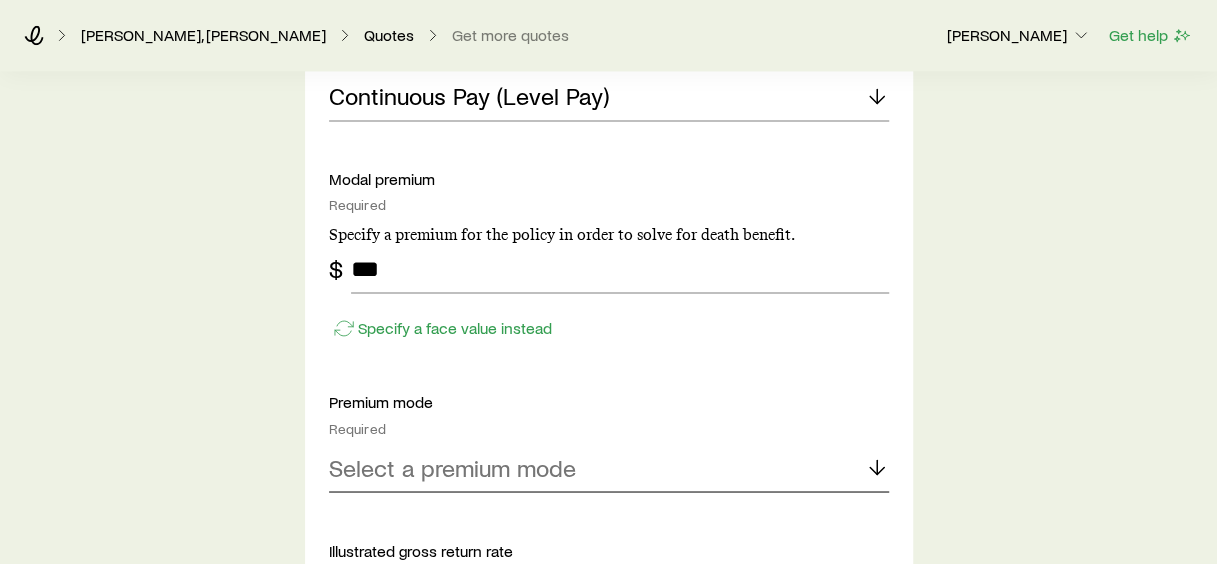 click on "Select a premium mode" at bounding box center (609, 468) 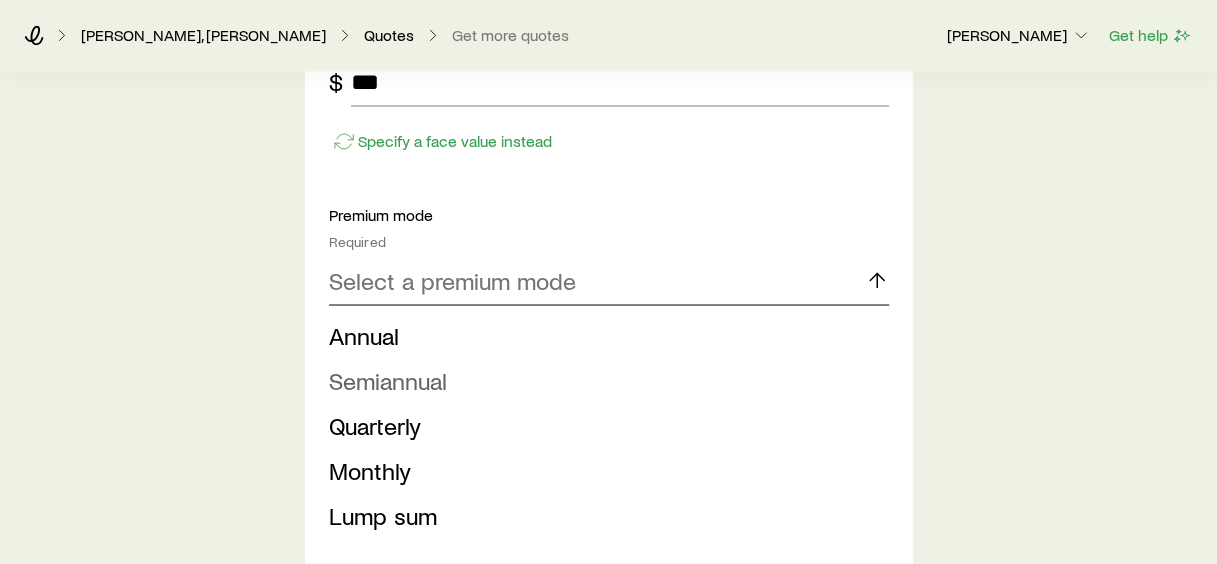 scroll, scrollTop: 1600, scrollLeft: 0, axis: vertical 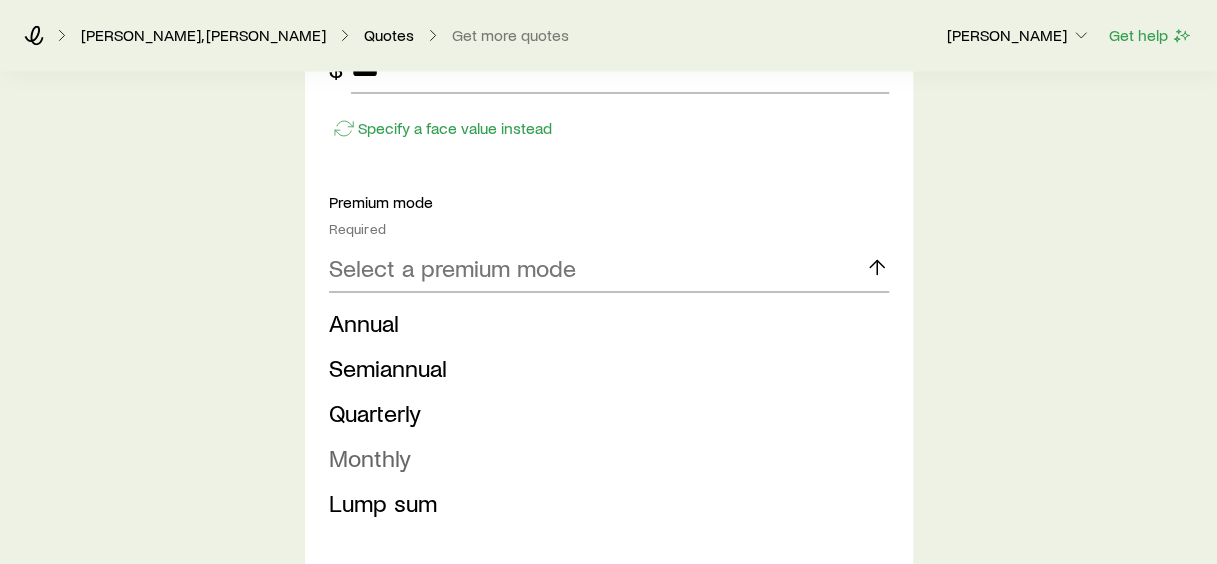 click on "Monthly" at bounding box center [370, 456] 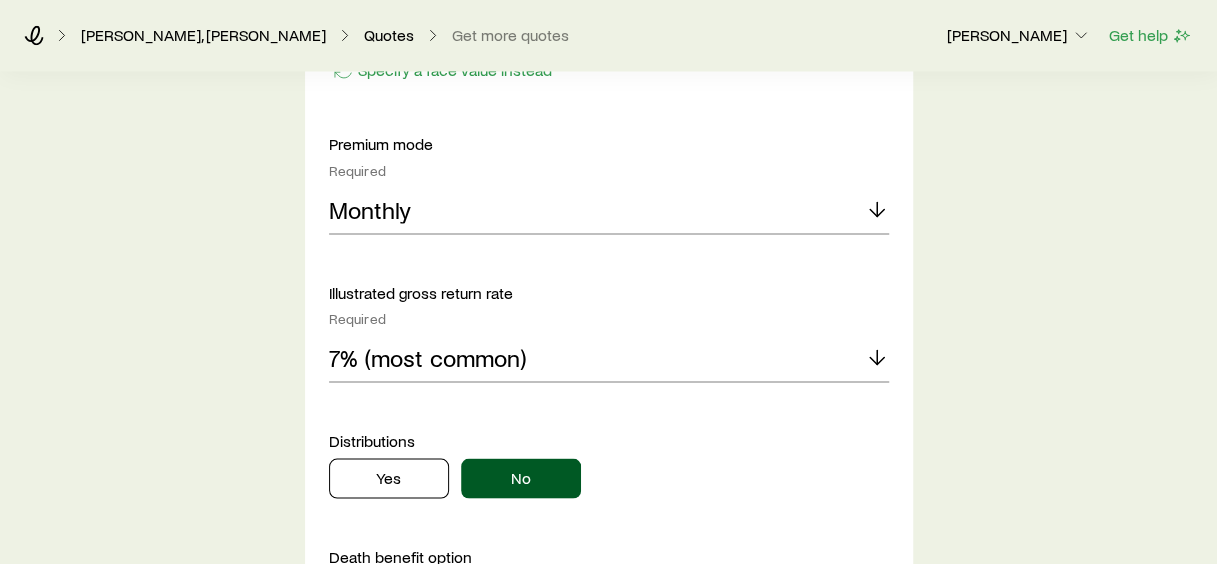 scroll, scrollTop: 1700, scrollLeft: 0, axis: vertical 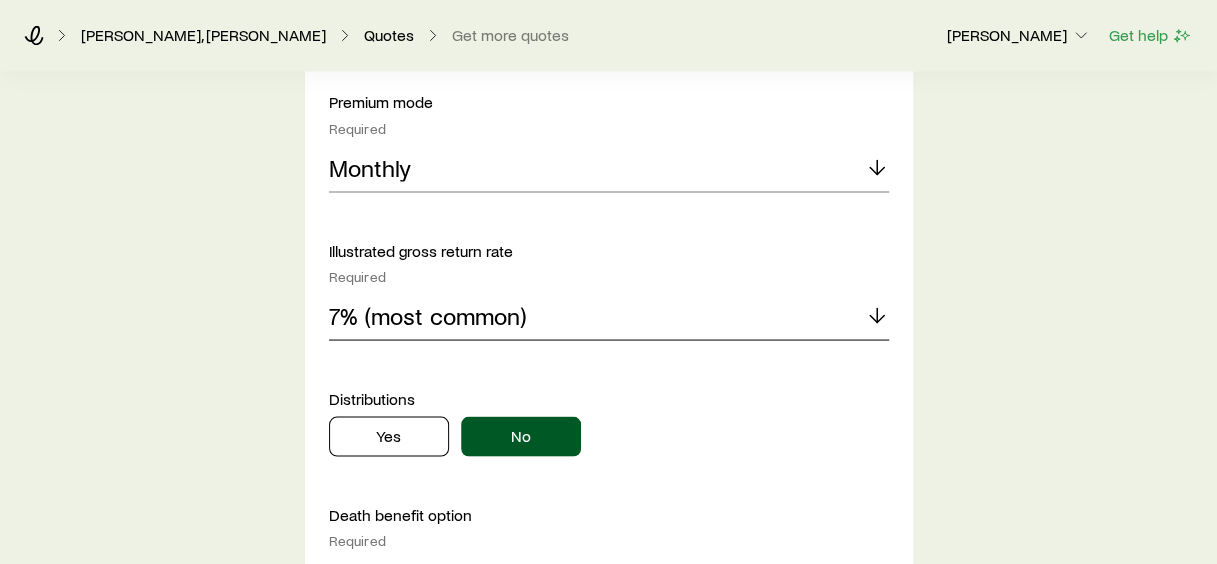 click on "7% (most common)" at bounding box center [427, 315] 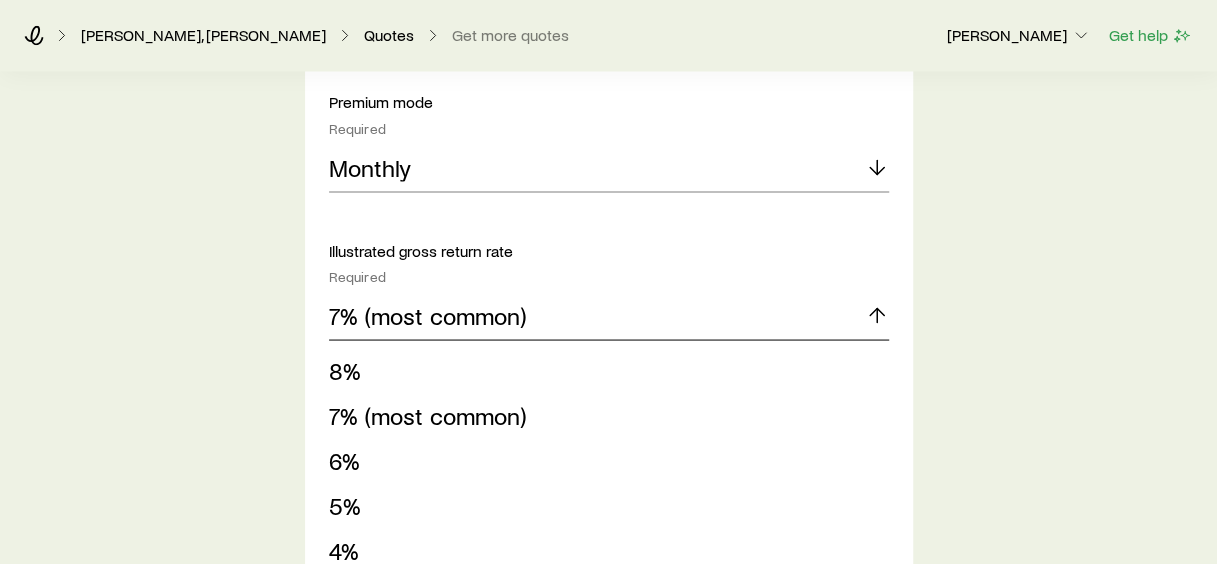 scroll, scrollTop: 1800, scrollLeft: 0, axis: vertical 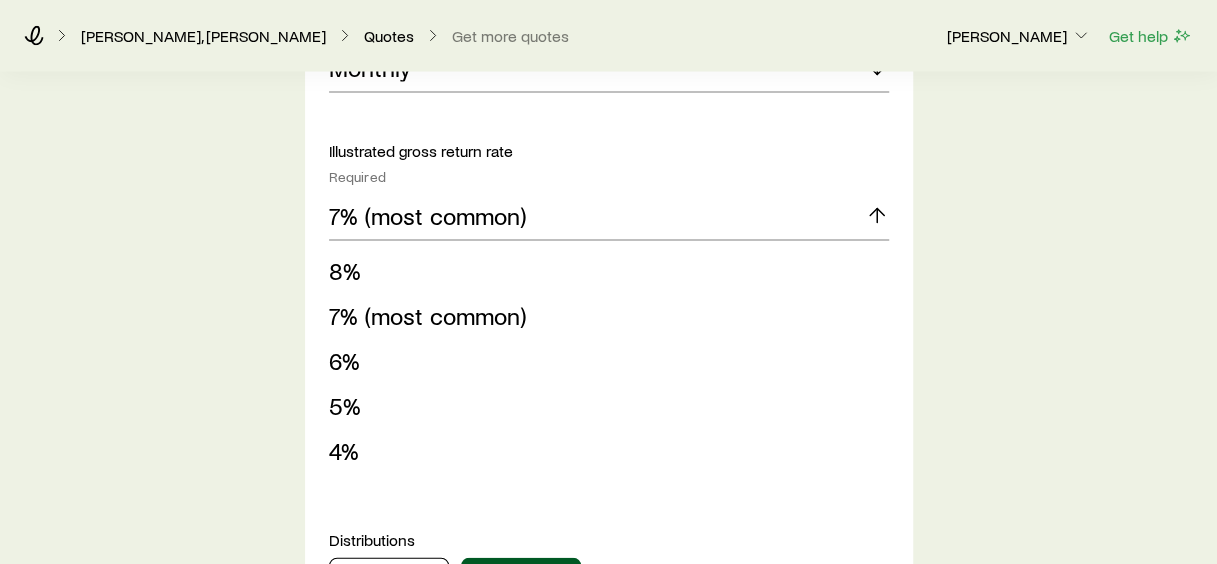 click on "Insurance Selection What type of product are you looking for? At least one is required Permanent life Term life Long term care (linked benefit) Annuity Disability For disability or additional    quotes, contact your Brokerage Manager. permanent life Solve Details Coverage goal Required Protection Accumulation Accumulation product Required Note that you must be securities registered to sell variable universal life products. Variable universal life Compare products Accumulation solve option Required Max fund (Non-Modified Endowment Contract) Premium duration Required Continuous Pay (Level Pay) Modal premium Required Specify a premium for the policy in order to solve for death benefit. $ *** Specify a face value instead Premium mode Required Monthly Illustrated gross return rate Required 7% (most common) 8% 7% (most common) 6% 5% 4% Distributions Yes No Death benefit option Required Select a death benefit option Compare options 1035 exchange Yes No View requirements Lump sum payment Yes No Riders Required Yes No" at bounding box center [608, -24] 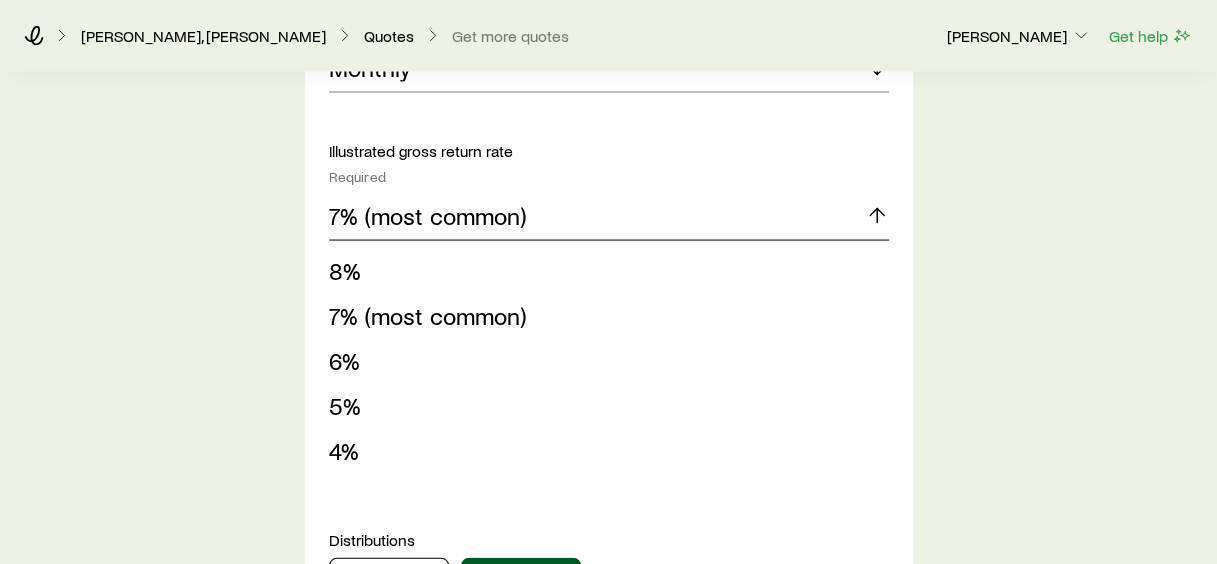 click on "7% (most common)" at bounding box center [609, 216] 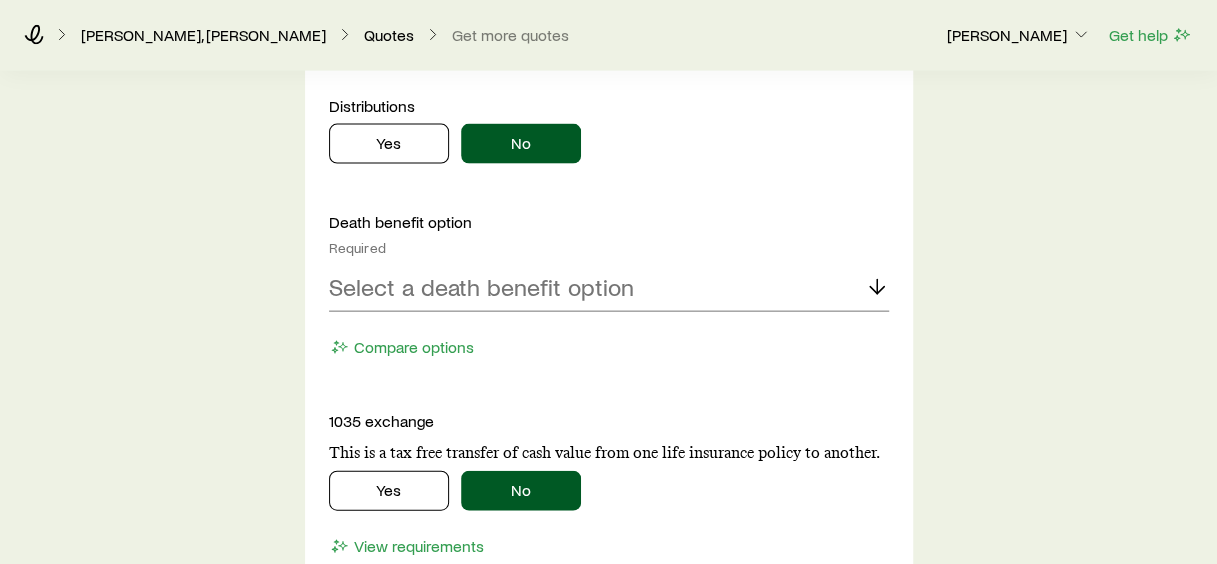 scroll, scrollTop: 2000, scrollLeft: 0, axis: vertical 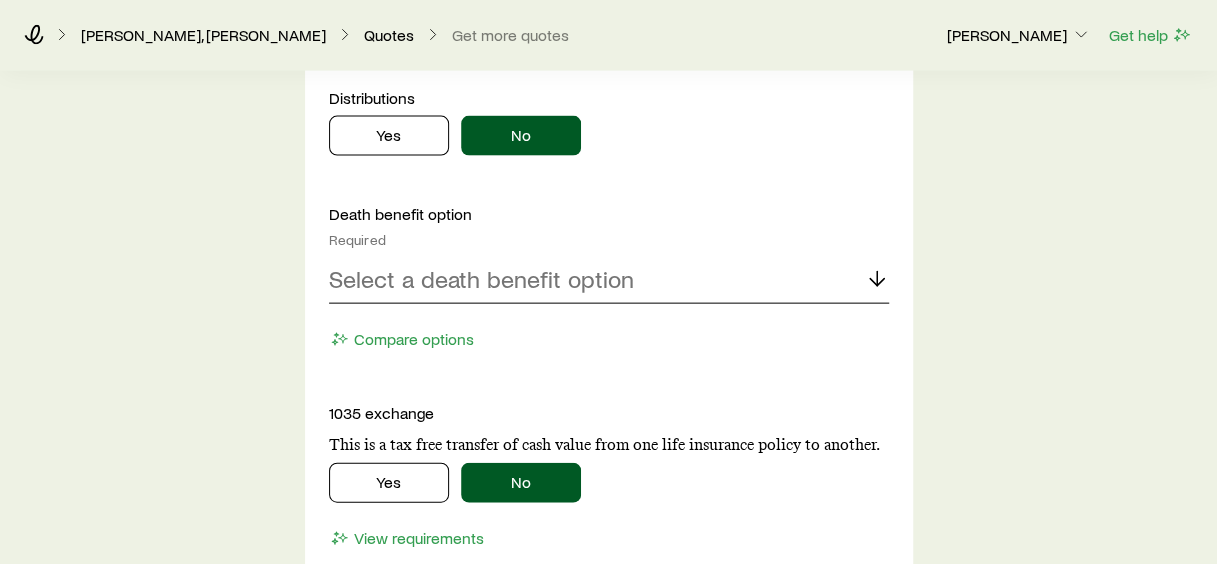click on "Select a death benefit option" at bounding box center [481, 279] 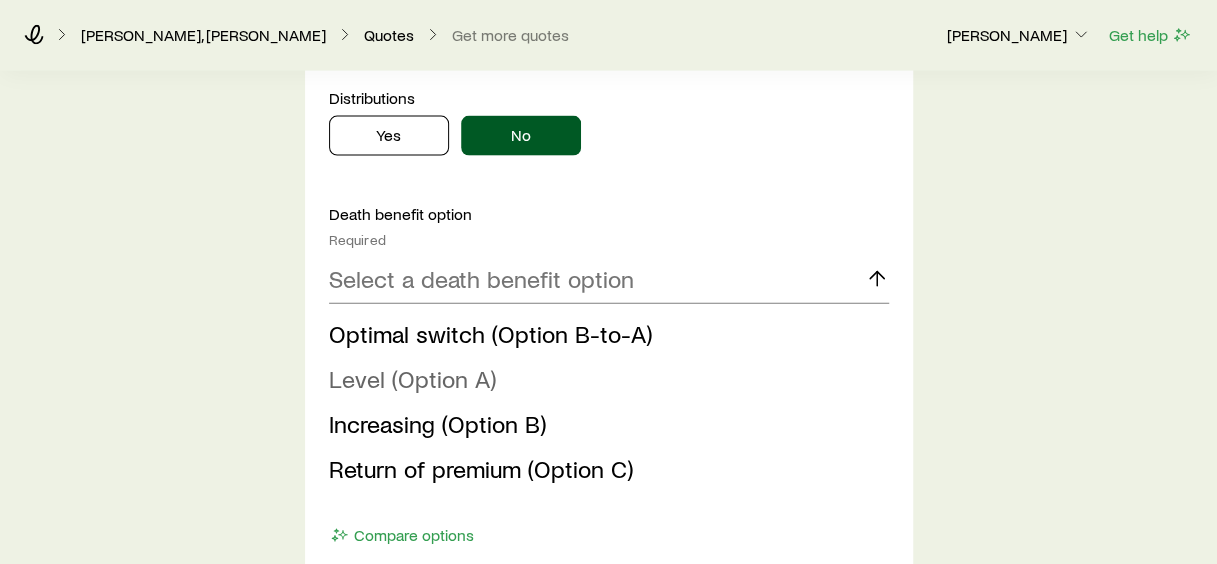 click on "Level (Option A)" at bounding box center [412, 378] 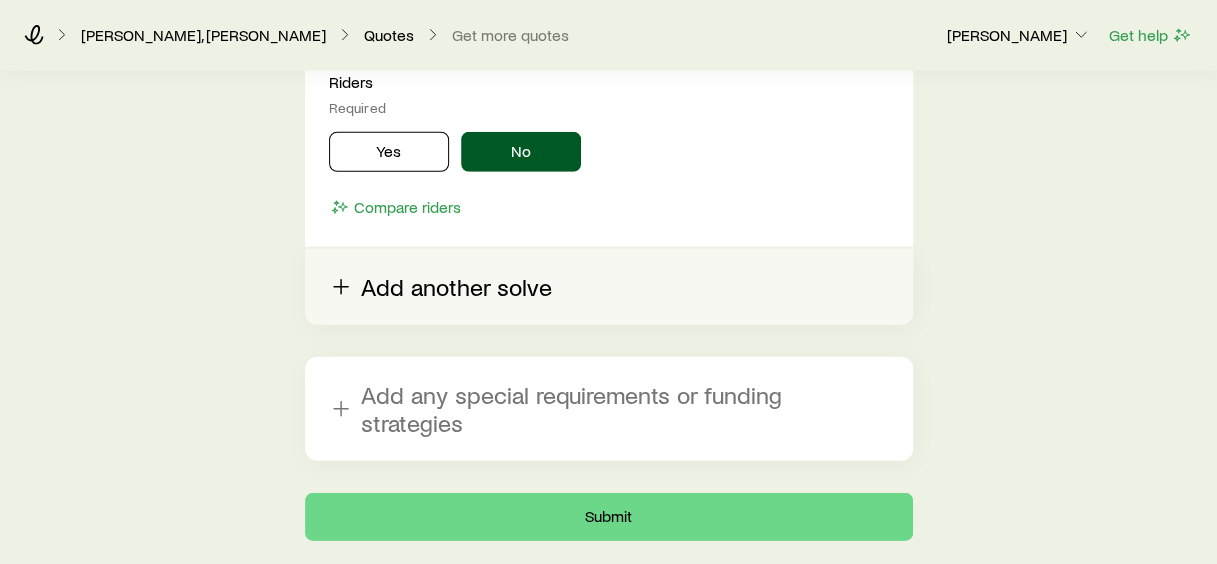 scroll, scrollTop: 2700, scrollLeft: 0, axis: vertical 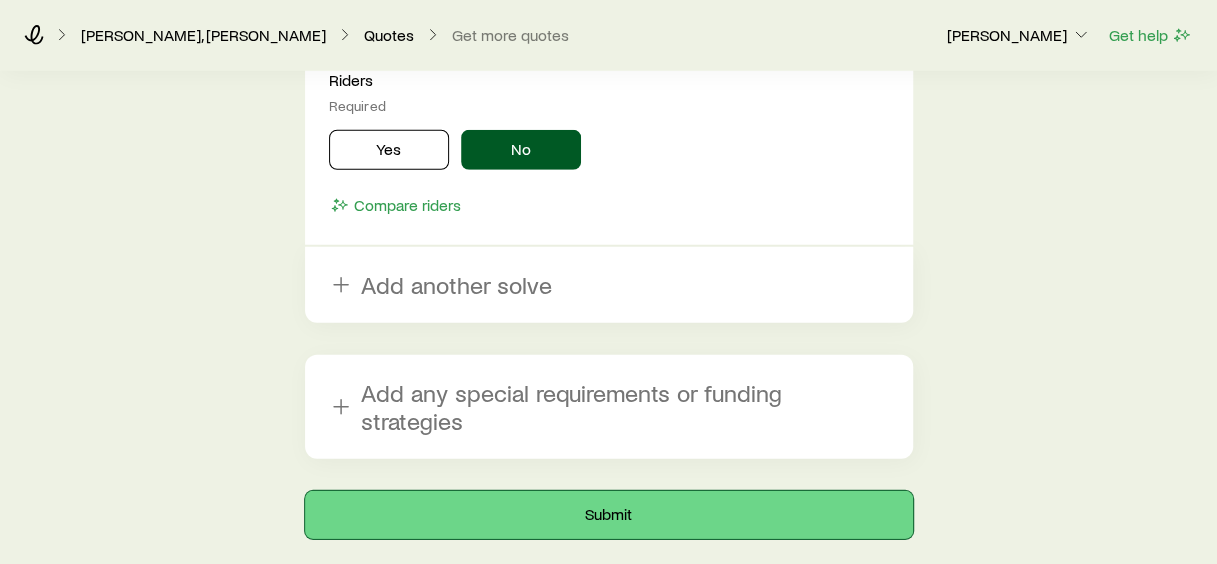 click on "Submit" at bounding box center [609, 515] 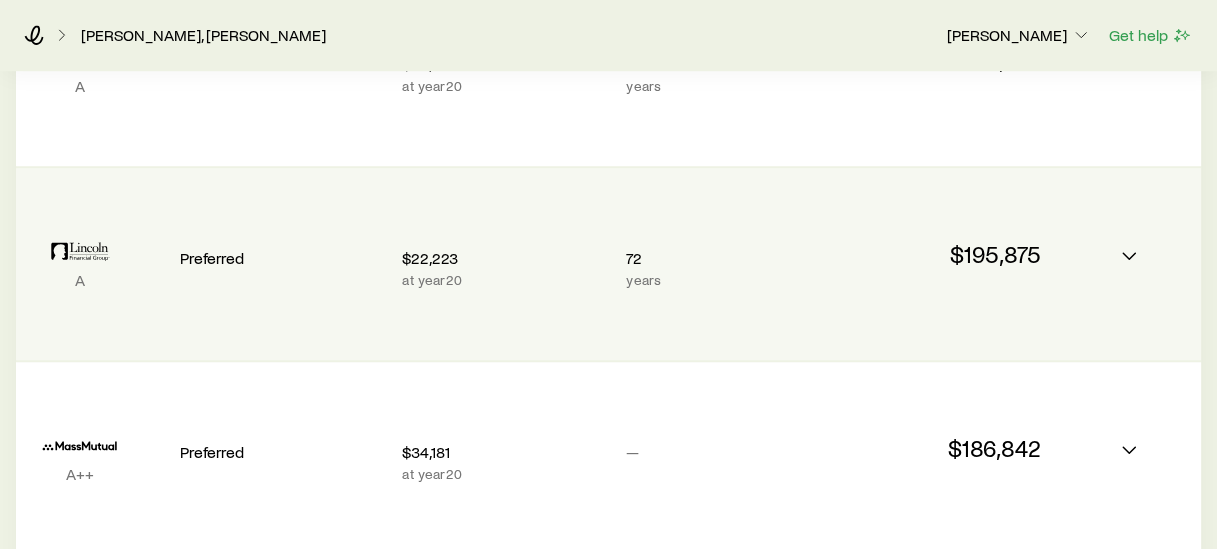 scroll, scrollTop: 594, scrollLeft: 0, axis: vertical 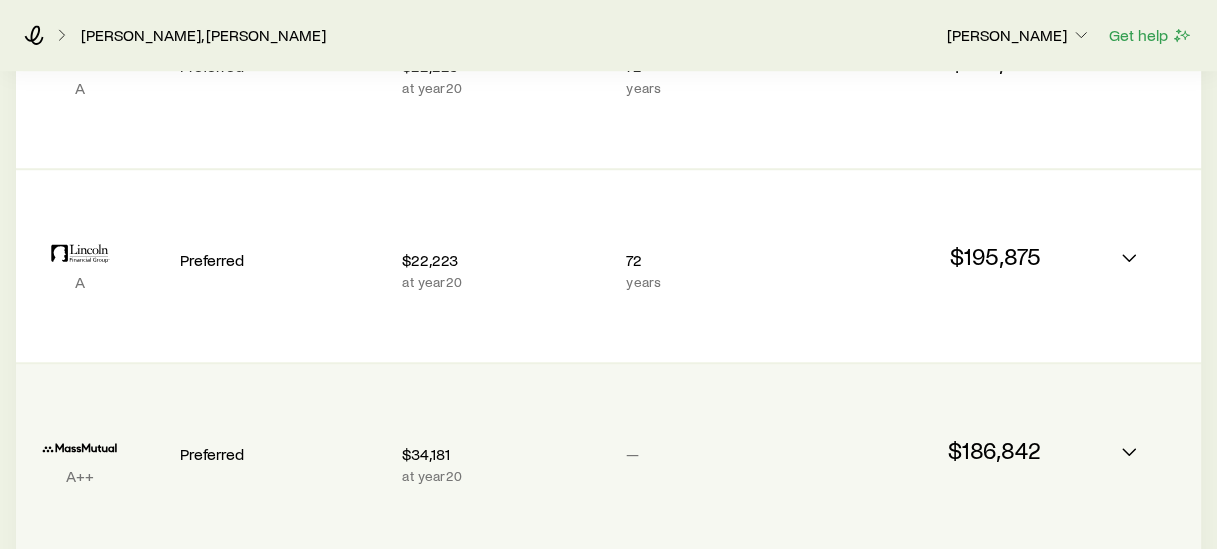 click on "$34,181 at year  20" at bounding box center [506, 460] 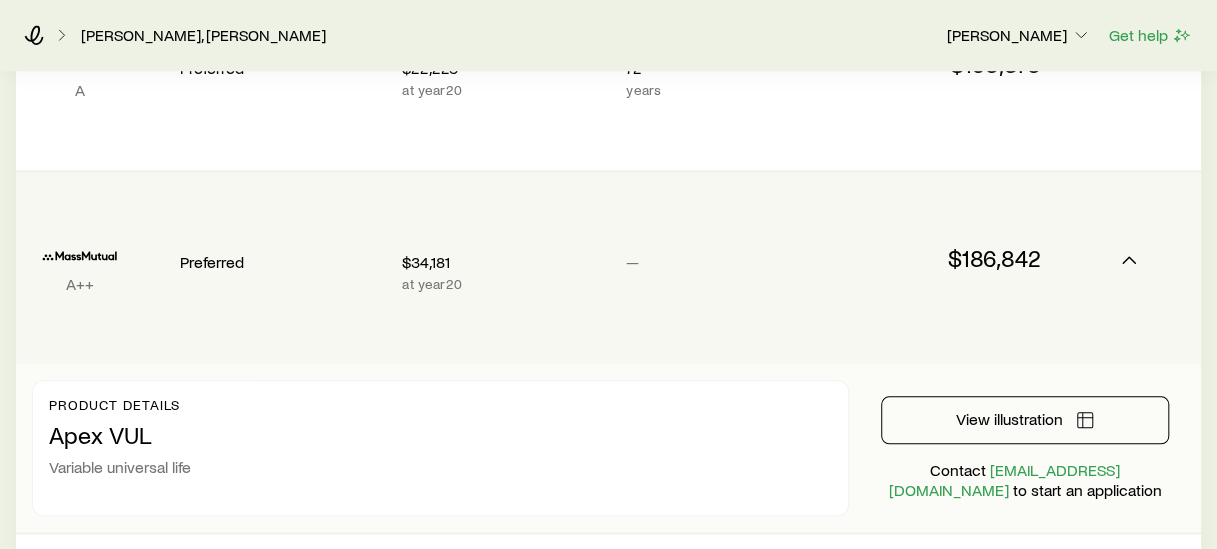 scroll, scrollTop: 794, scrollLeft: 0, axis: vertical 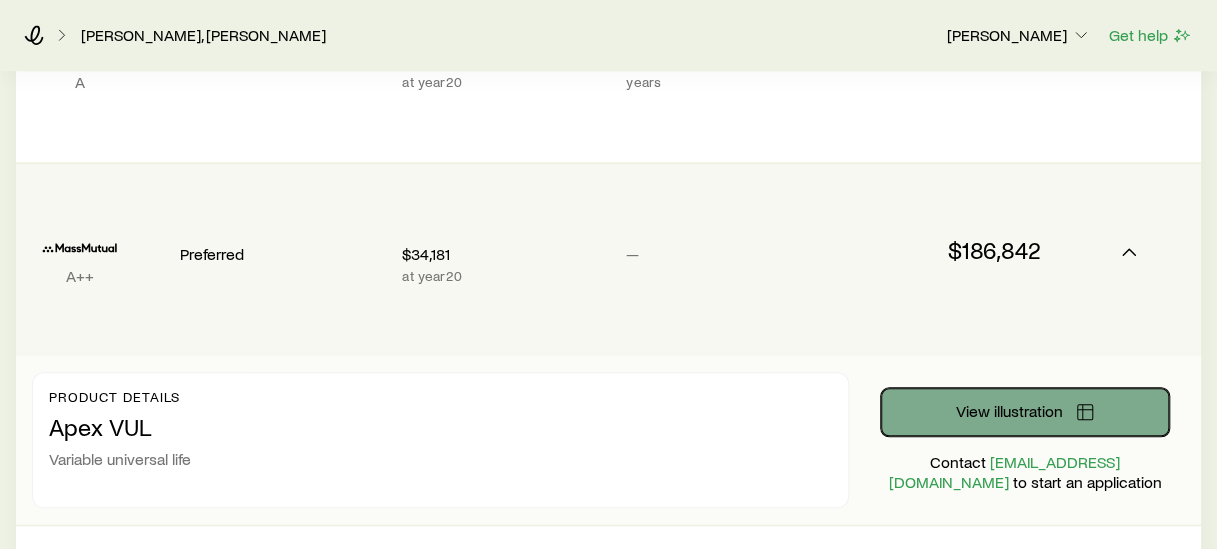 click on "View illustration" at bounding box center (1009, 411) 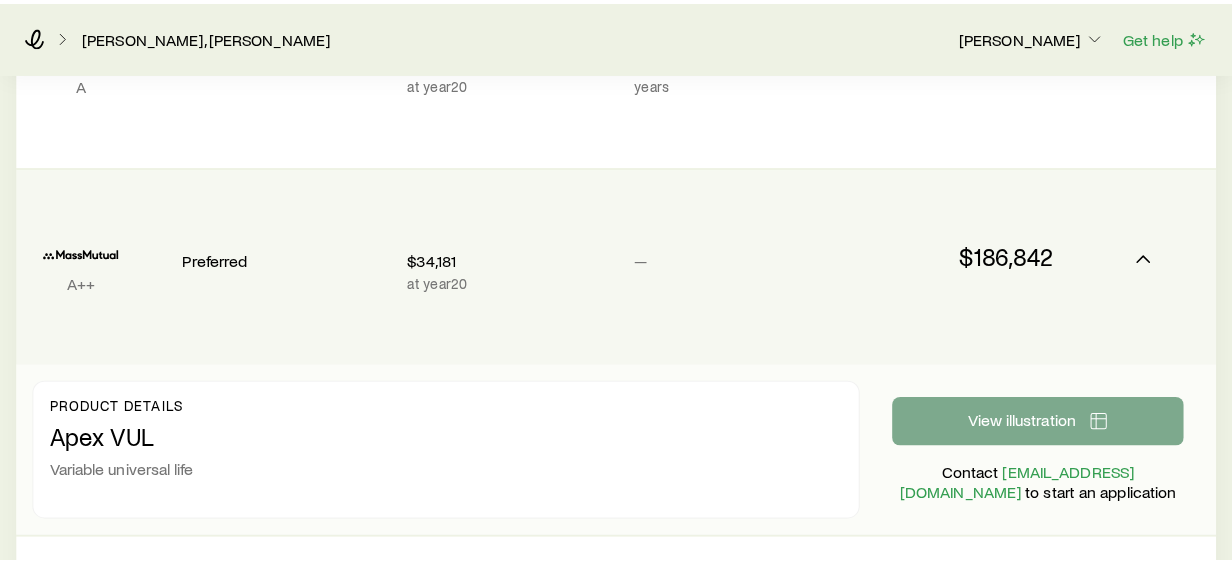 scroll, scrollTop: 0, scrollLeft: 0, axis: both 